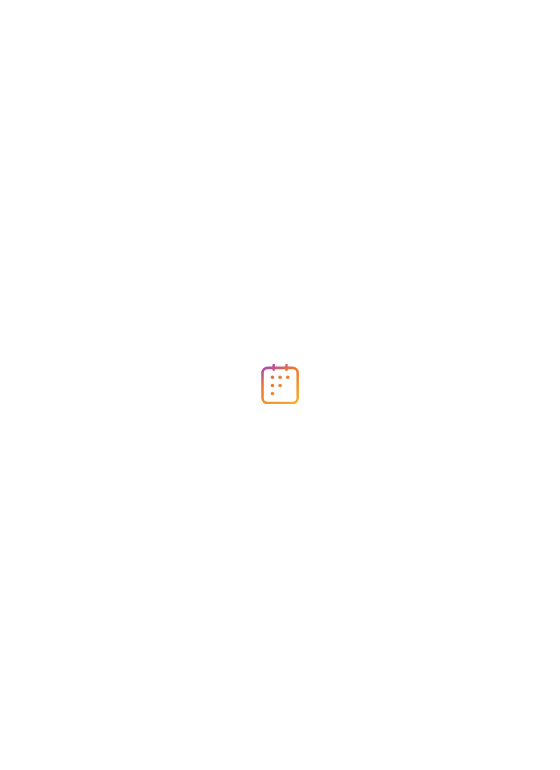 scroll, scrollTop: 0, scrollLeft: 0, axis: both 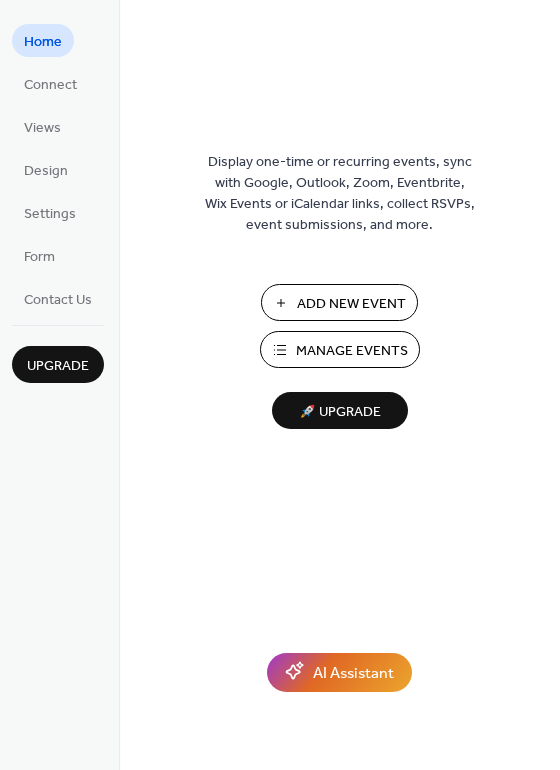 click on "Manage Events" at bounding box center (352, 351) 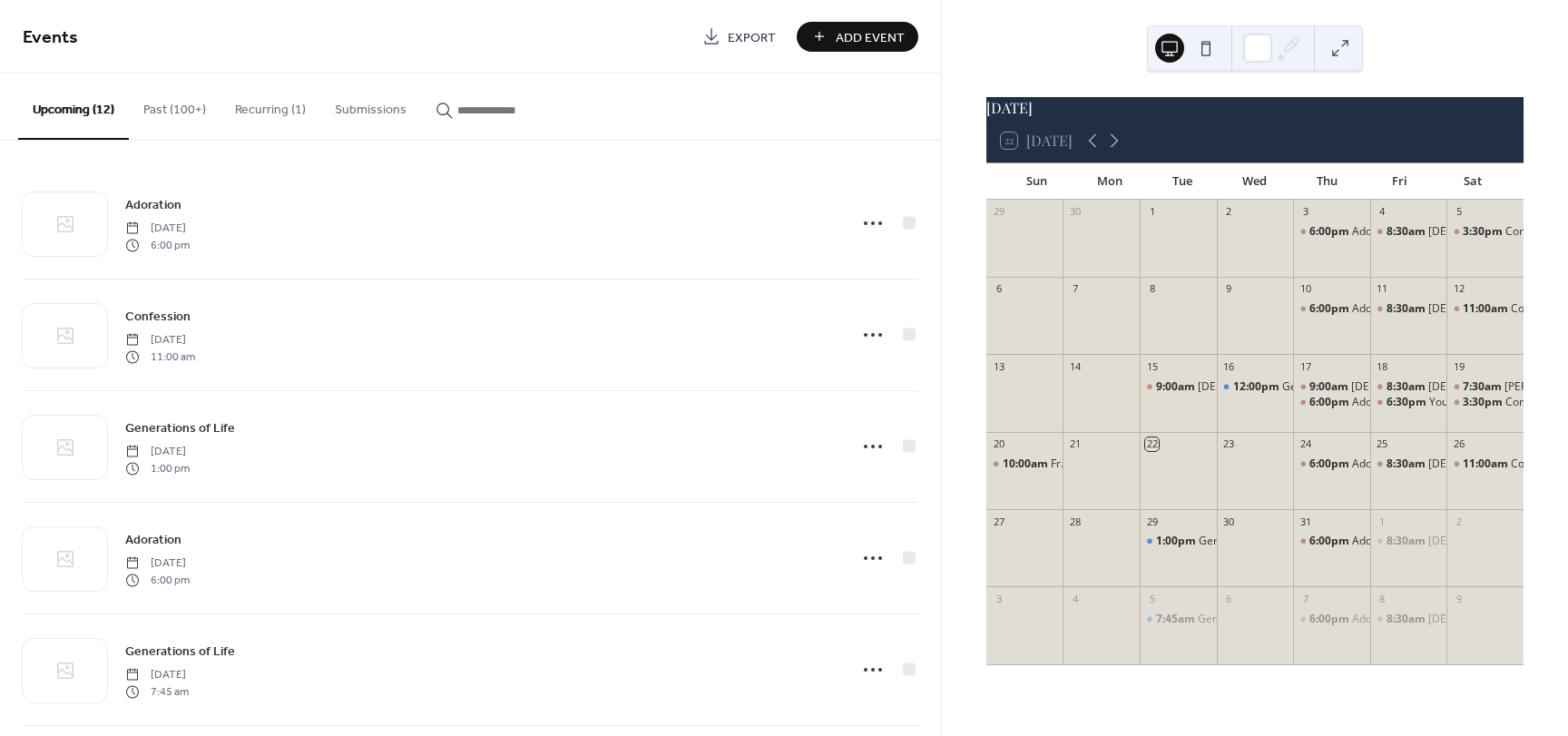 scroll, scrollTop: 0, scrollLeft: 0, axis: both 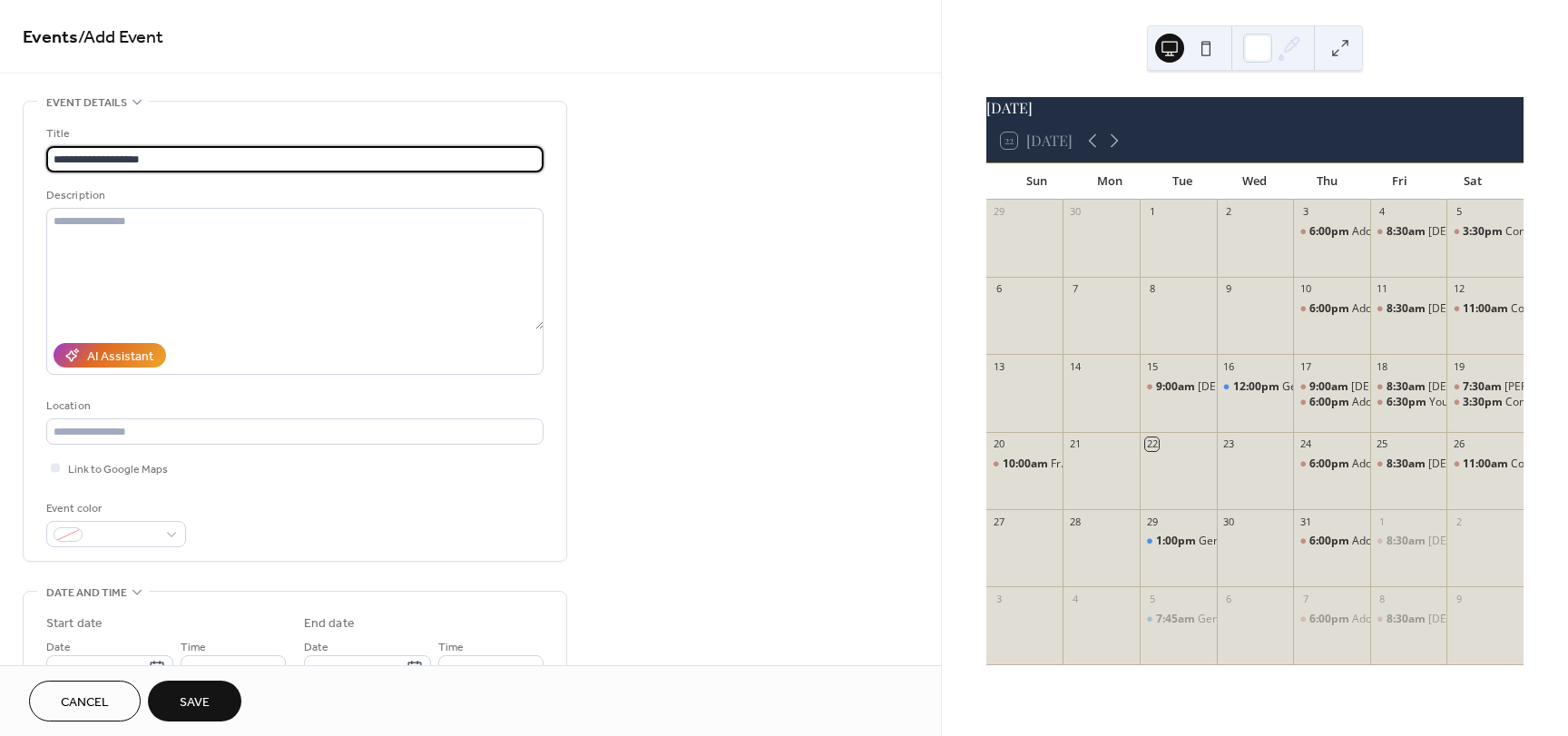 type on "**********" 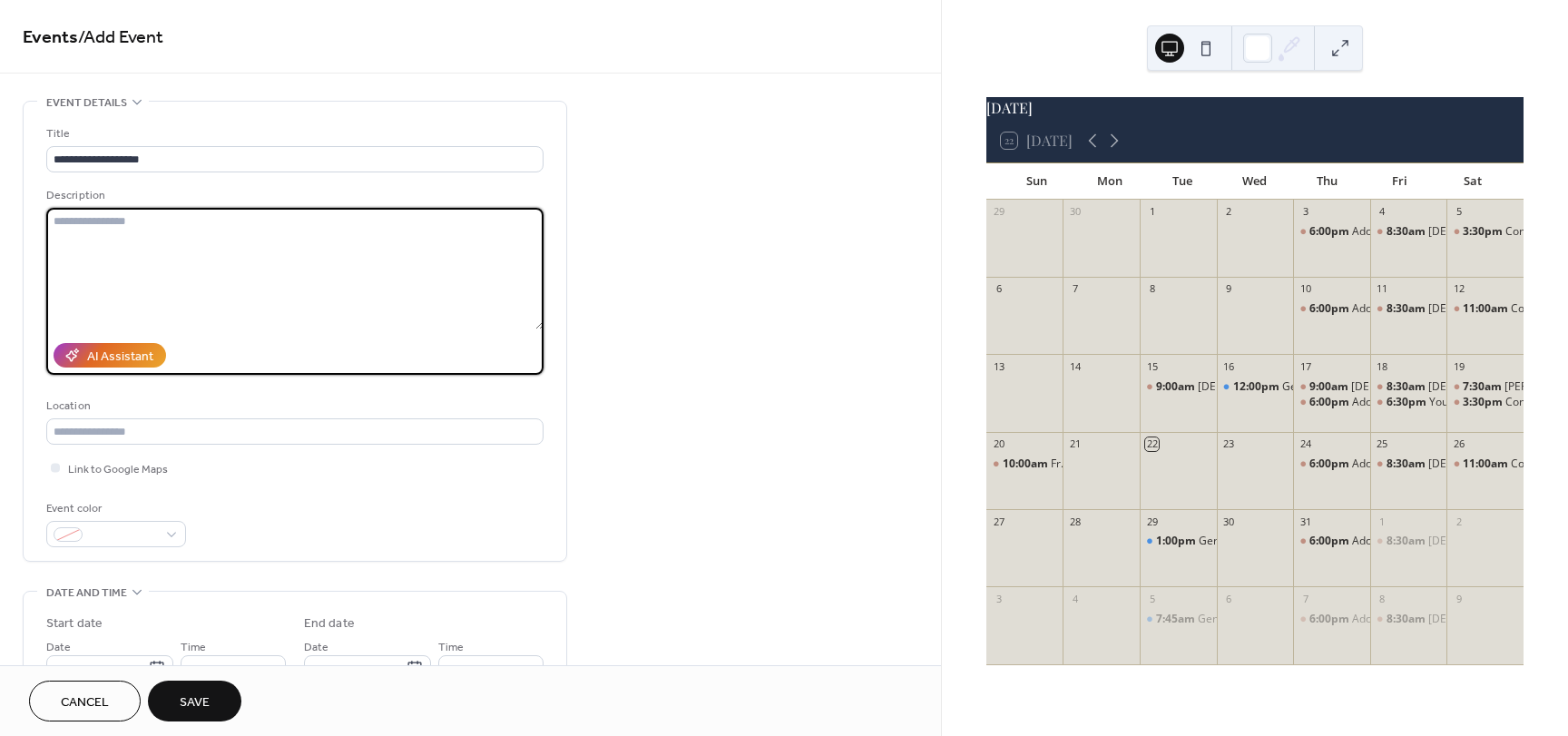 paste on "**********" 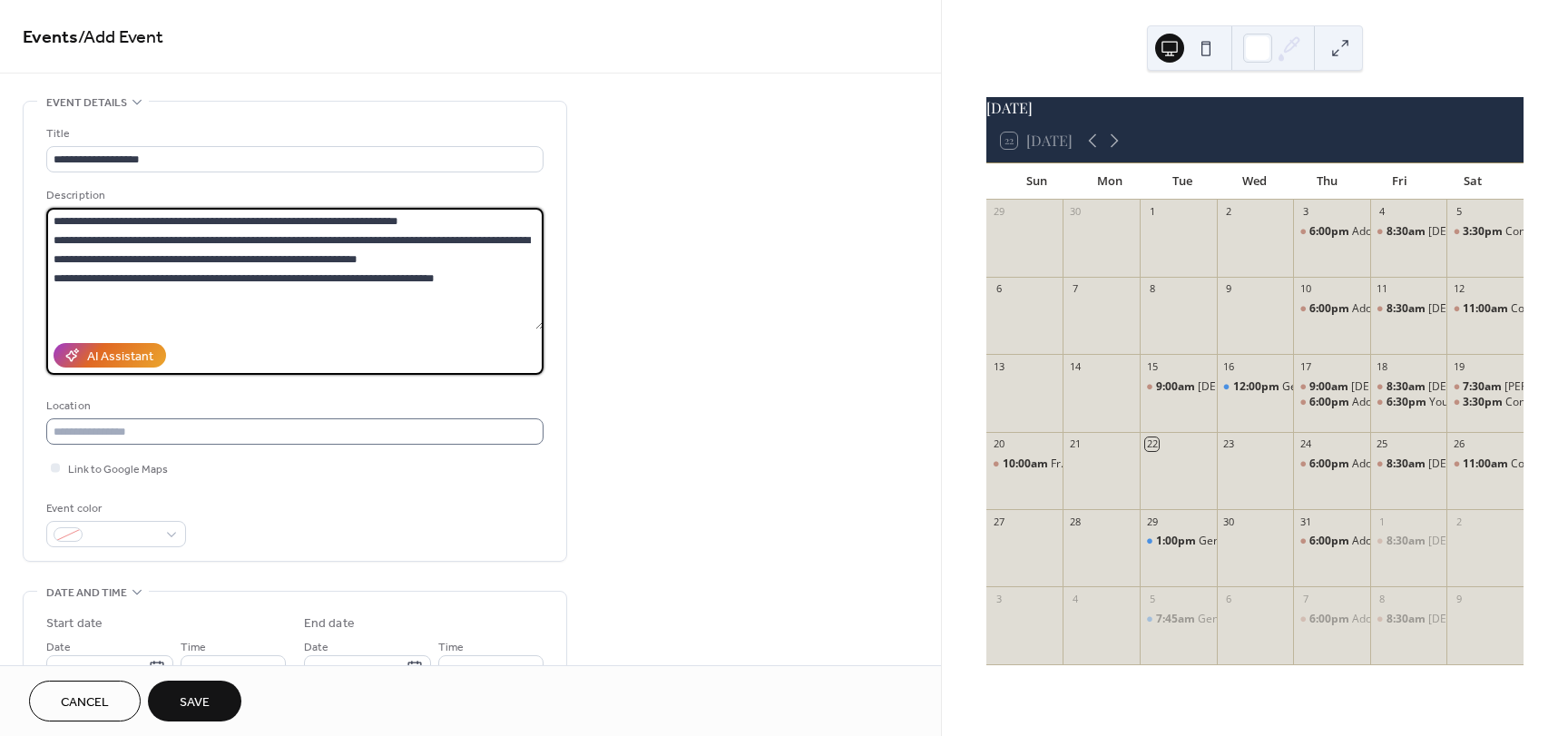 type on "**********" 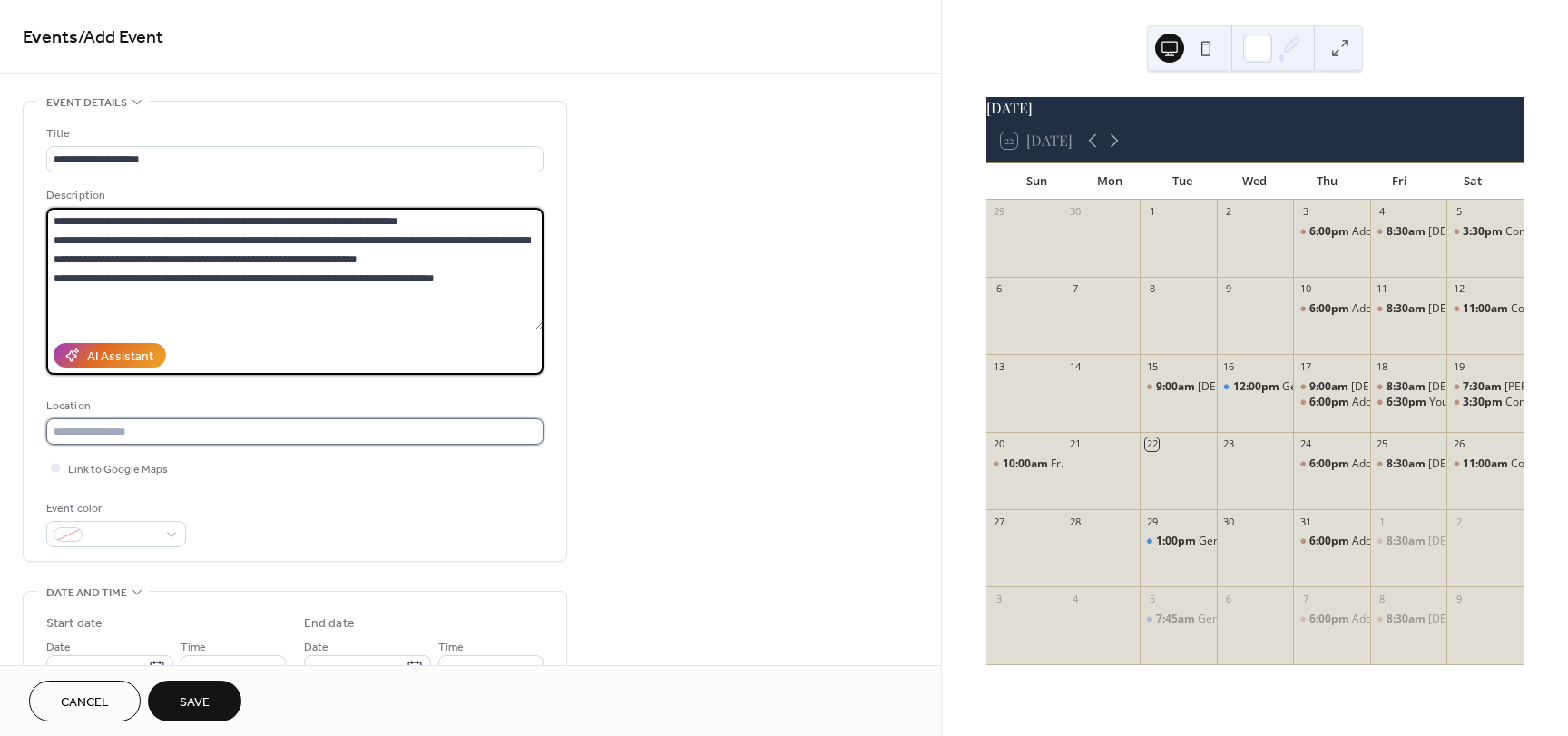 click at bounding box center [295, 431] 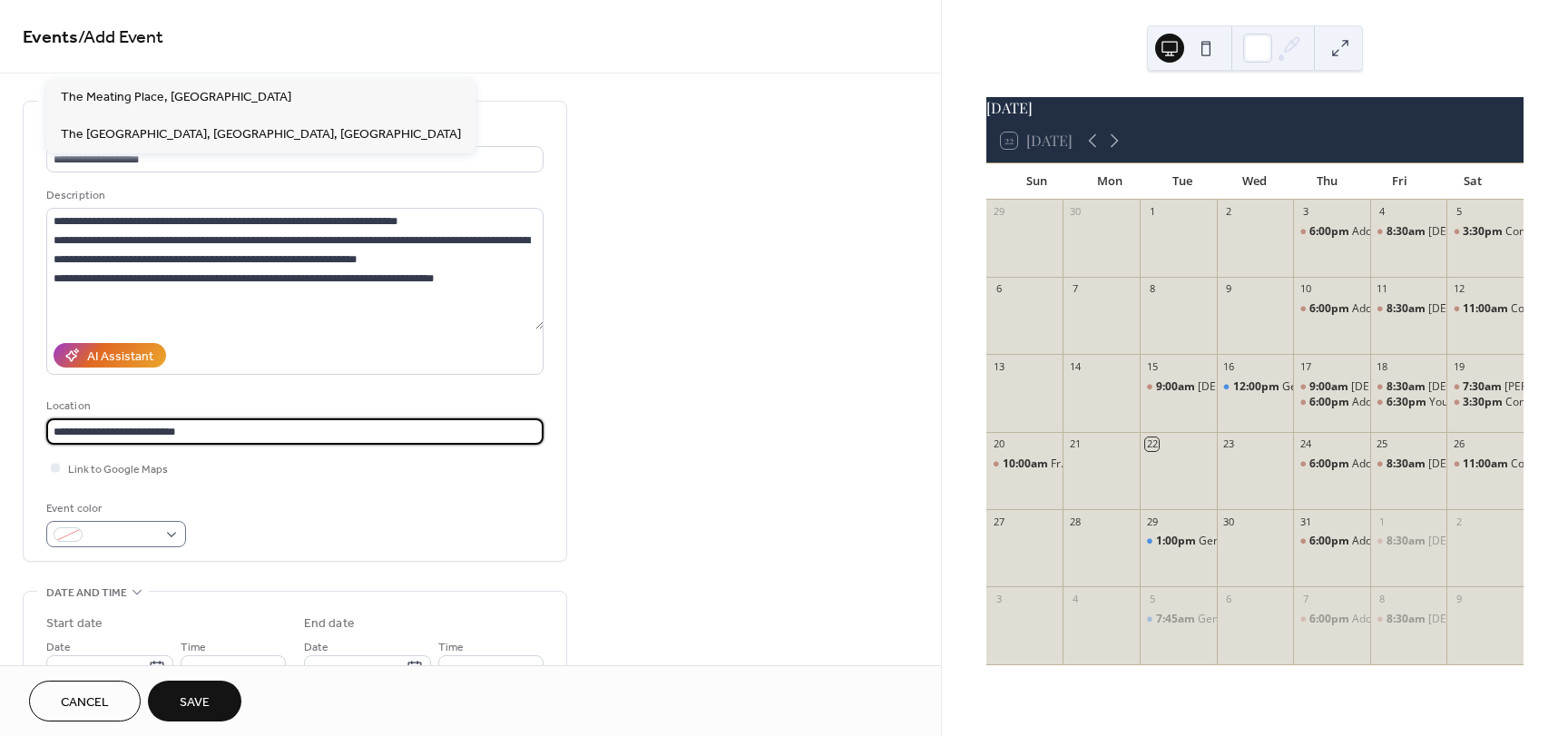 type on "**********" 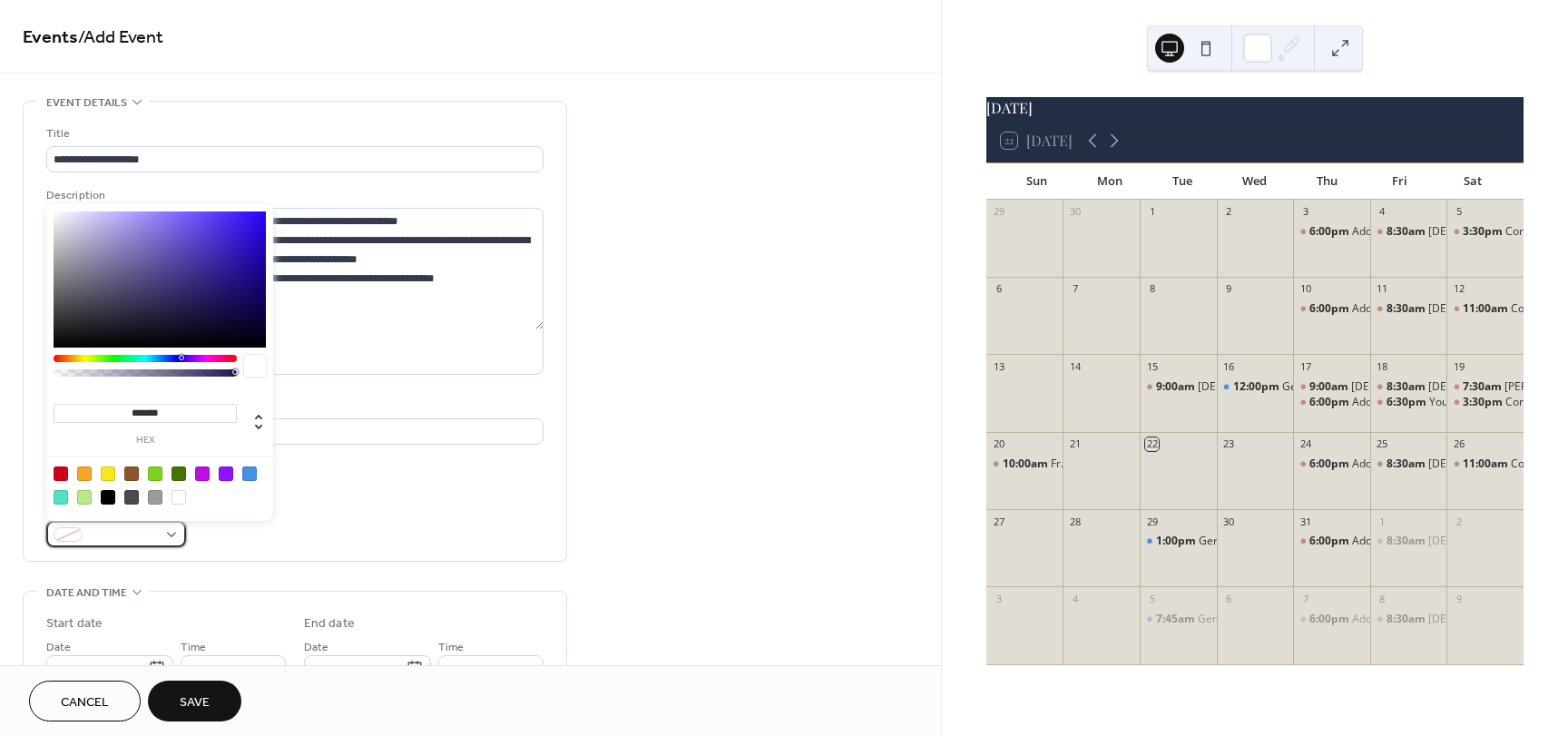 click at bounding box center [116, 534] 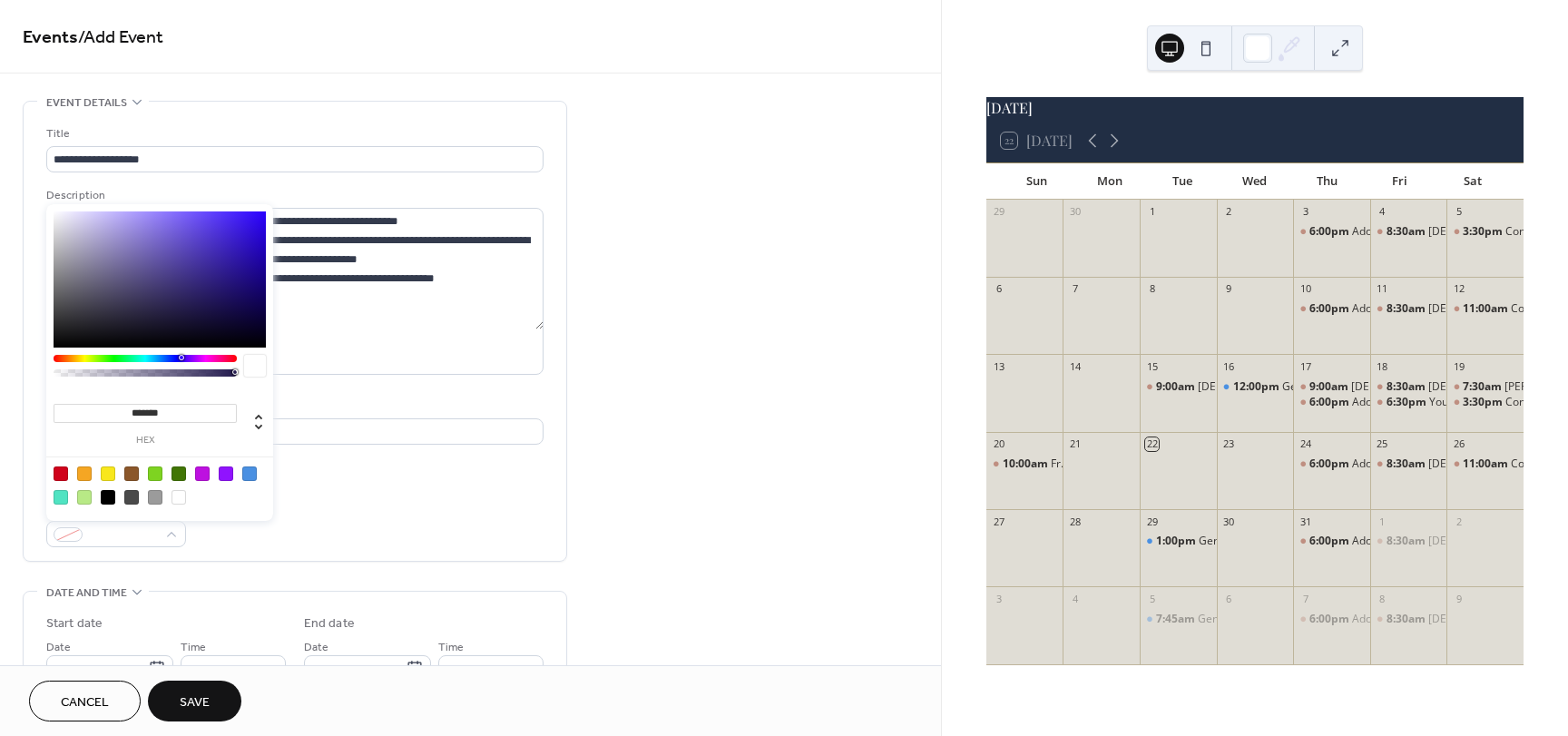 click at bounding box center (250, 474) 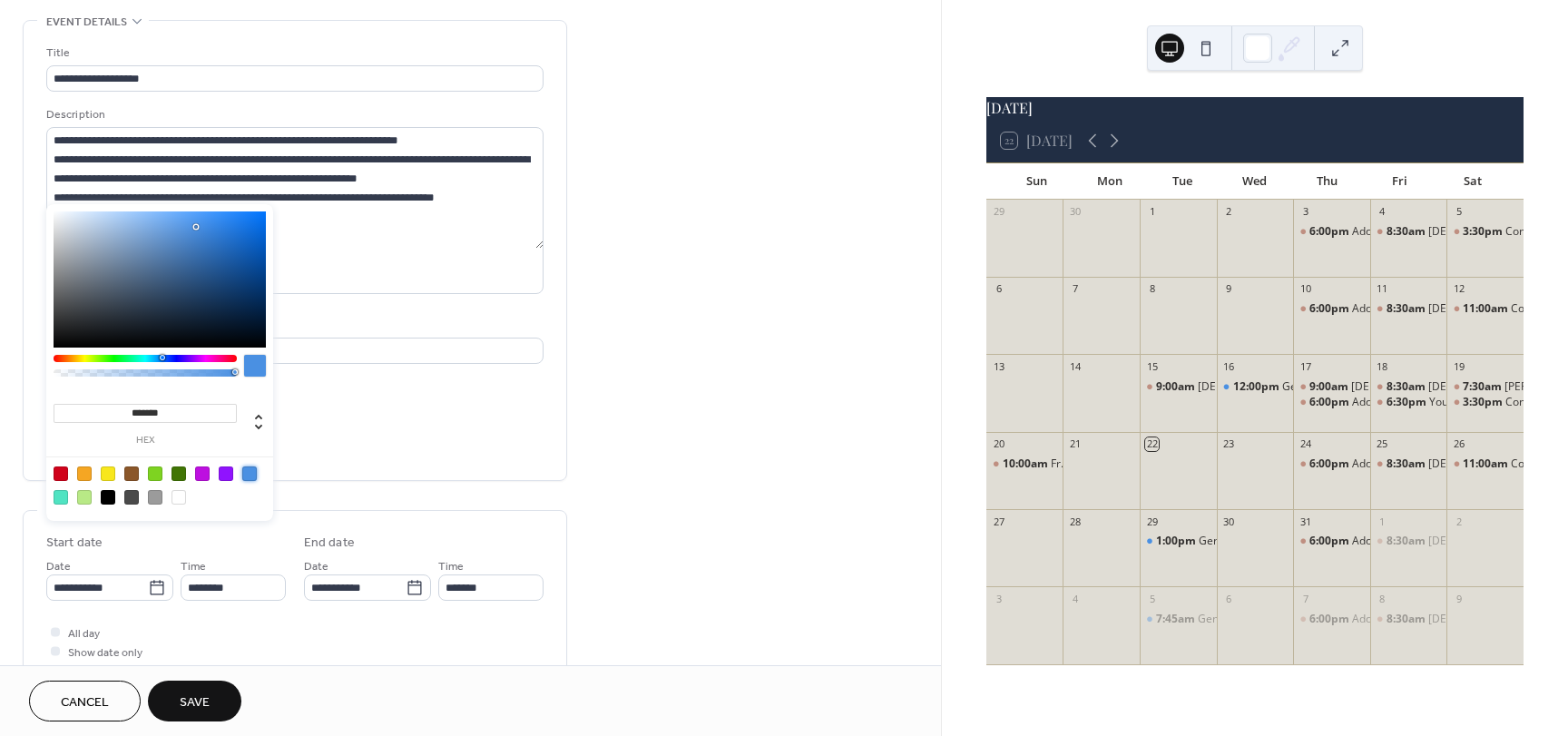 scroll, scrollTop: 91, scrollLeft: 0, axis: vertical 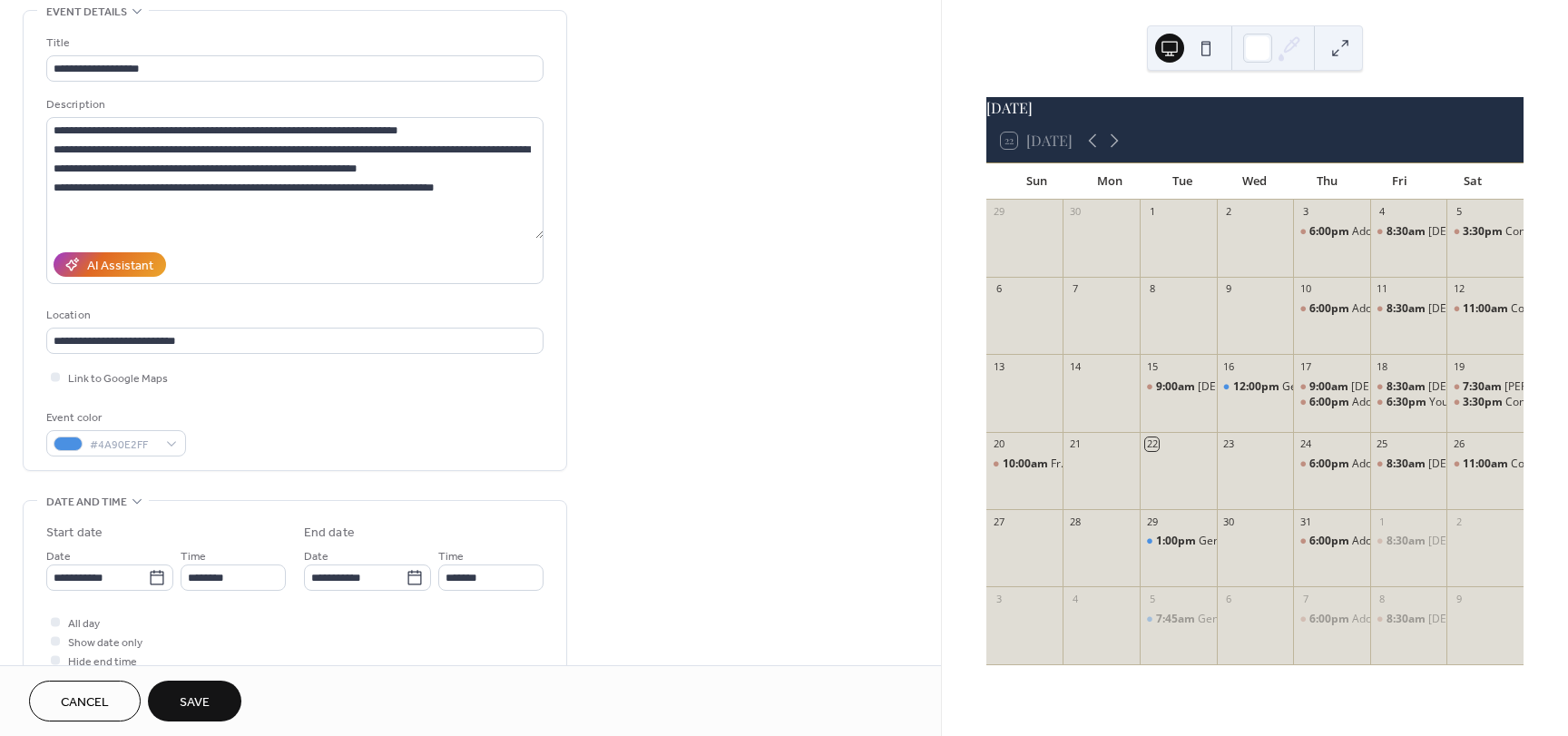click on "**********" at bounding box center [295, 245] 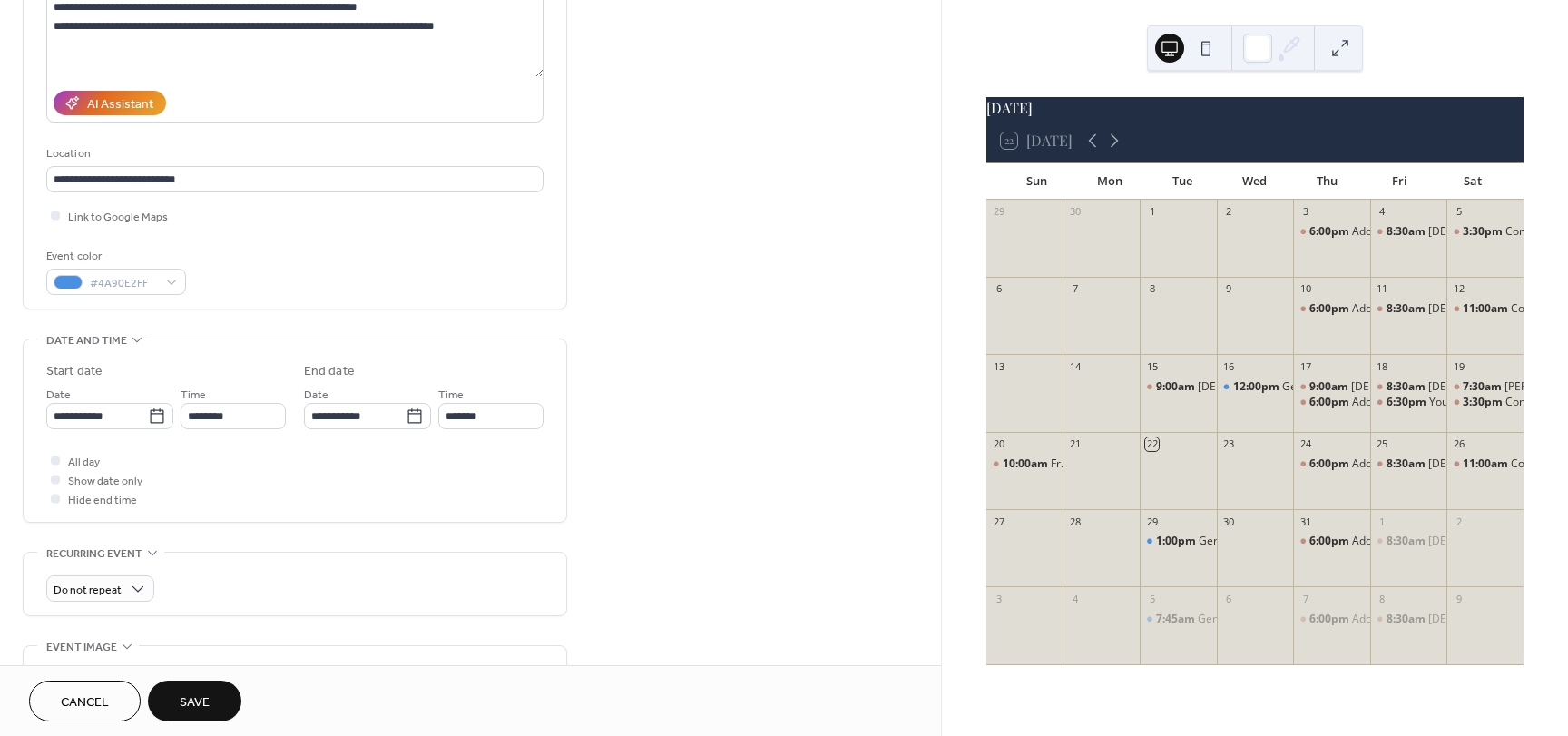 scroll, scrollTop: 272, scrollLeft: 0, axis: vertical 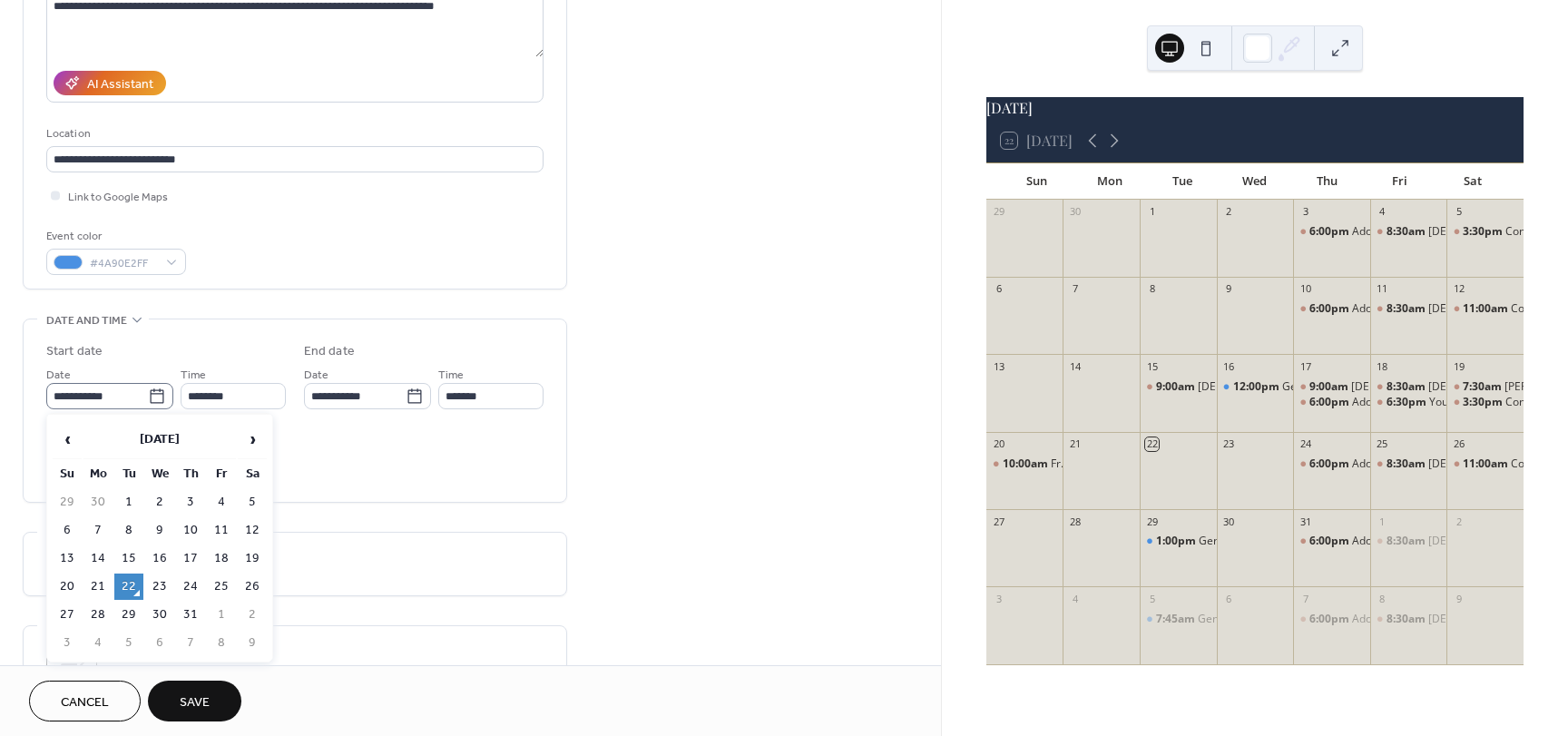 click 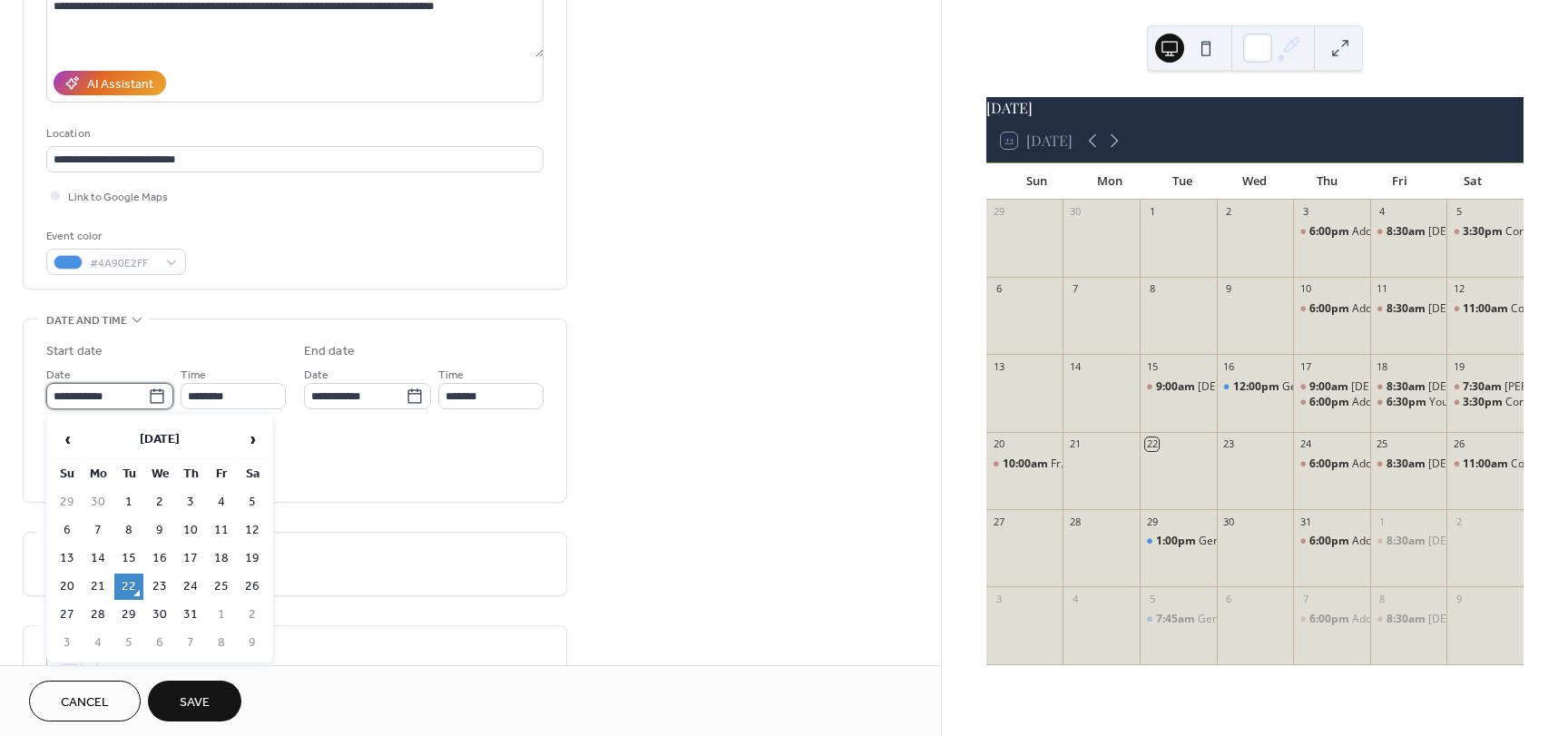 click on "**********" at bounding box center (97, 396) 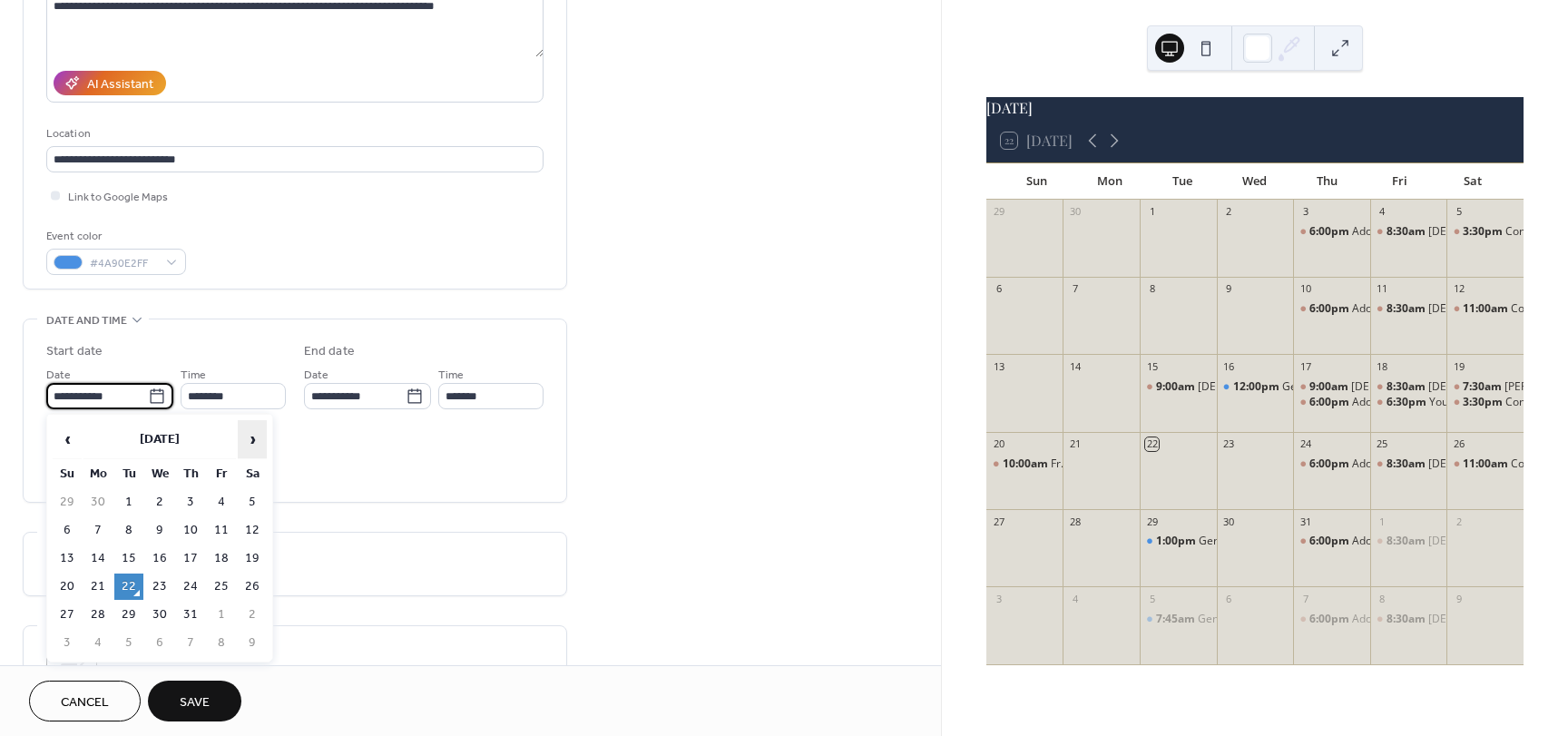 click on "›" at bounding box center (252, 439) 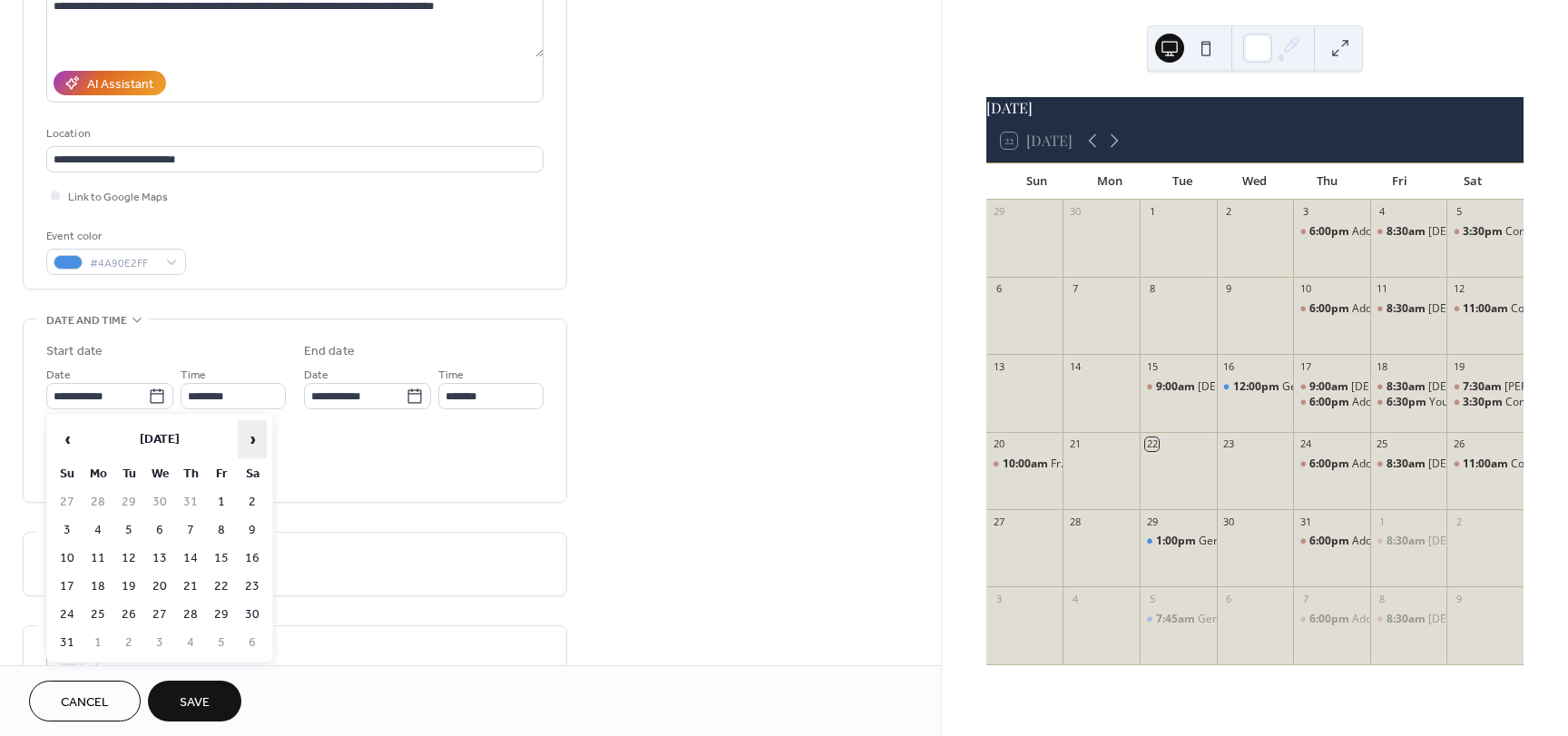 click on "›" at bounding box center [252, 439] 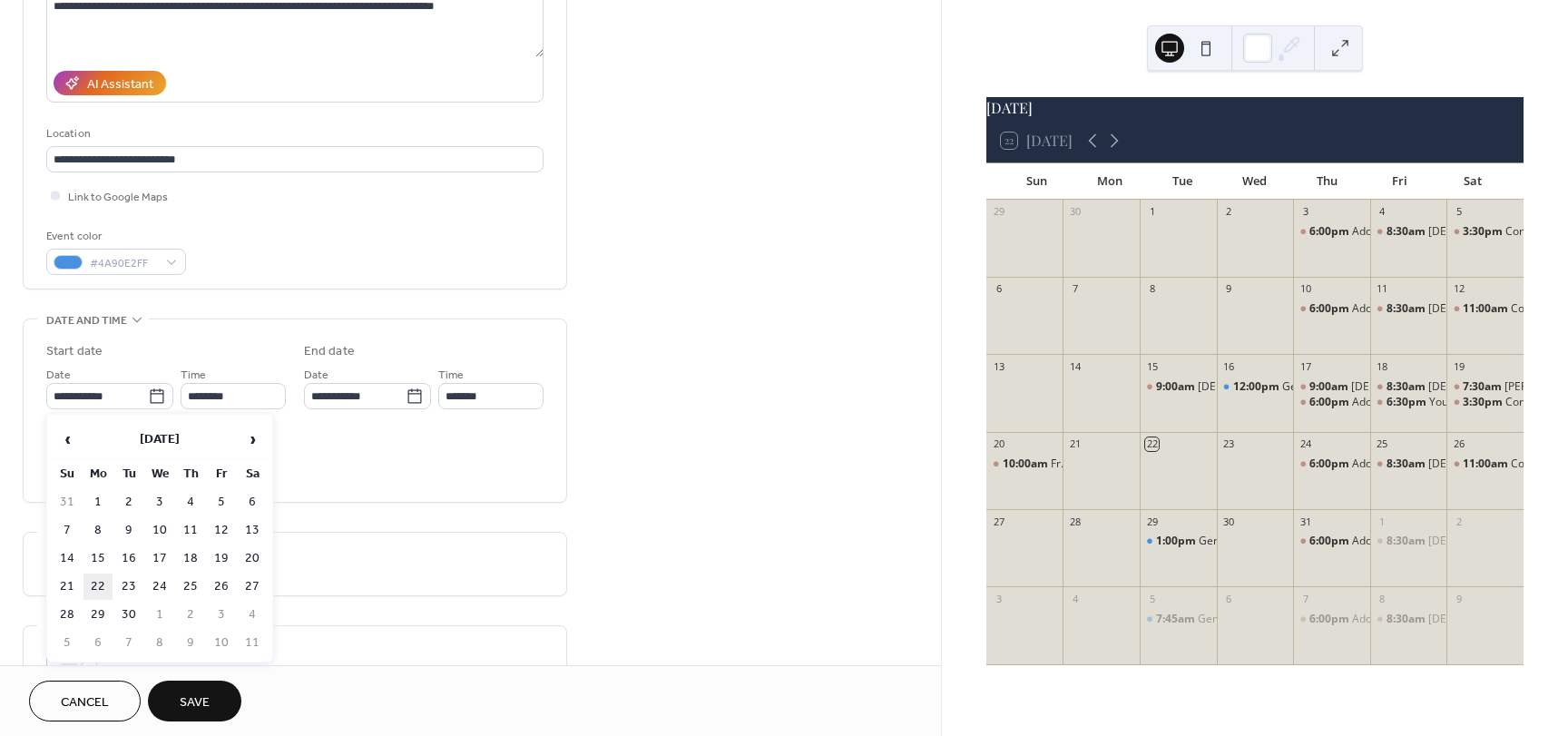 click on "22" at bounding box center [98, 586] 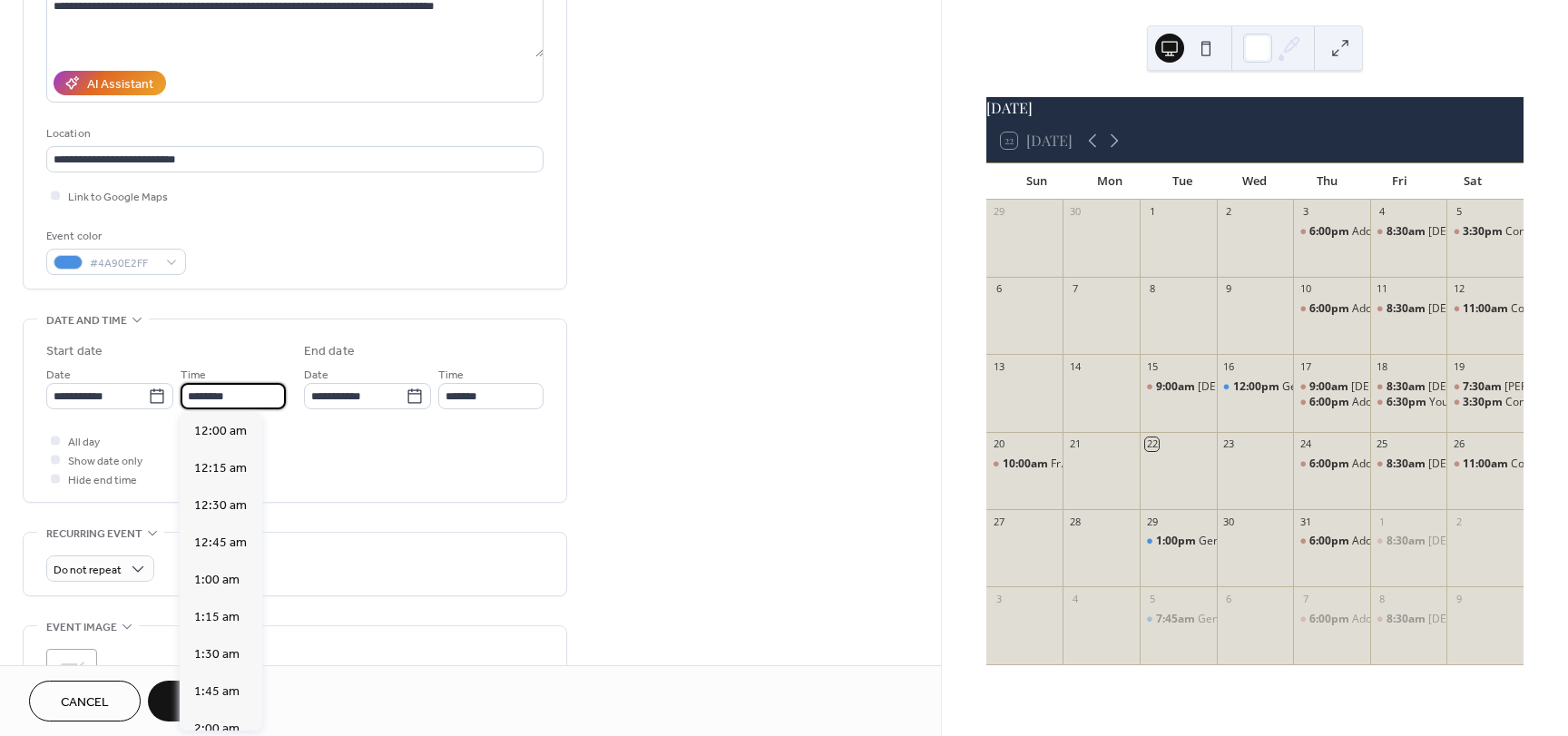 scroll, scrollTop: 1786, scrollLeft: 0, axis: vertical 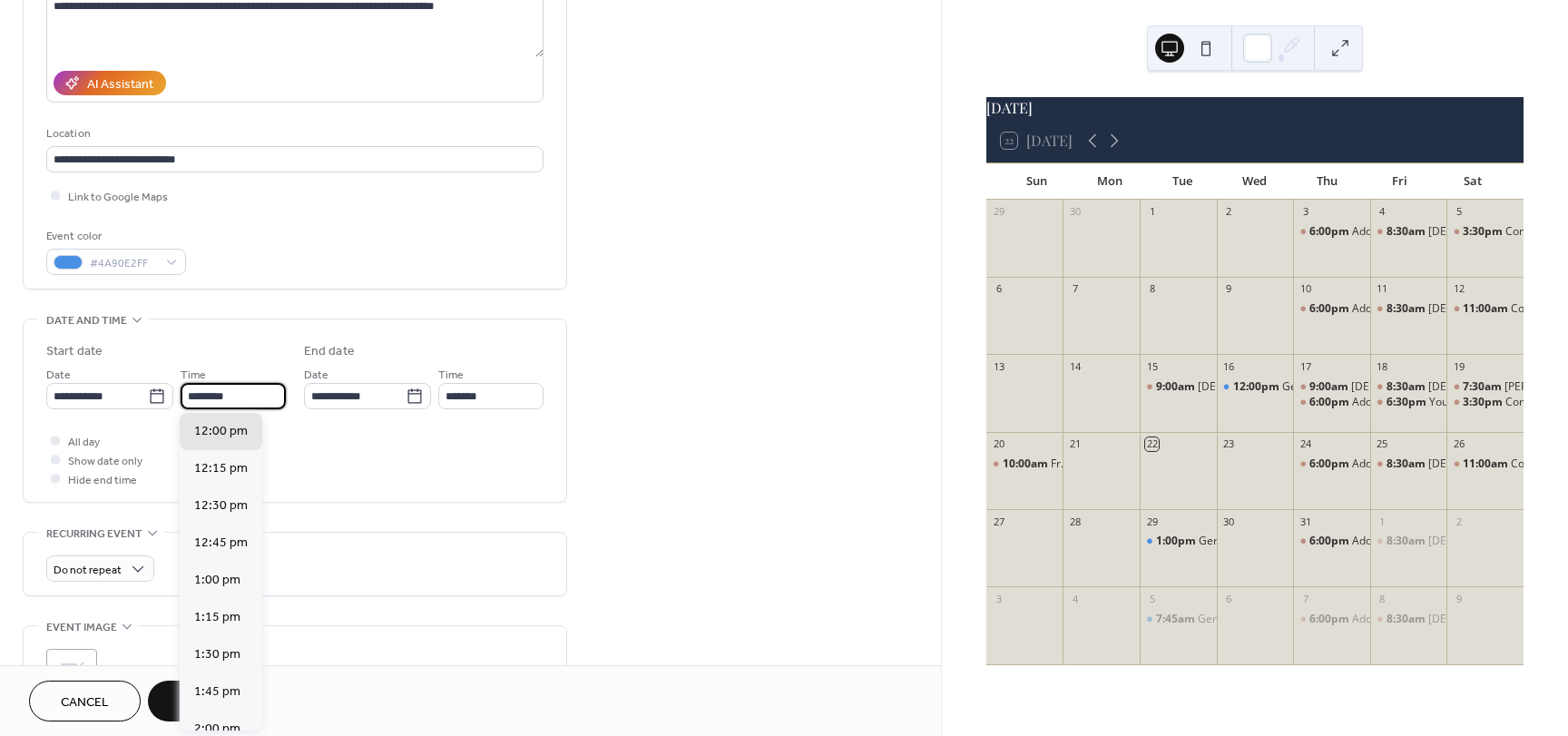 click on "********" at bounding box center [233, 396] 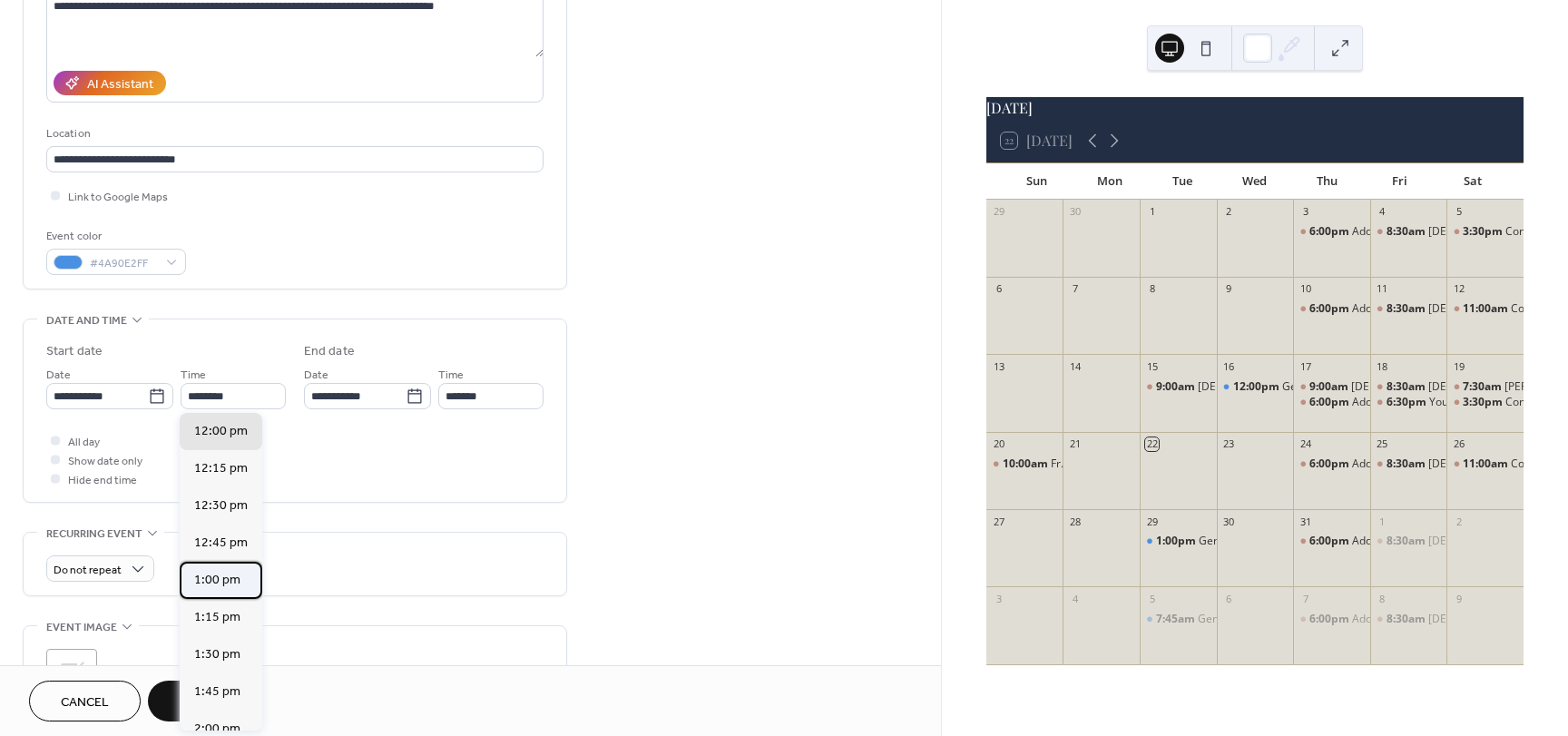 click on "1:00 pm" at bounding box center [217, 580] 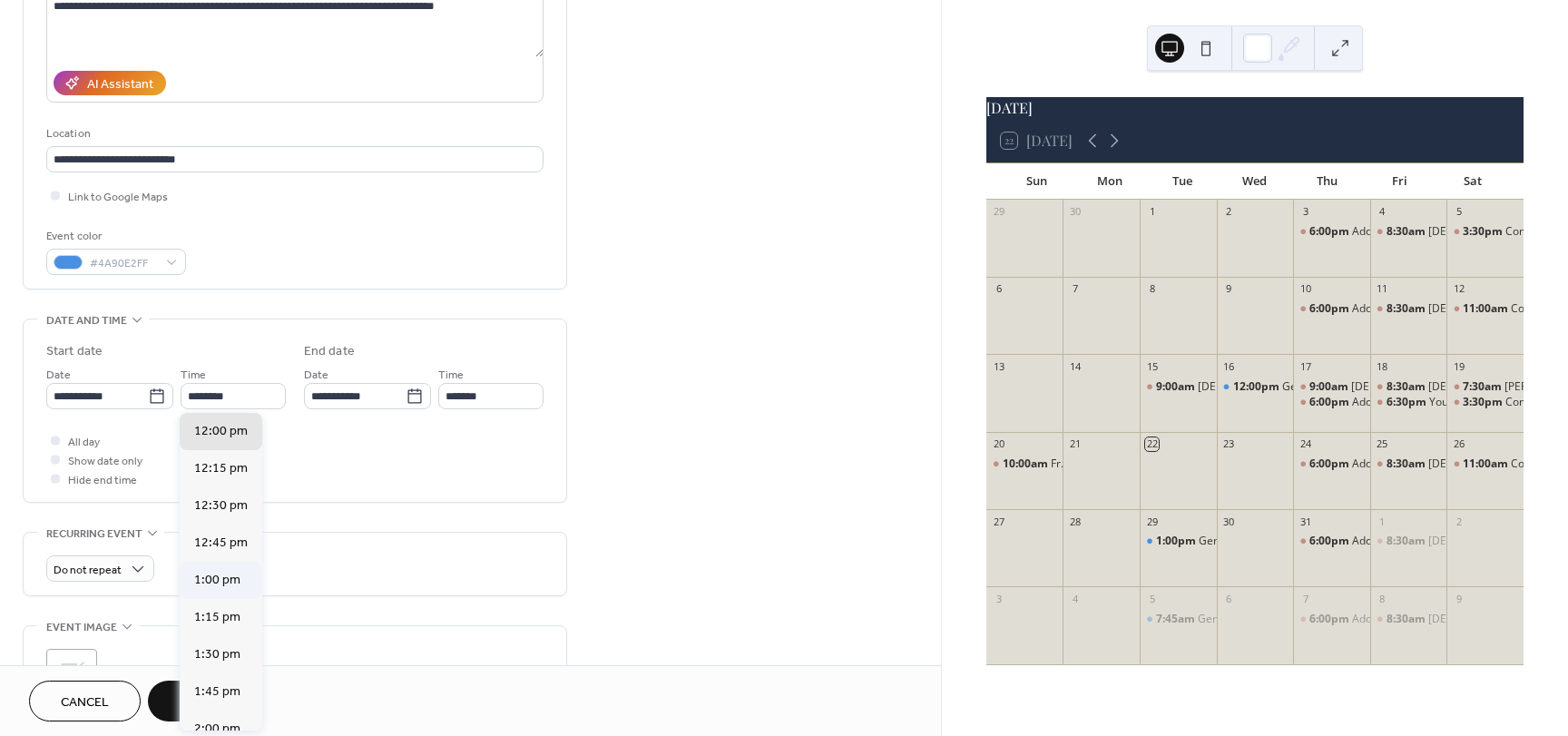type on "*******" 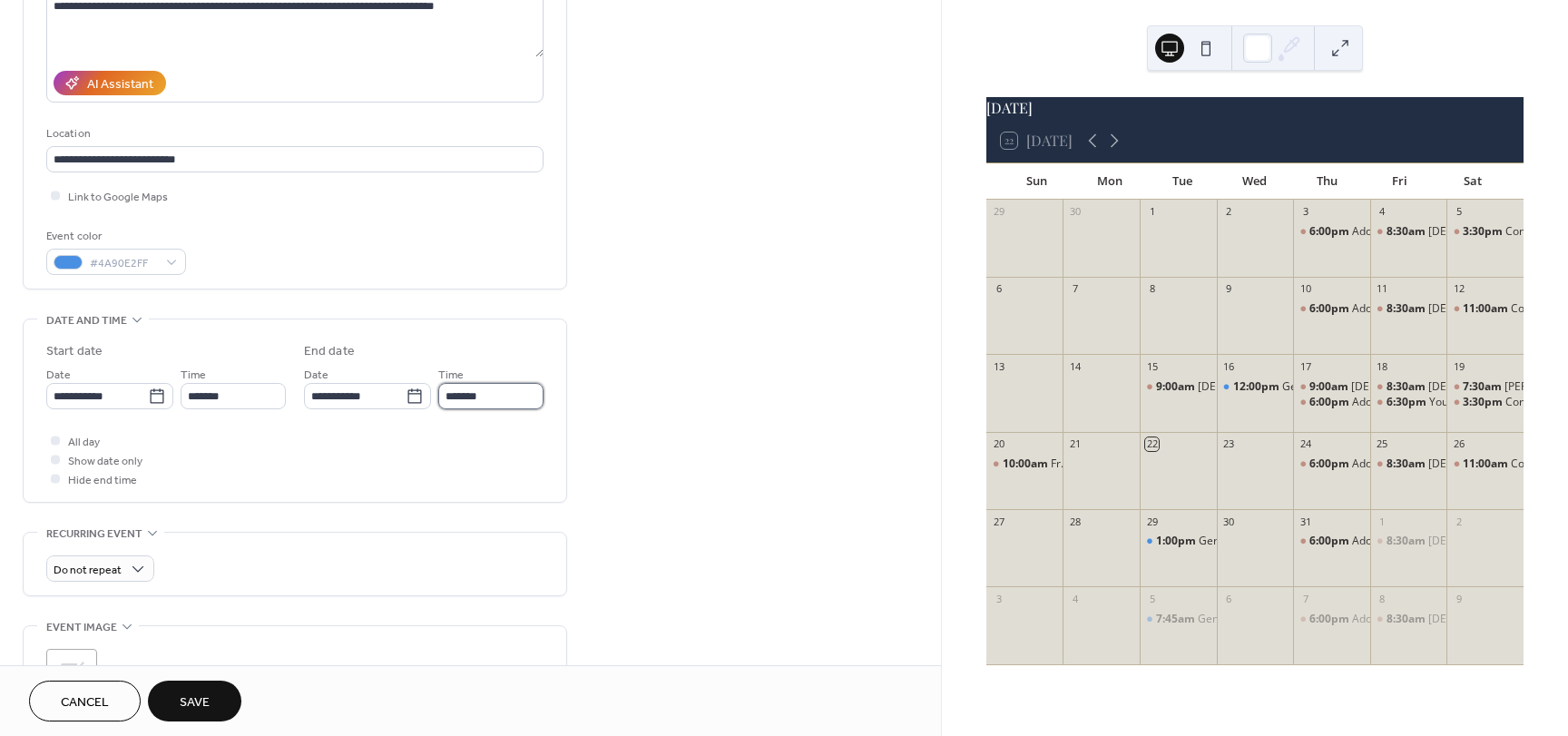 click on "*******" at bounding box center (491, 396) 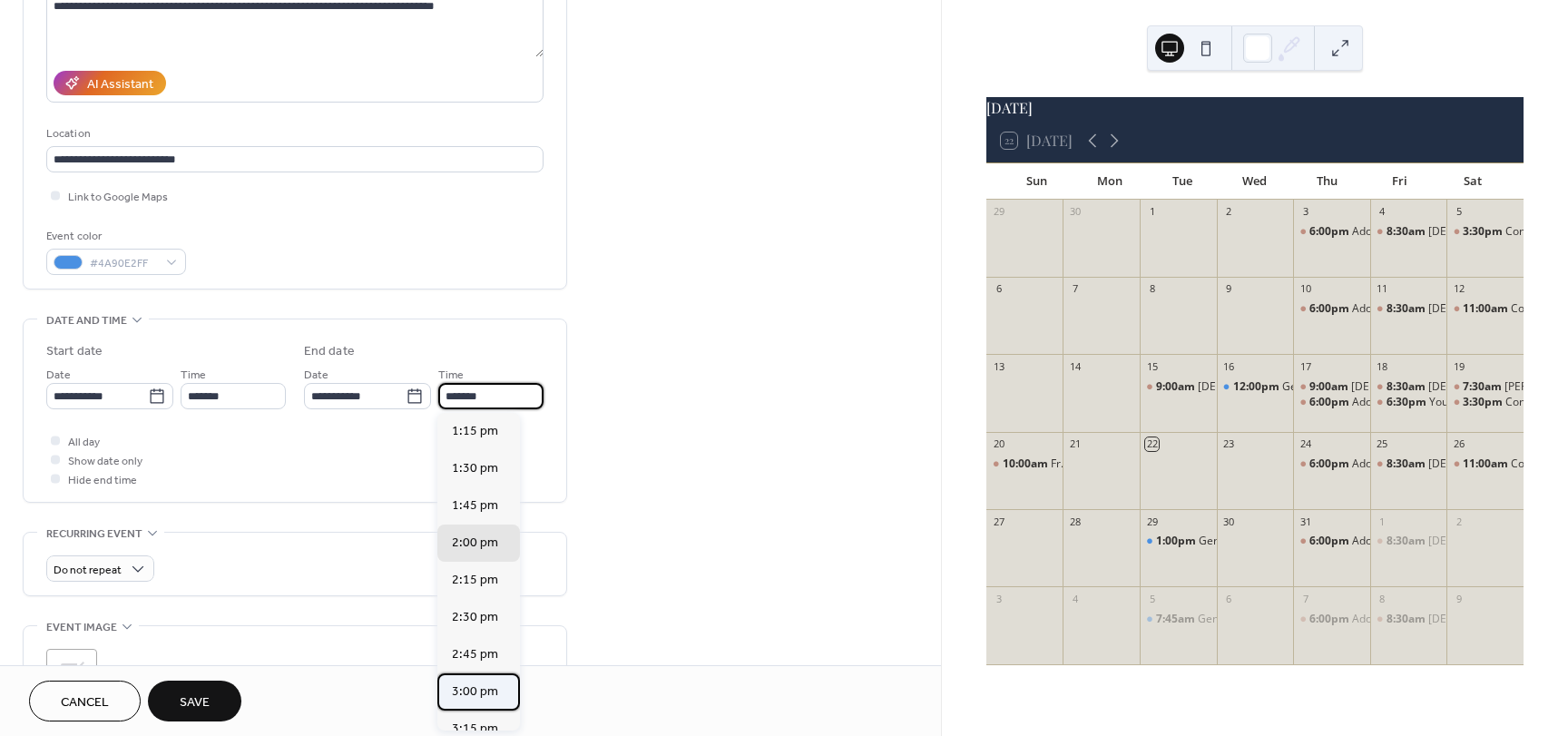 click on "3:00 pm" at bounding box center [475, 692] 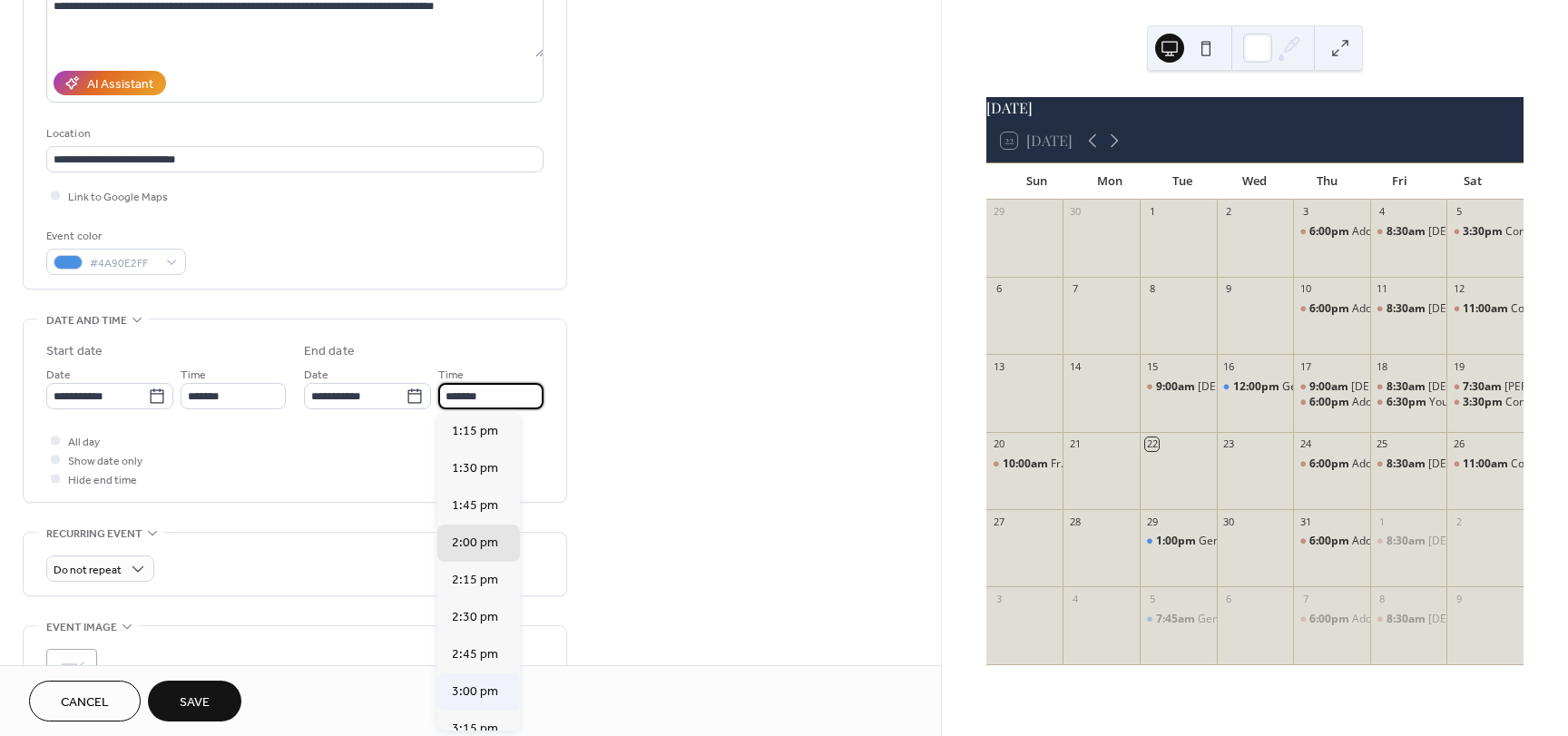 type on "*******" 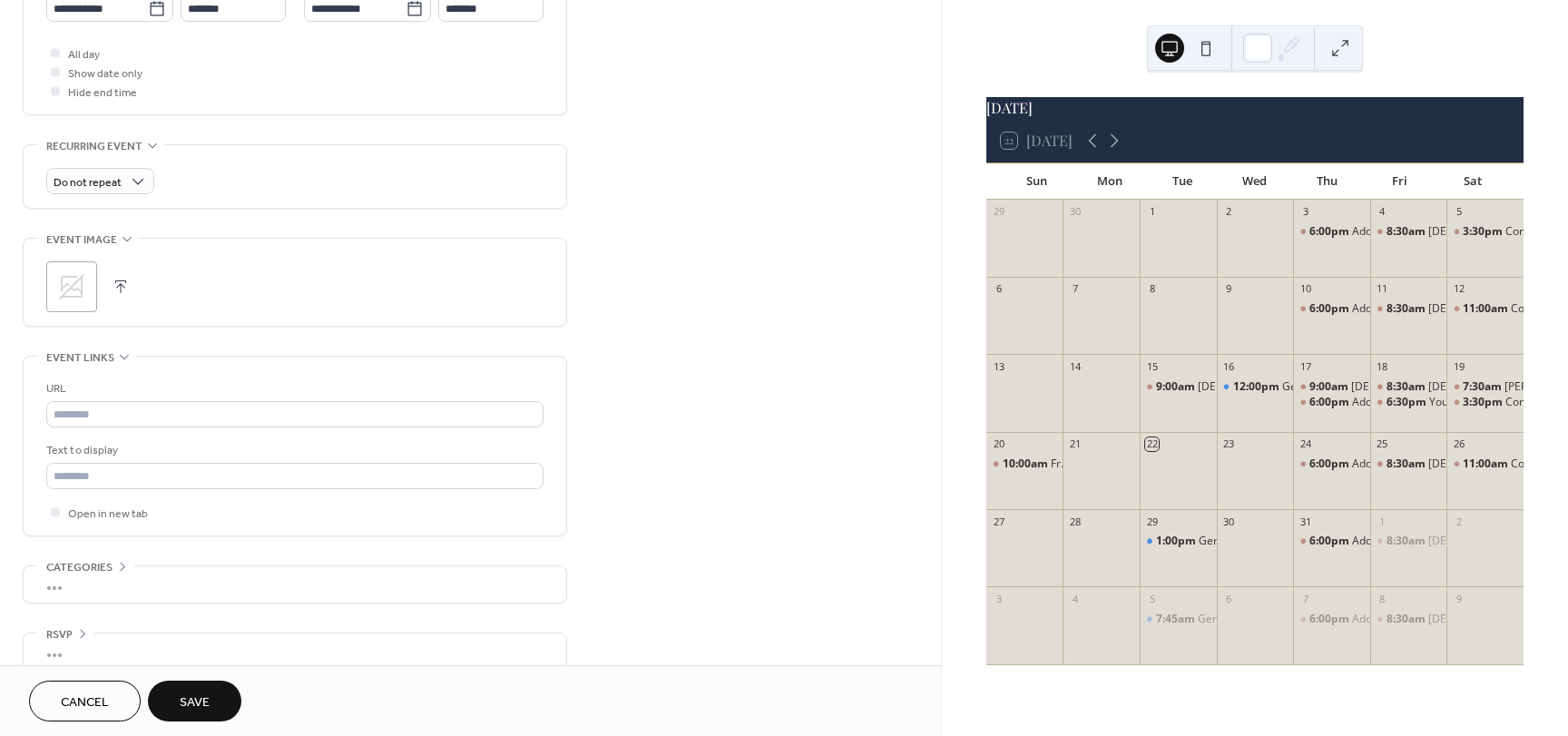 scroll, scrollTop: 683, scrollLeft: 0, axis: vertical 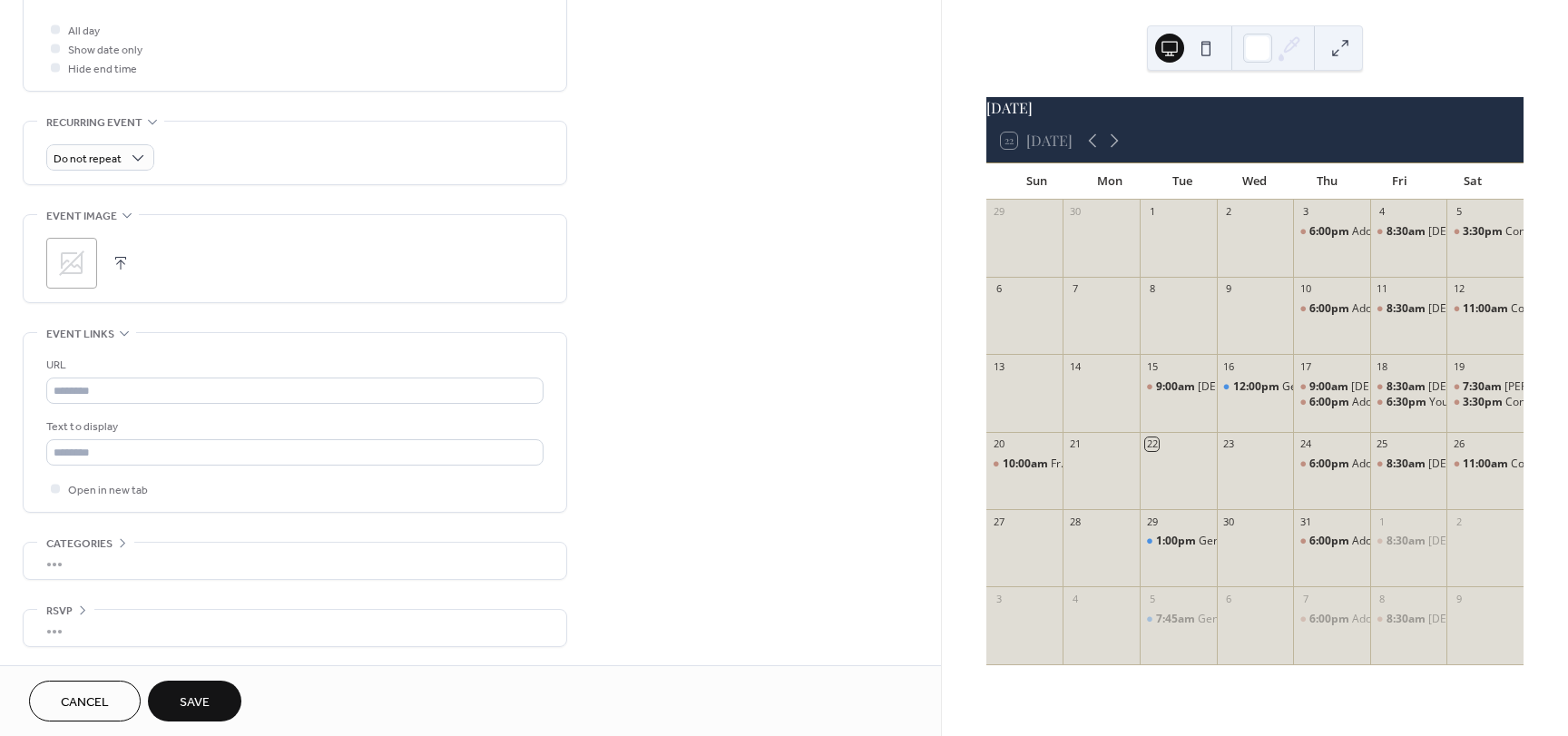 click on "Save" at bounding box center [194, 702] 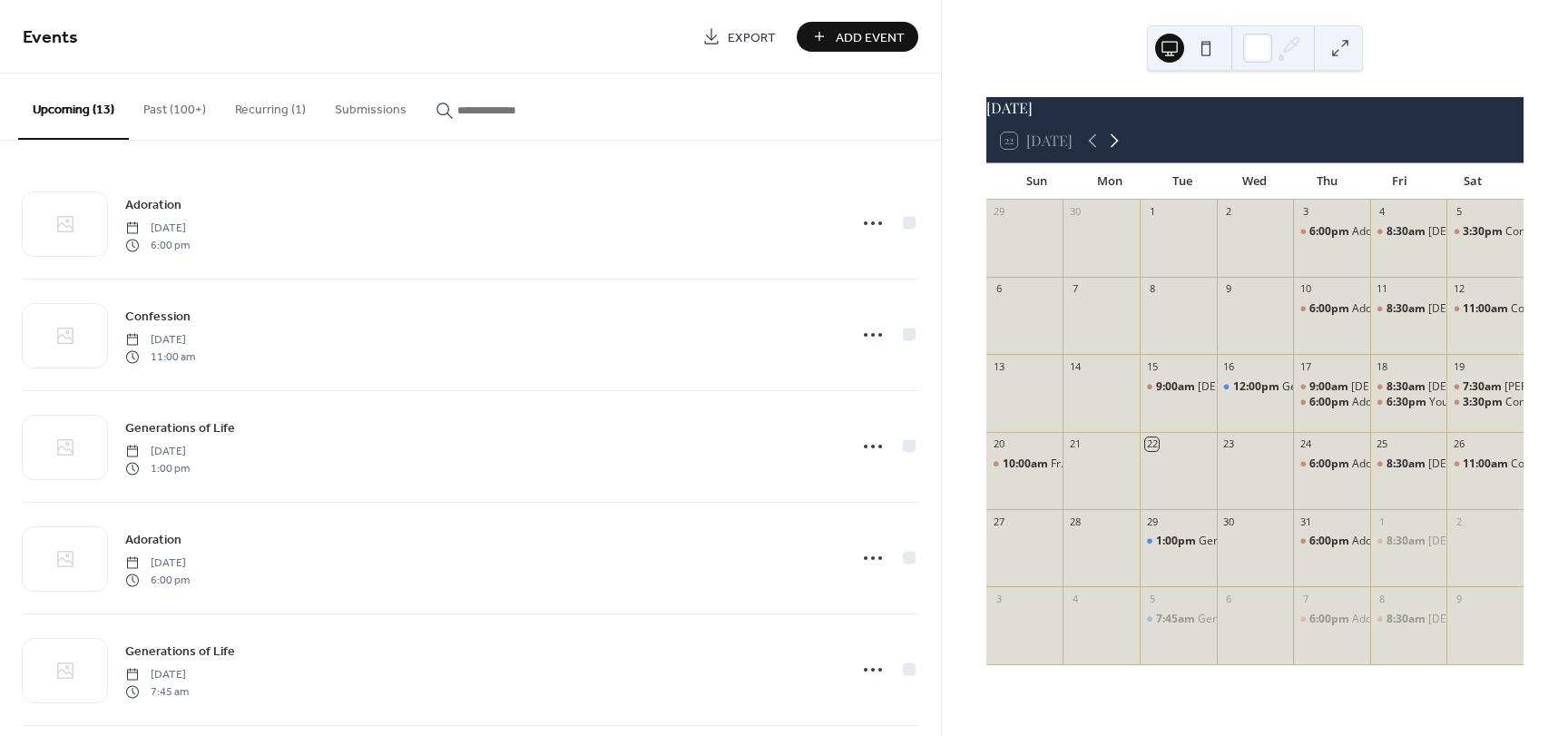 click 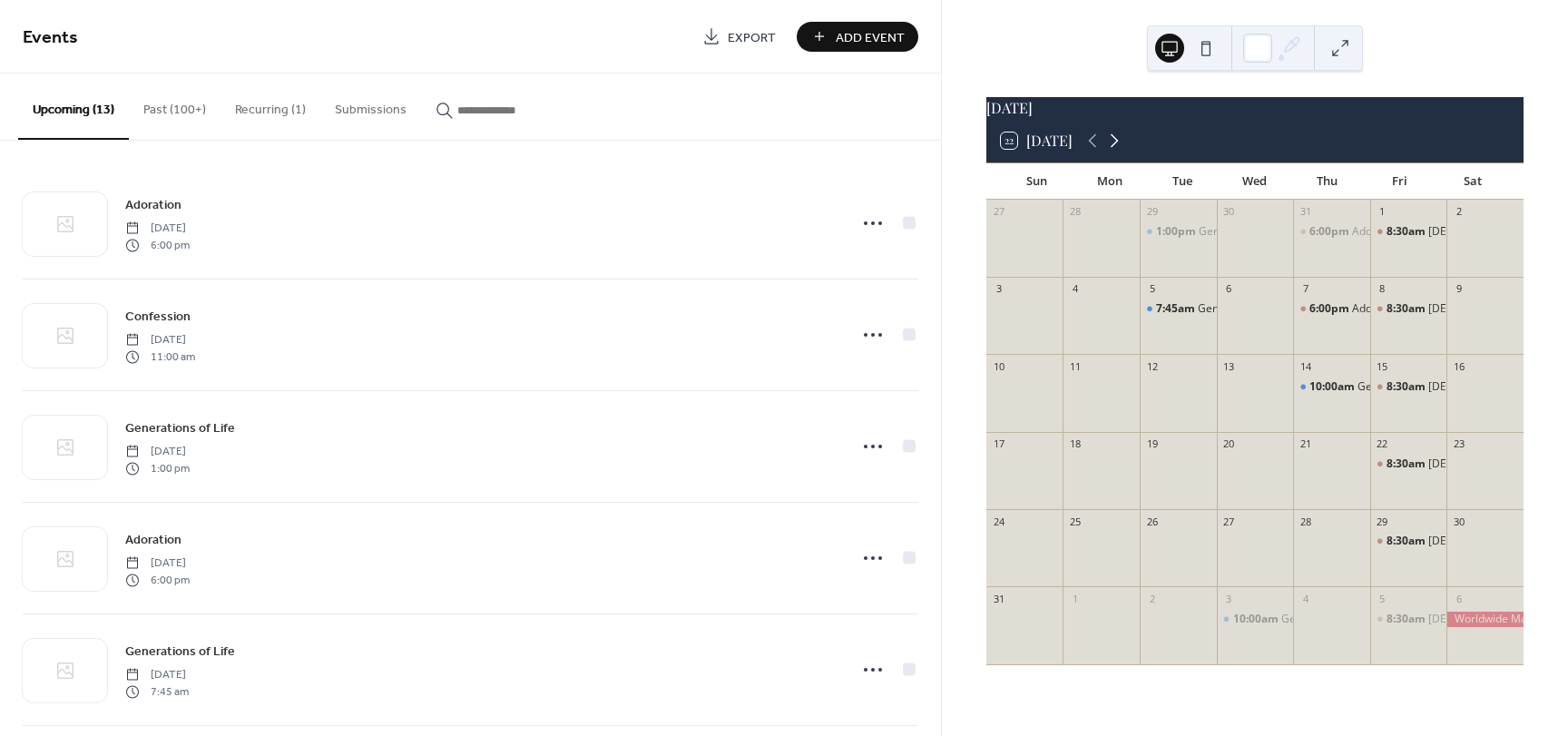 click 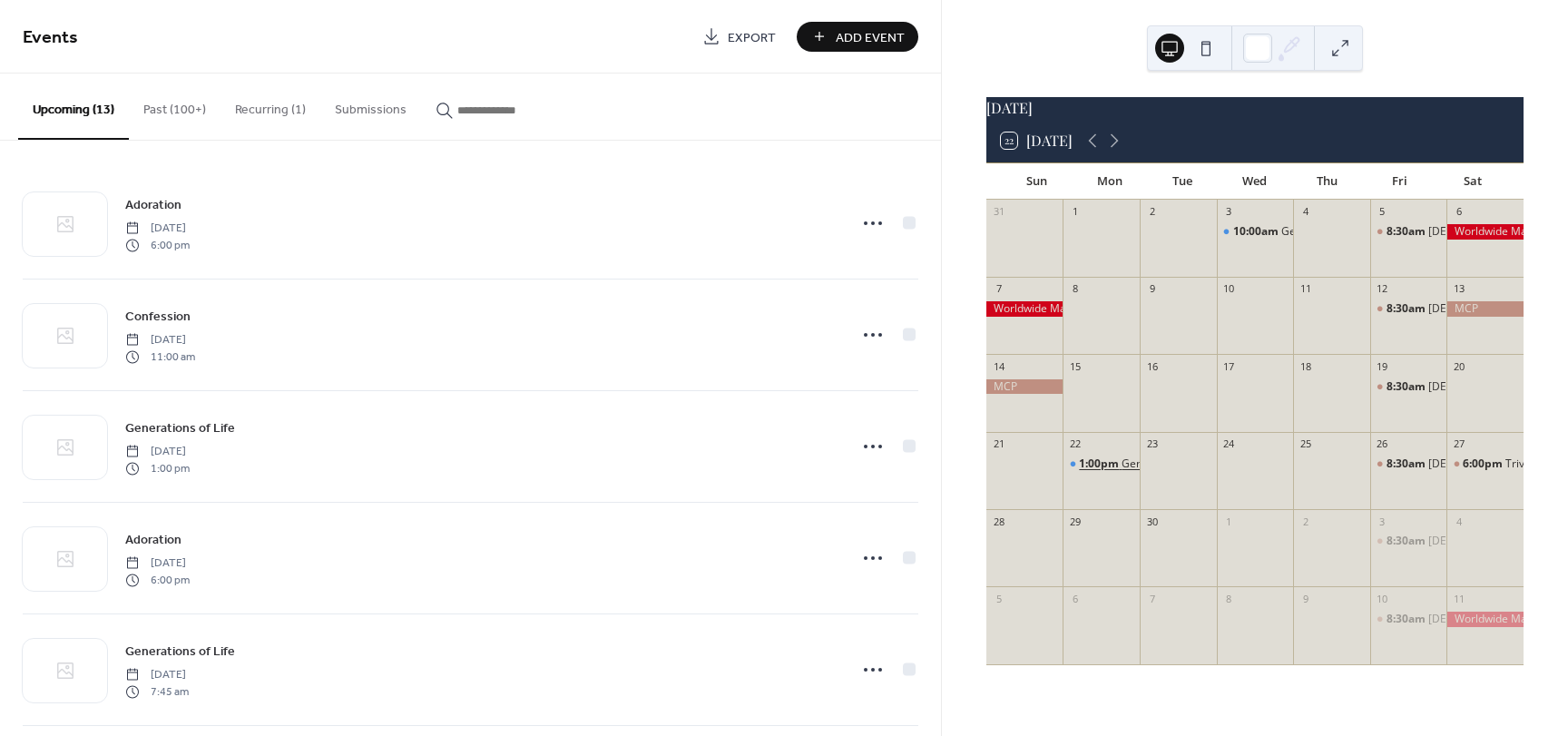 click on "1:00pm" at bounding box center (1100, 464) 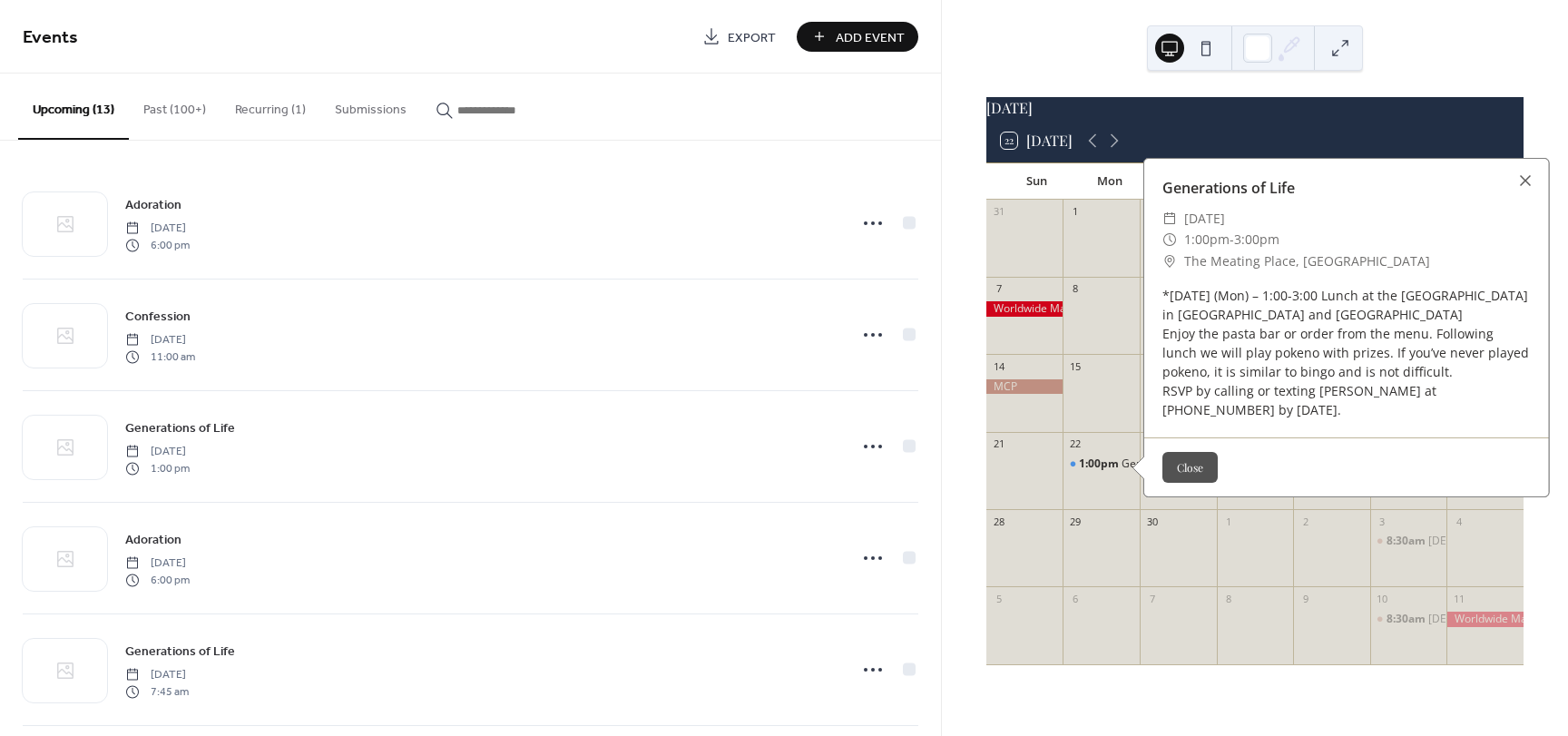 click on "Close" at bounding box center [1190, 467] 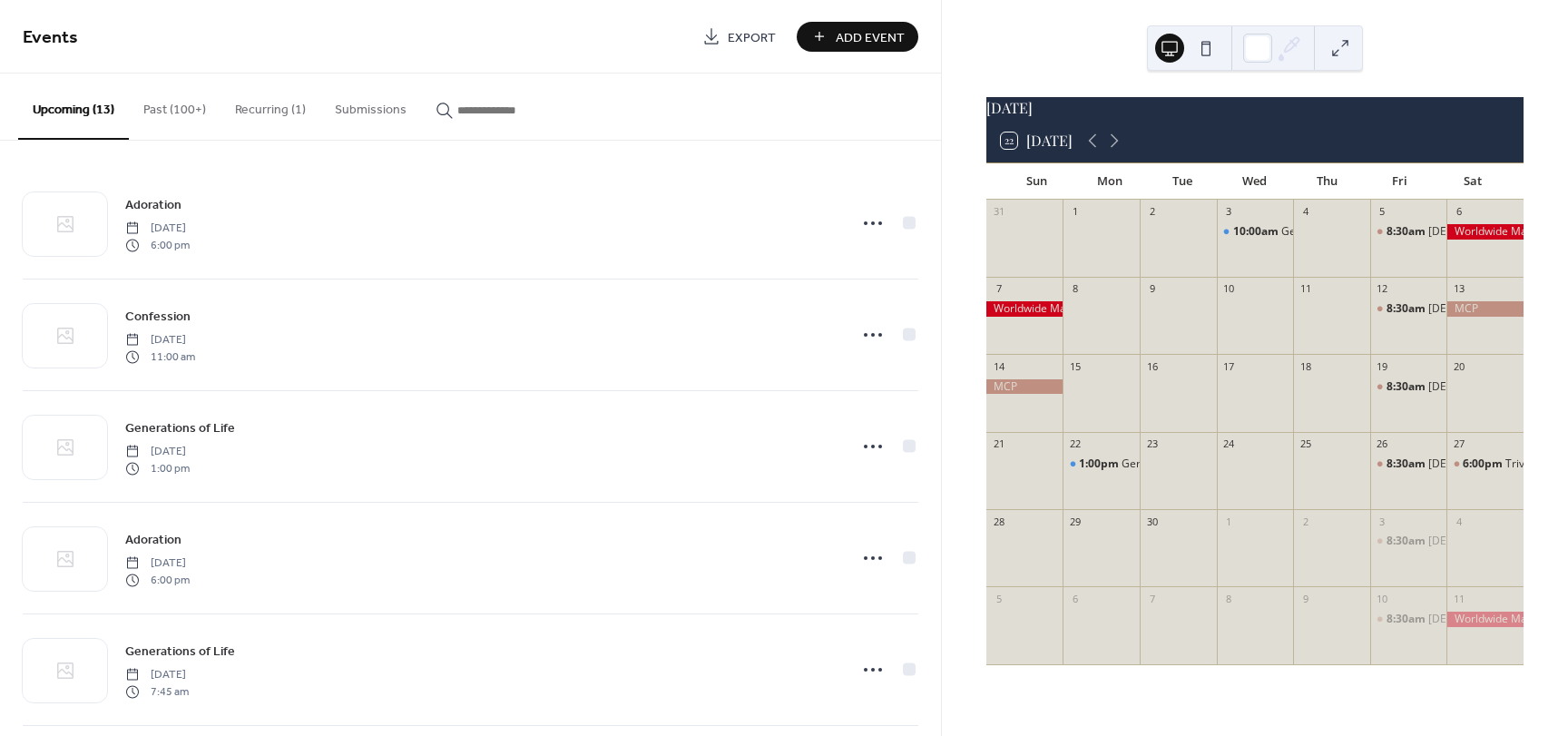 click on "Add Event" at bounding box center [870, 37] 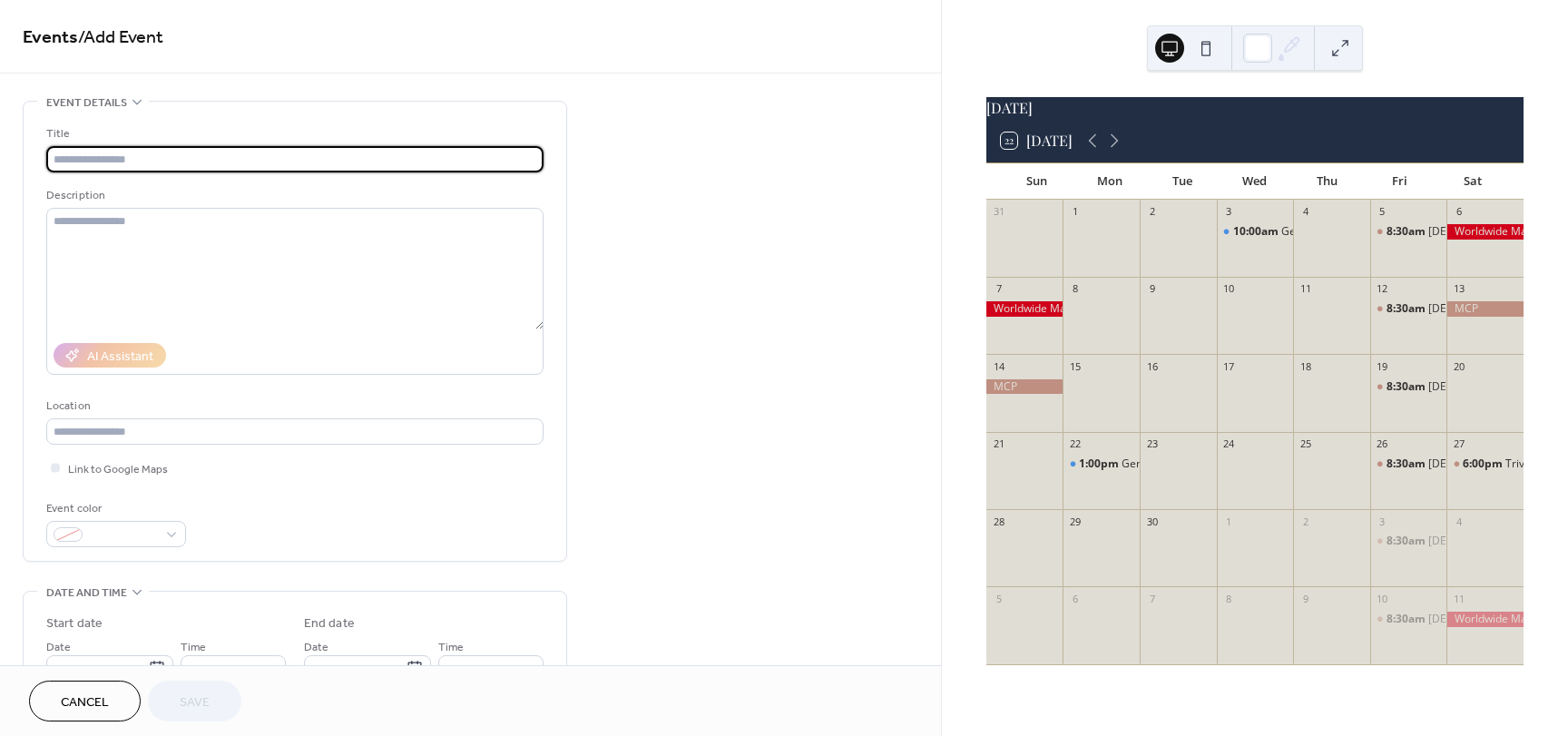 click on "Cancel" at bounding box center (84, 702) 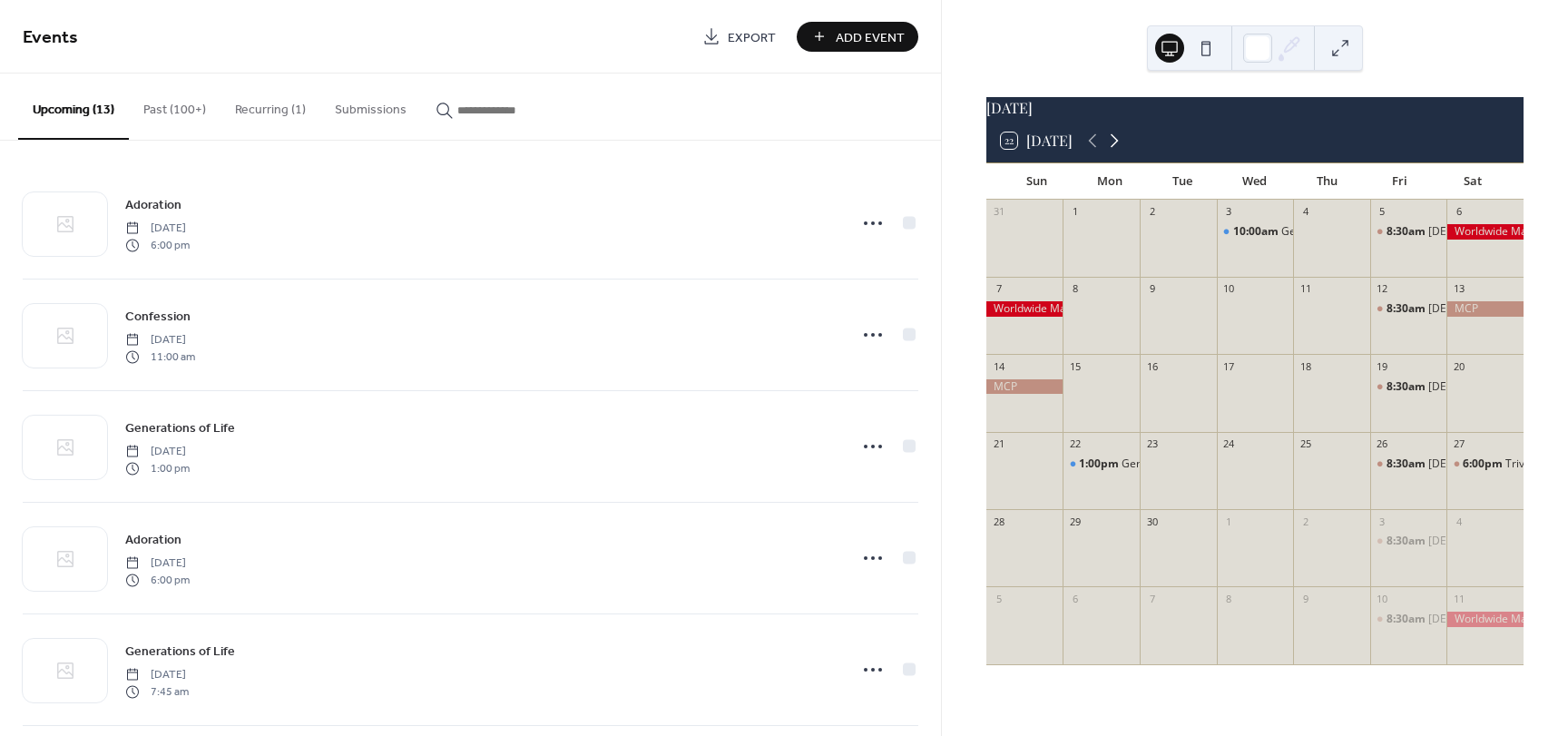 click 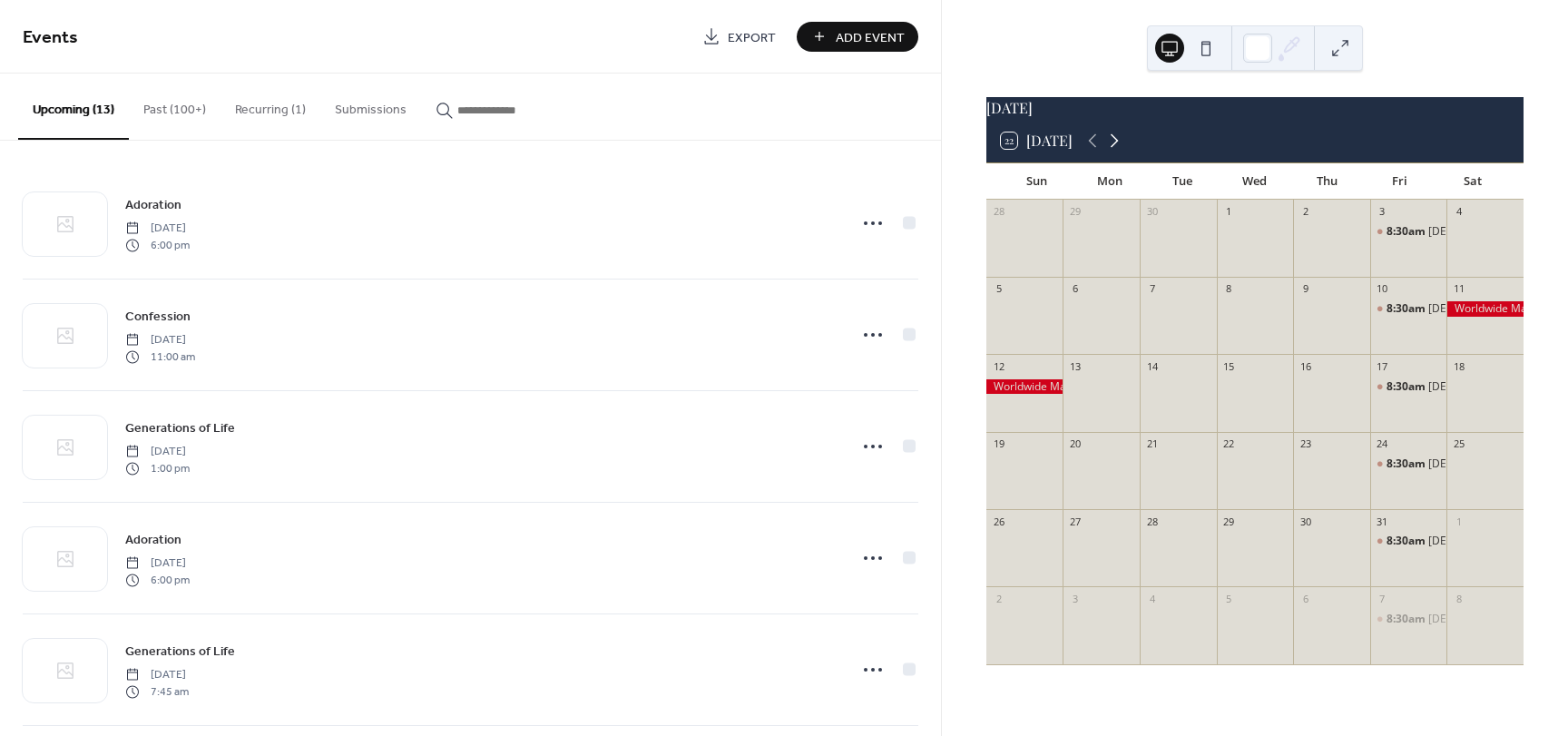 click 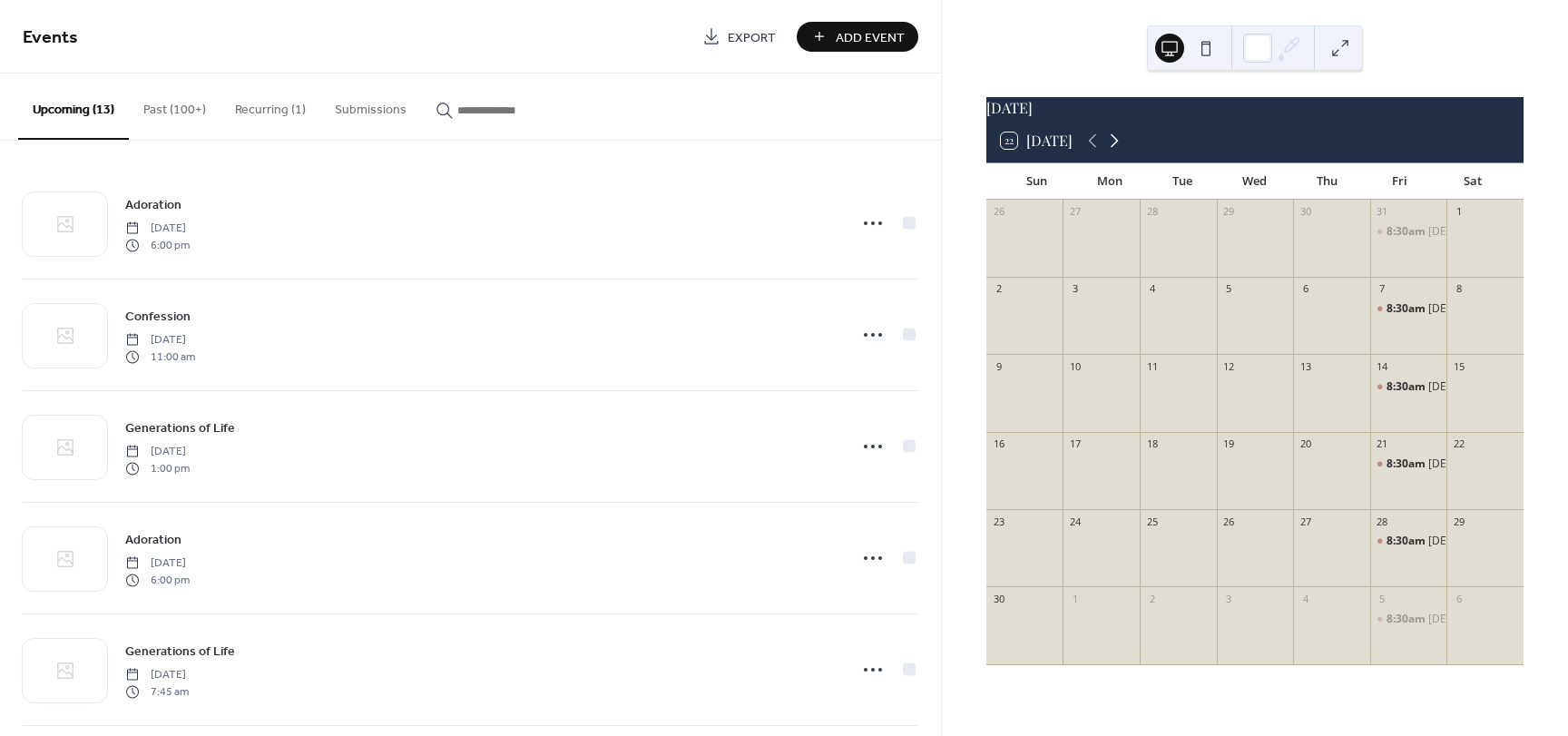 click 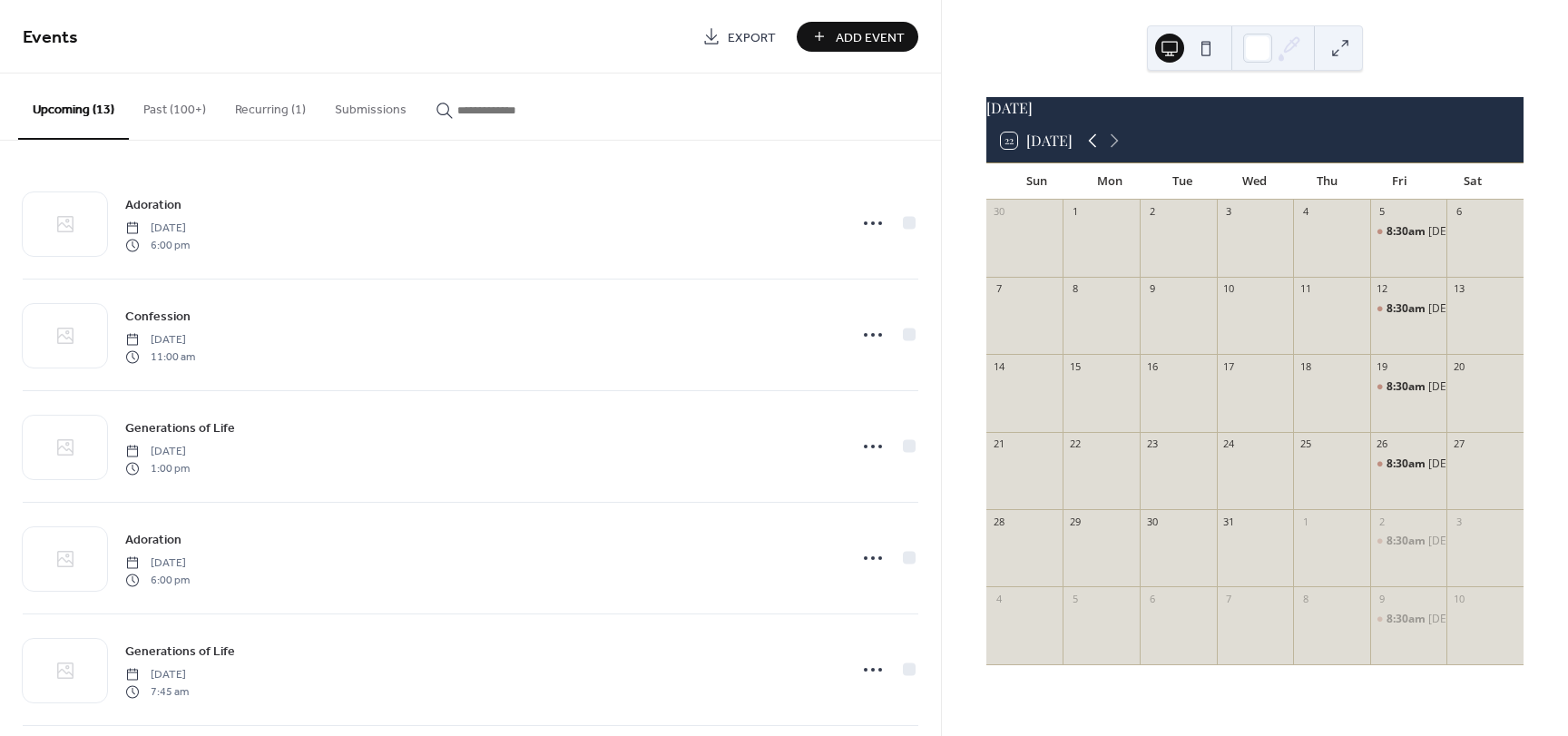 click 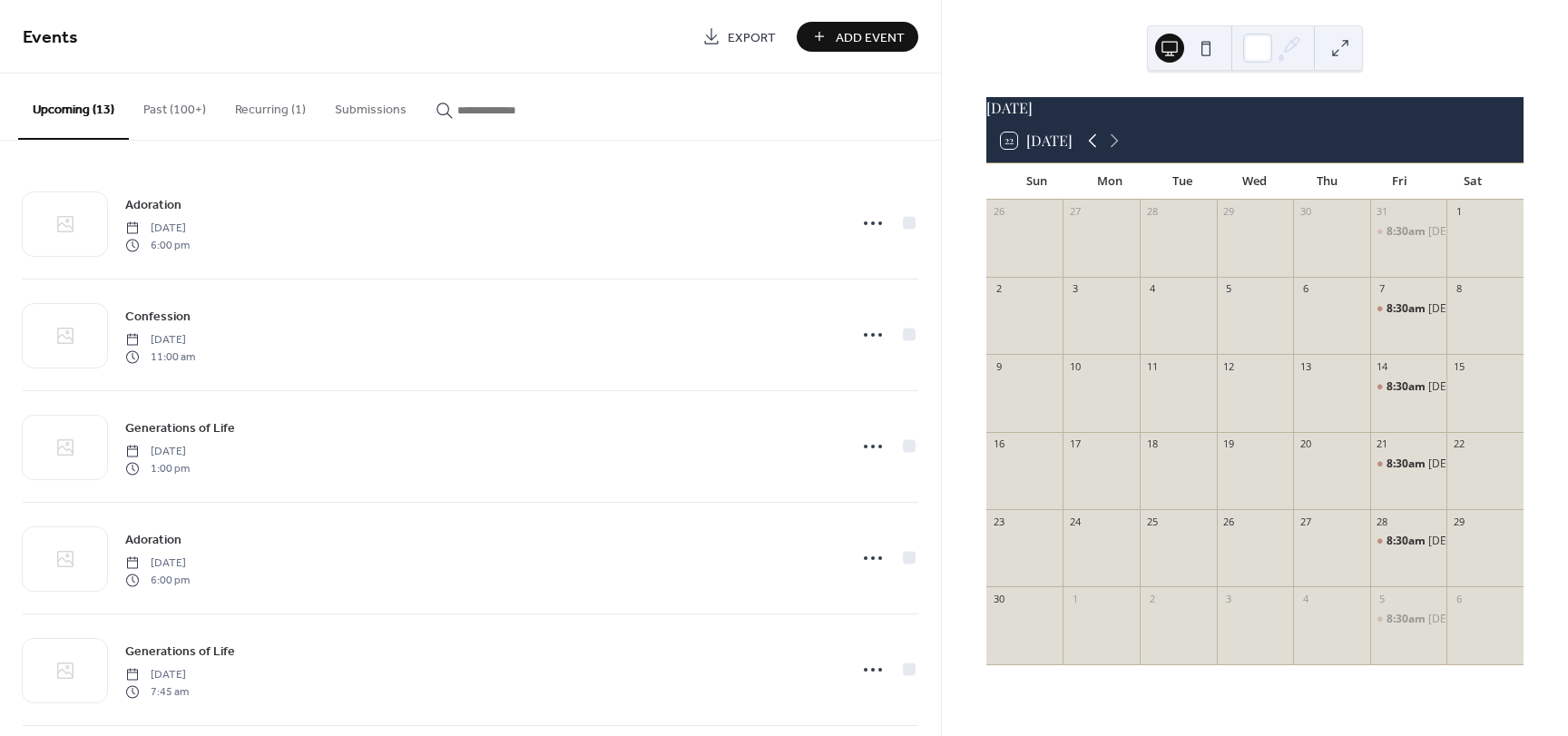click 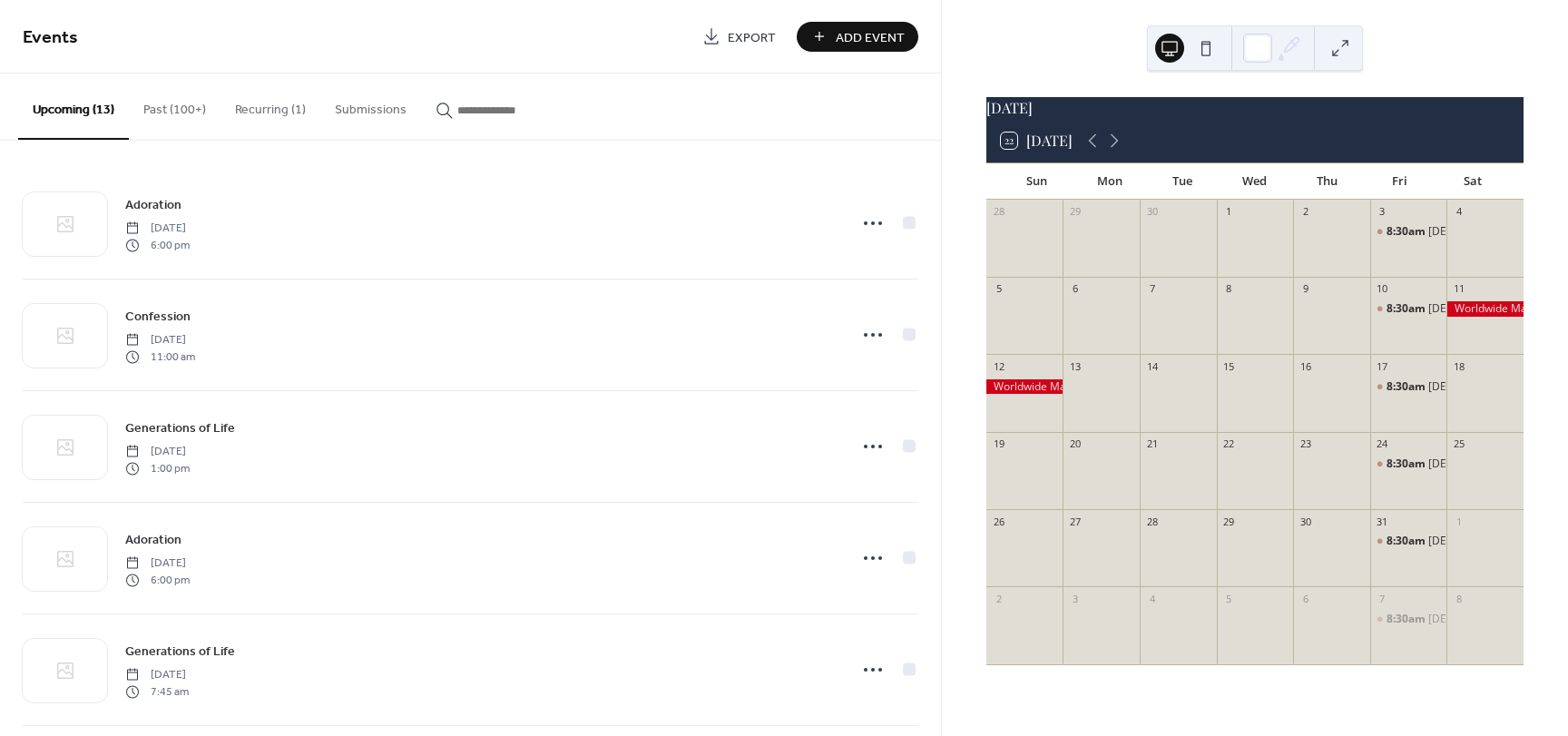 click on "Add Event" at bounding box center (870, 37) 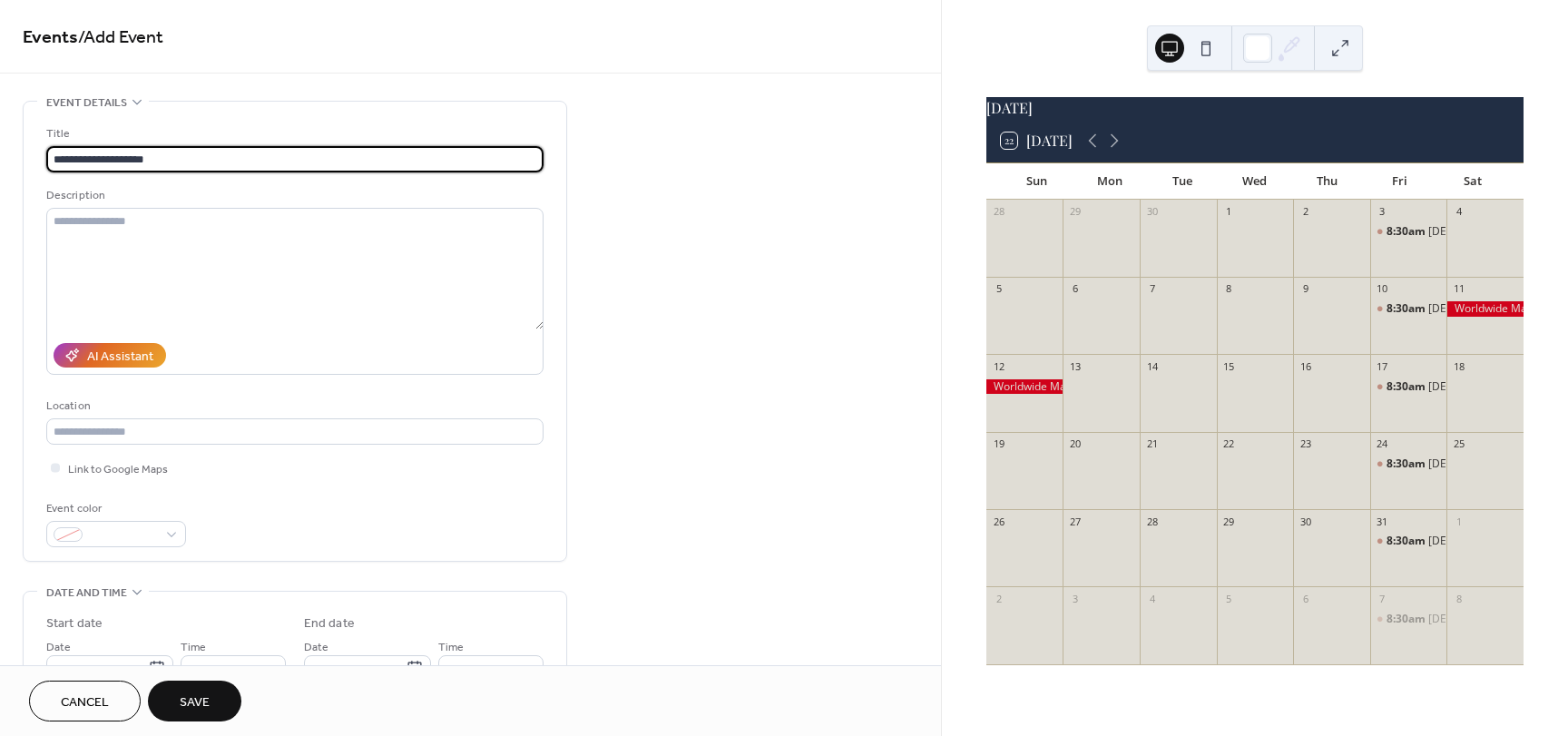 click on "**********" at bounding box center [295, 159] 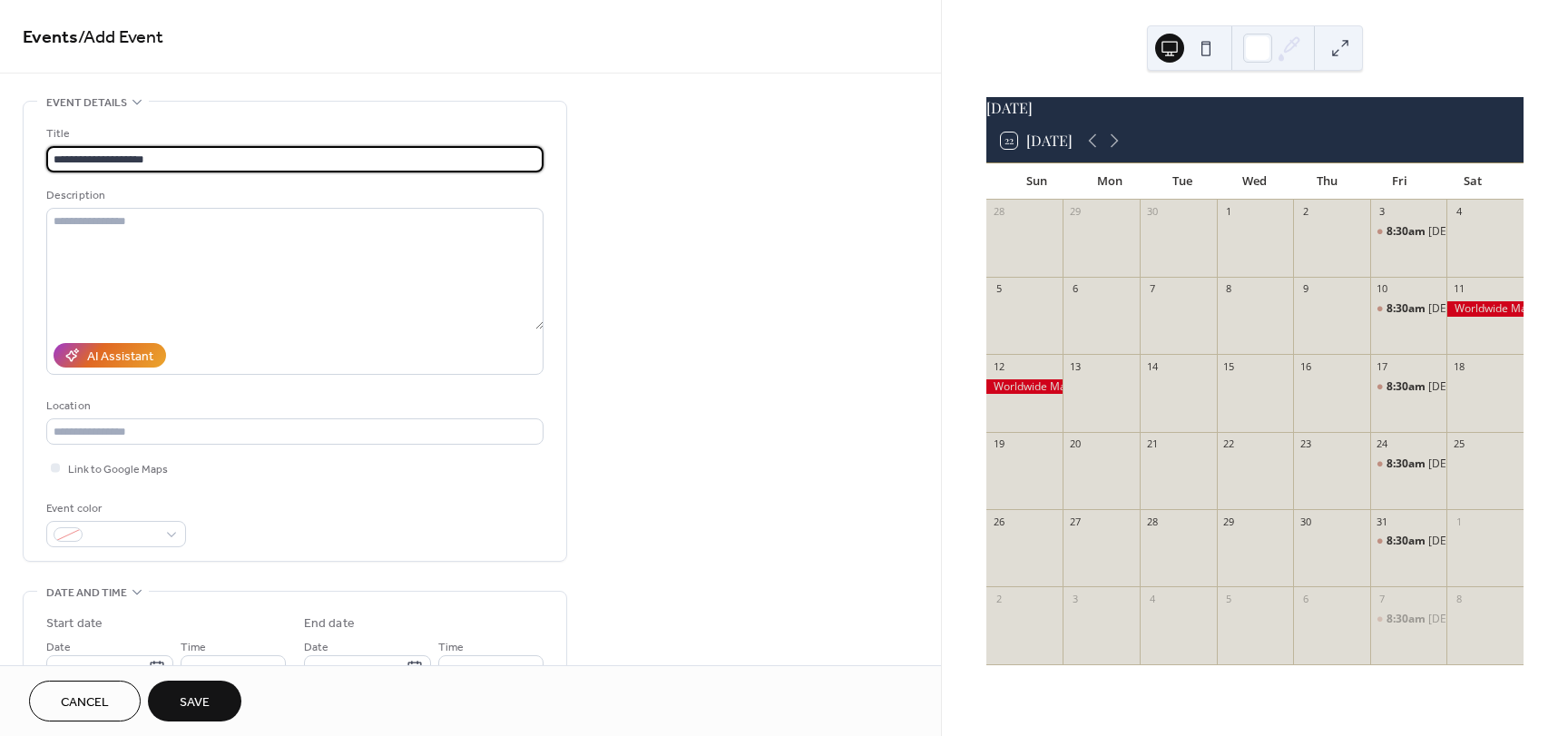 click on "**********" at bounding box center (295, 159) 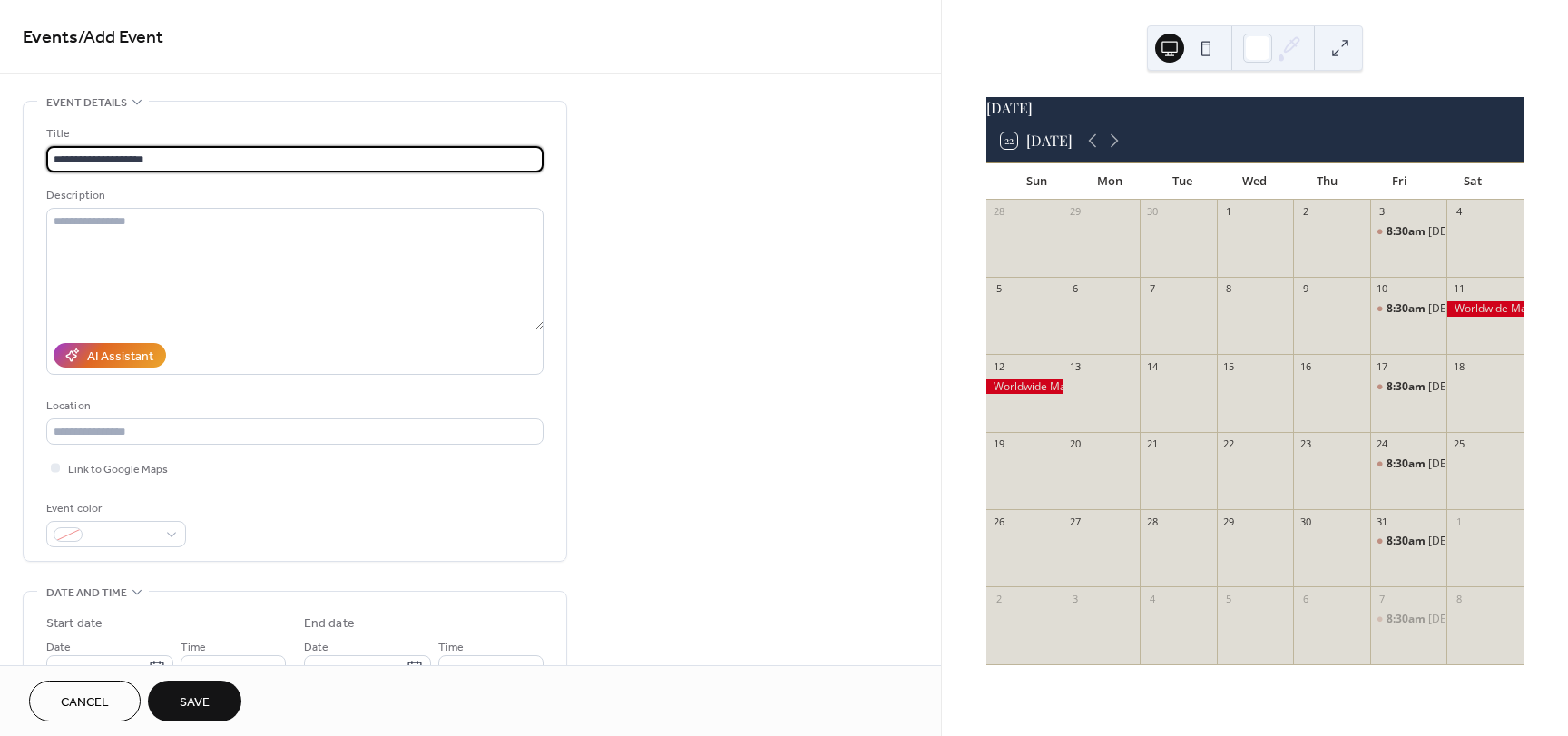 click on "**********" at bounding box center [295, 159] 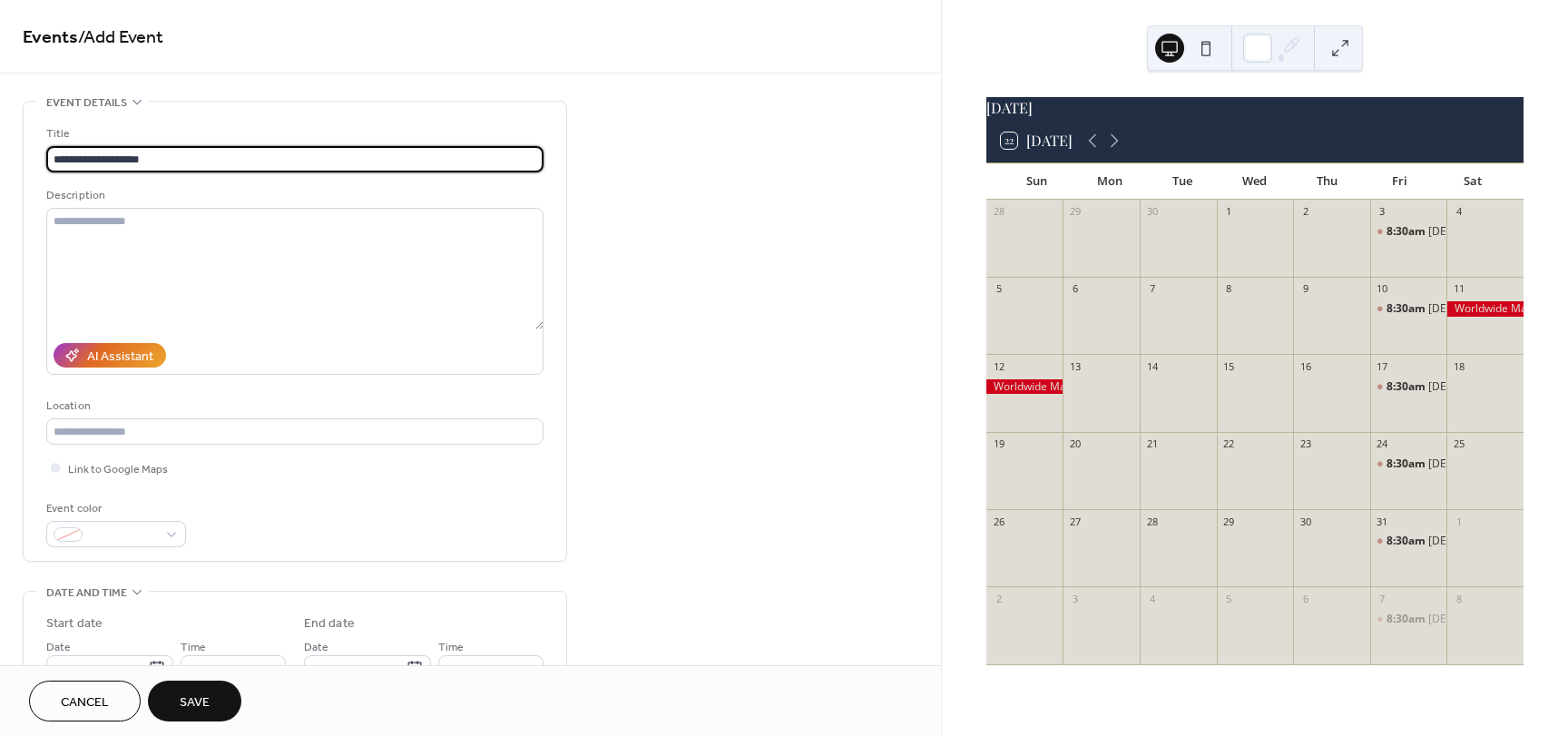click on "**********" at bounding box center [295, 159] 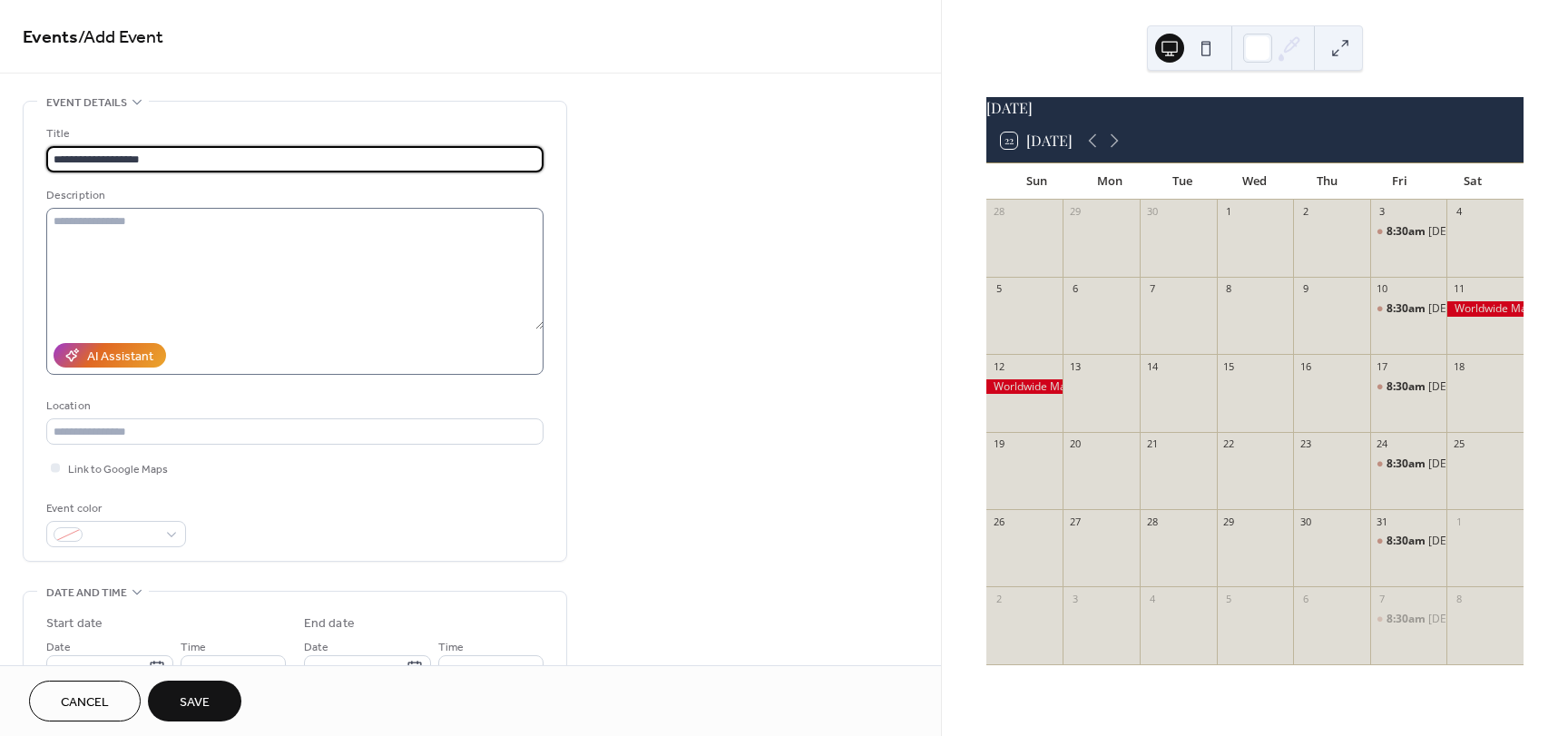 type on "**********" 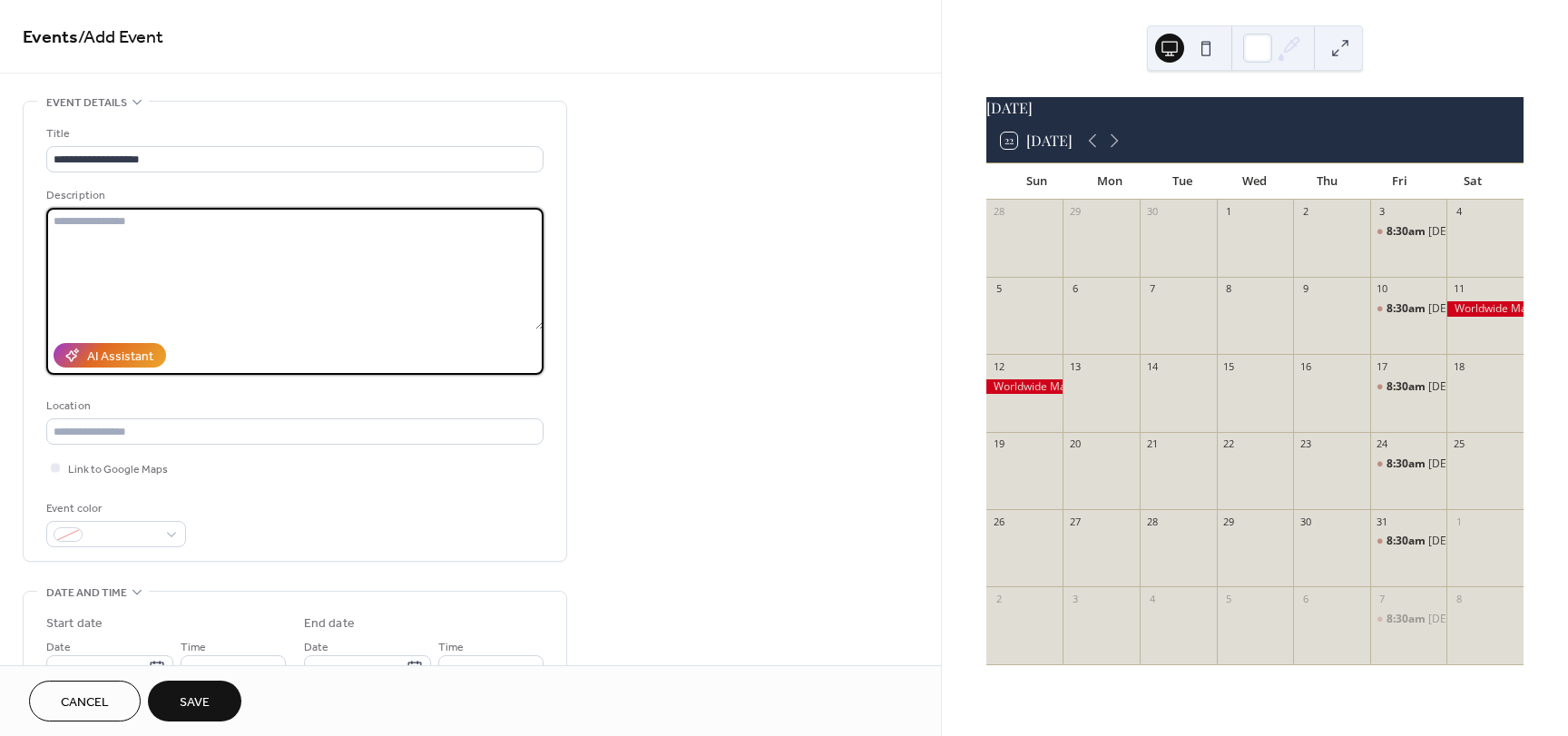 click at bounding box center (295, 269) 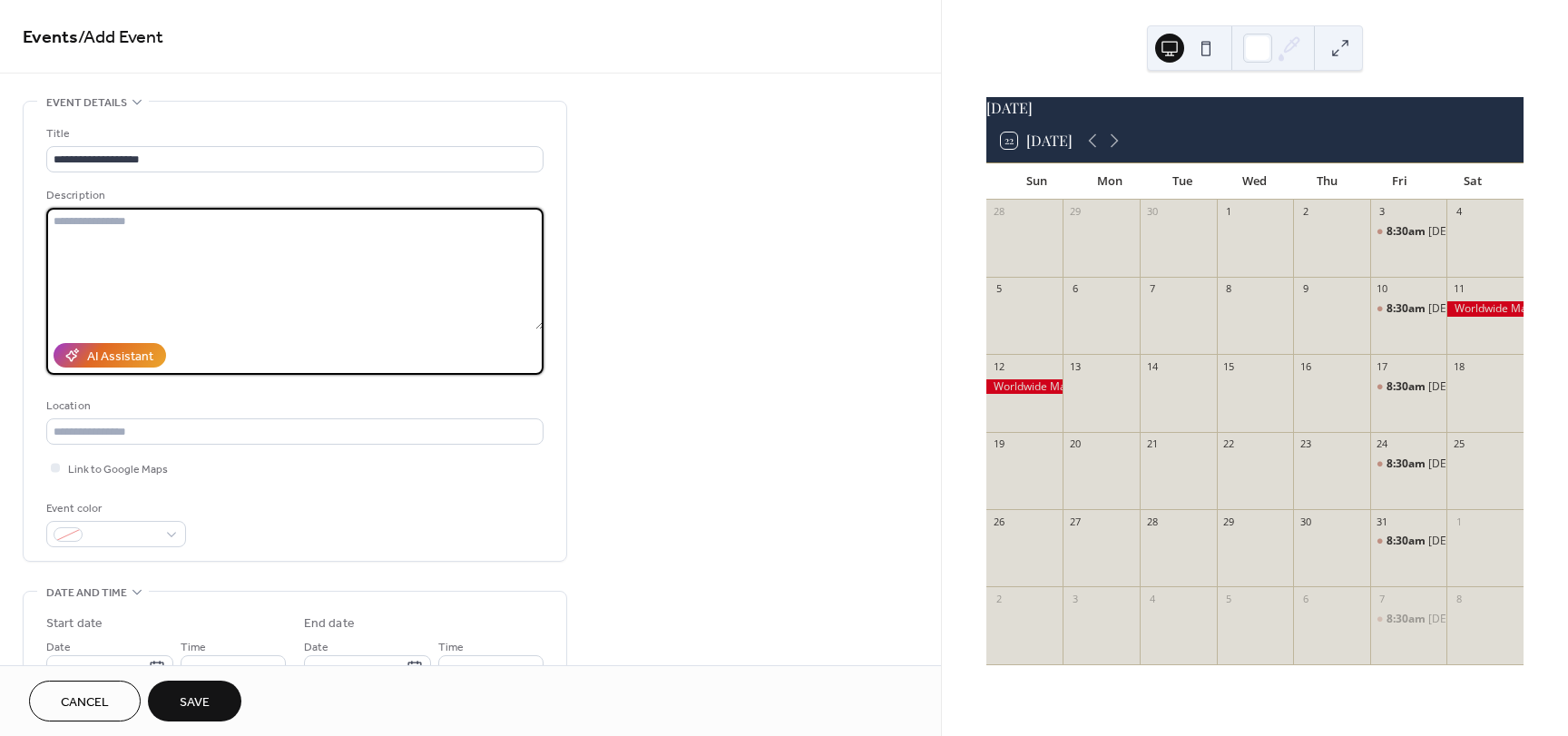 paste on "**********" 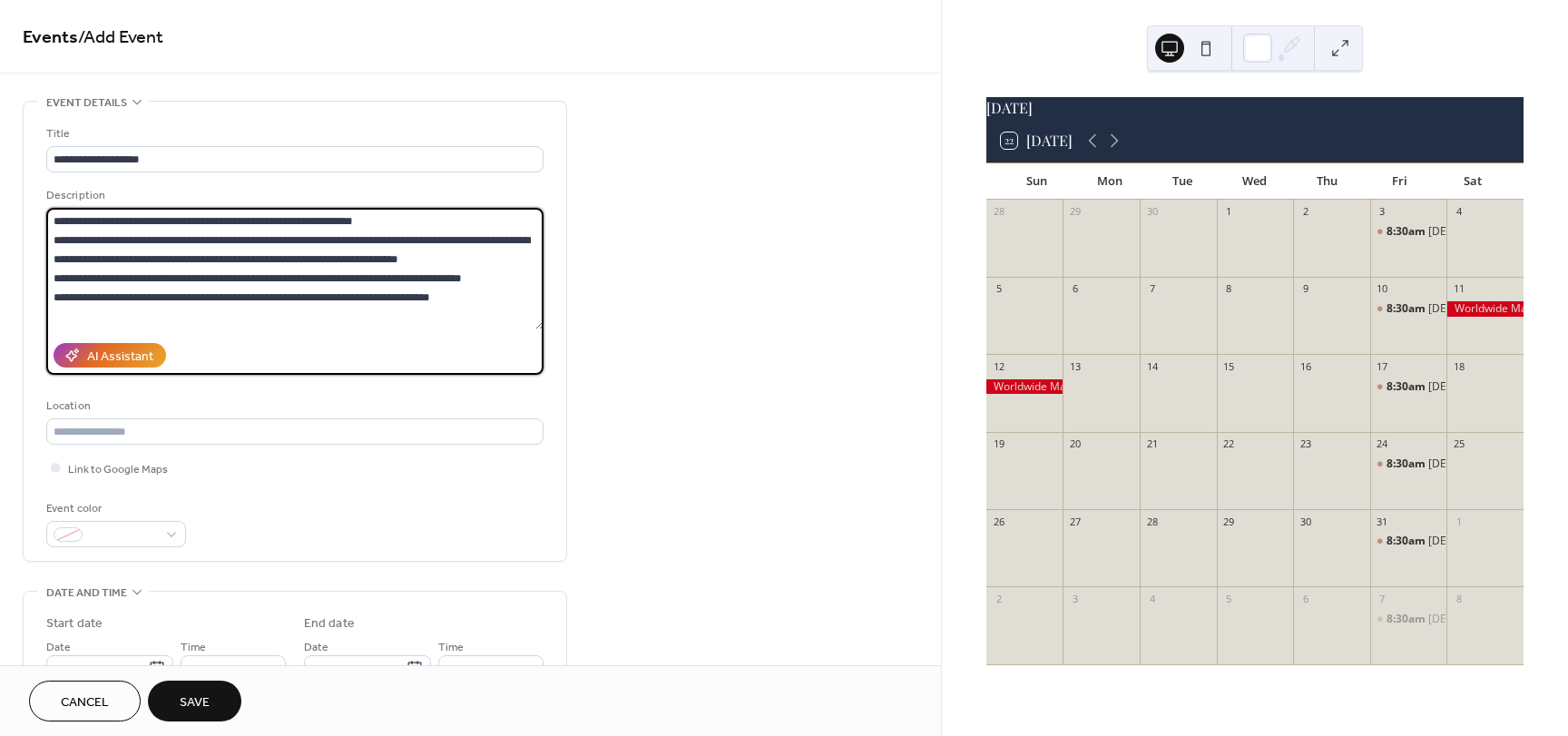 scroll, scrollTop: 16, scrollLeft: 0, axis: vertical 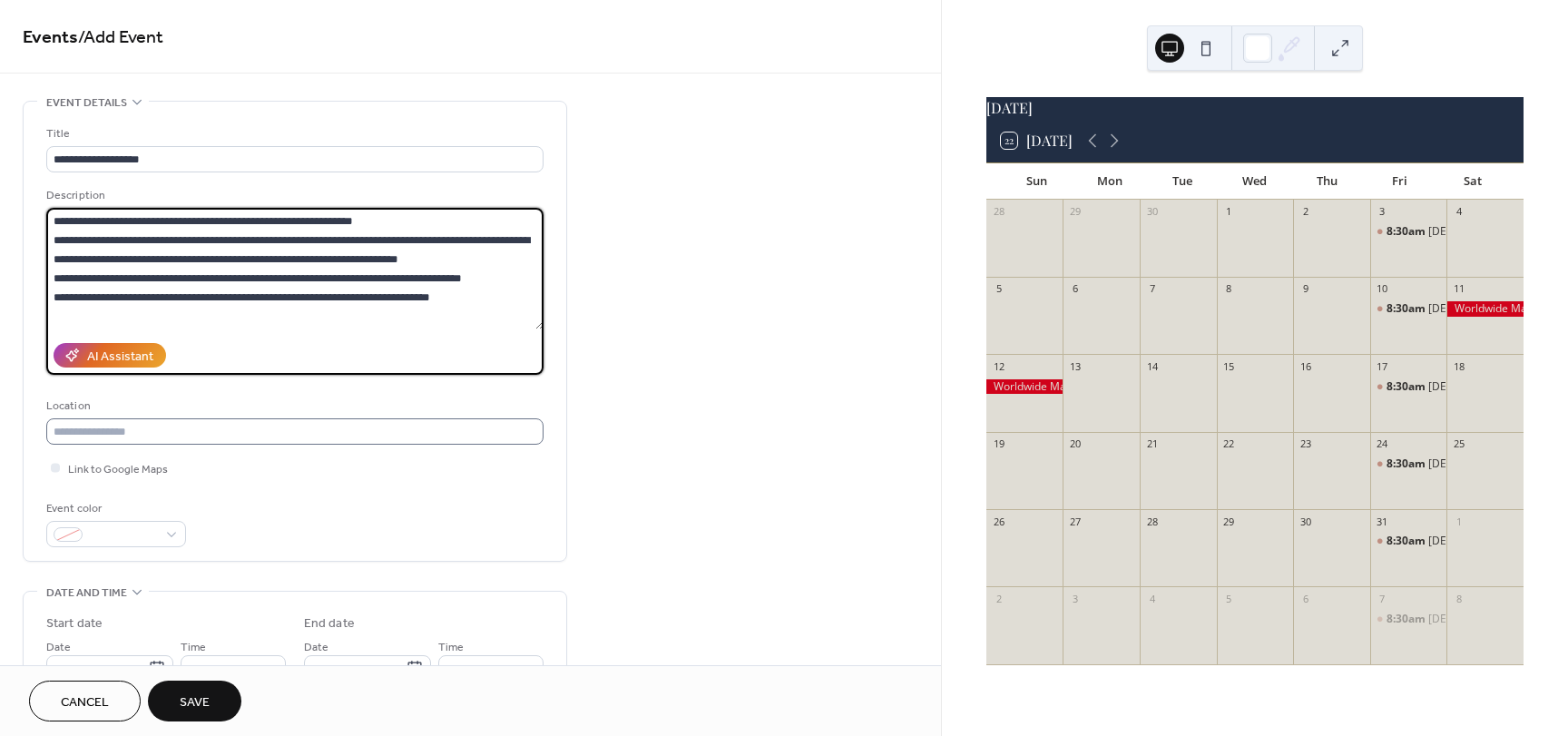 type on "**********" 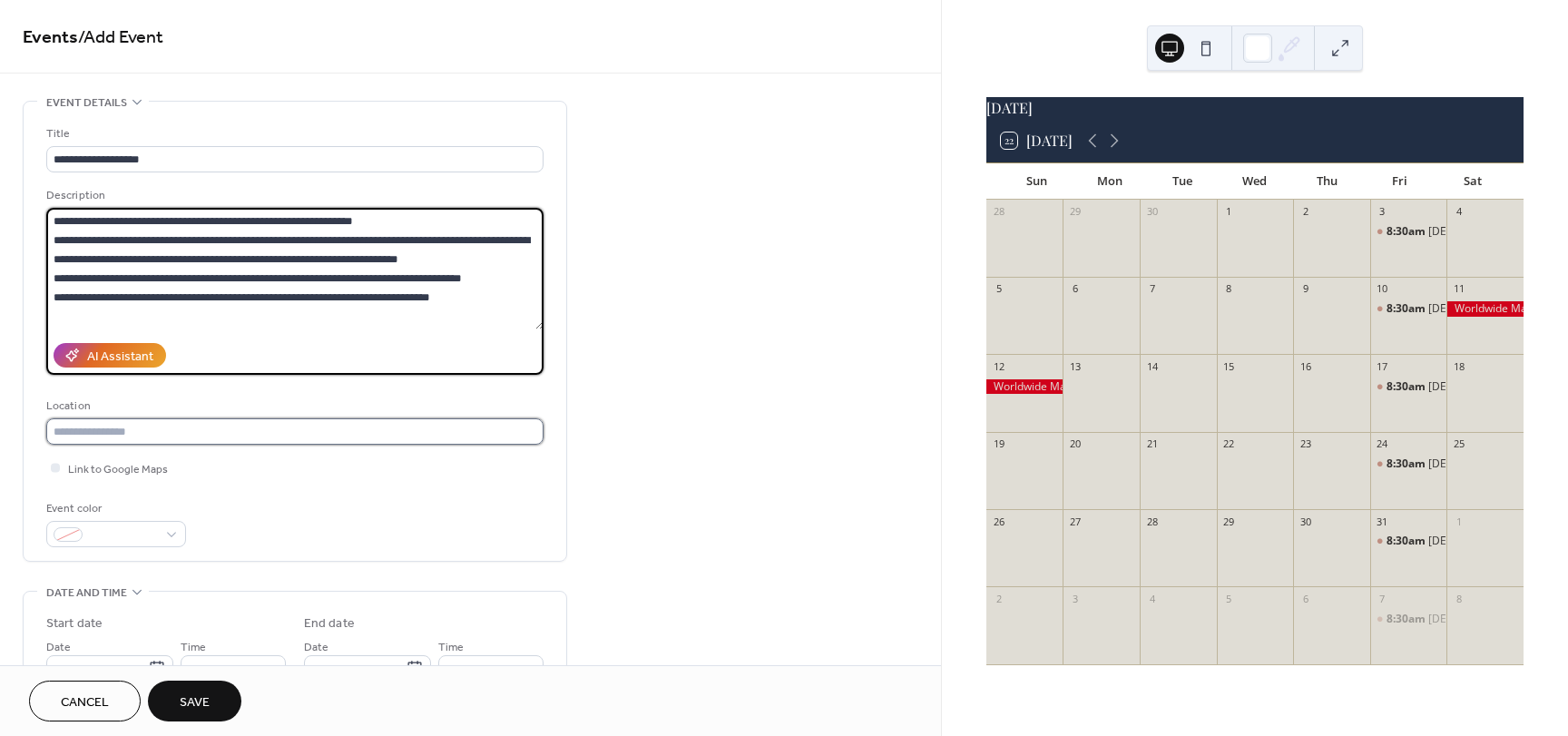 click at bounding box center [295, 431] 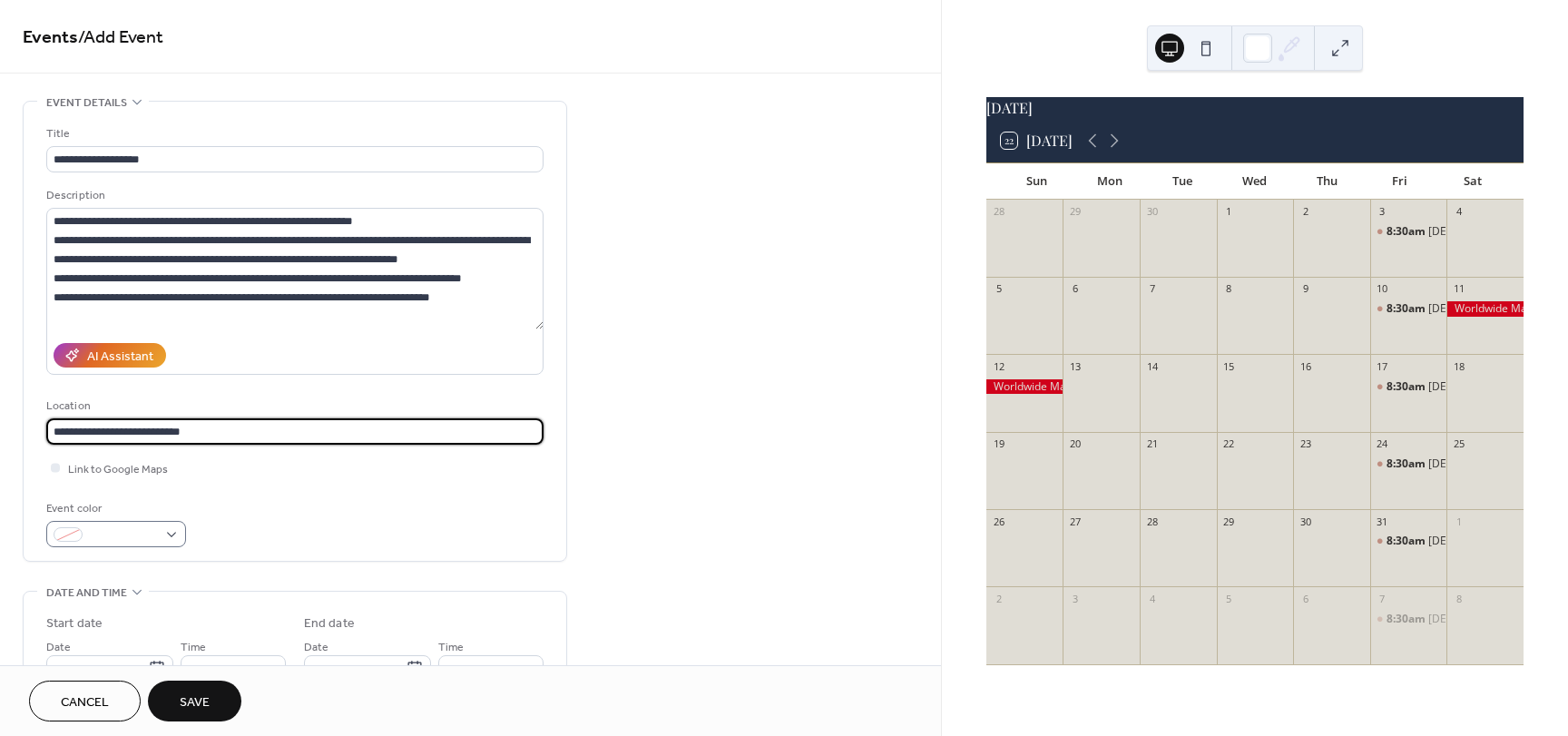 type on "**********" 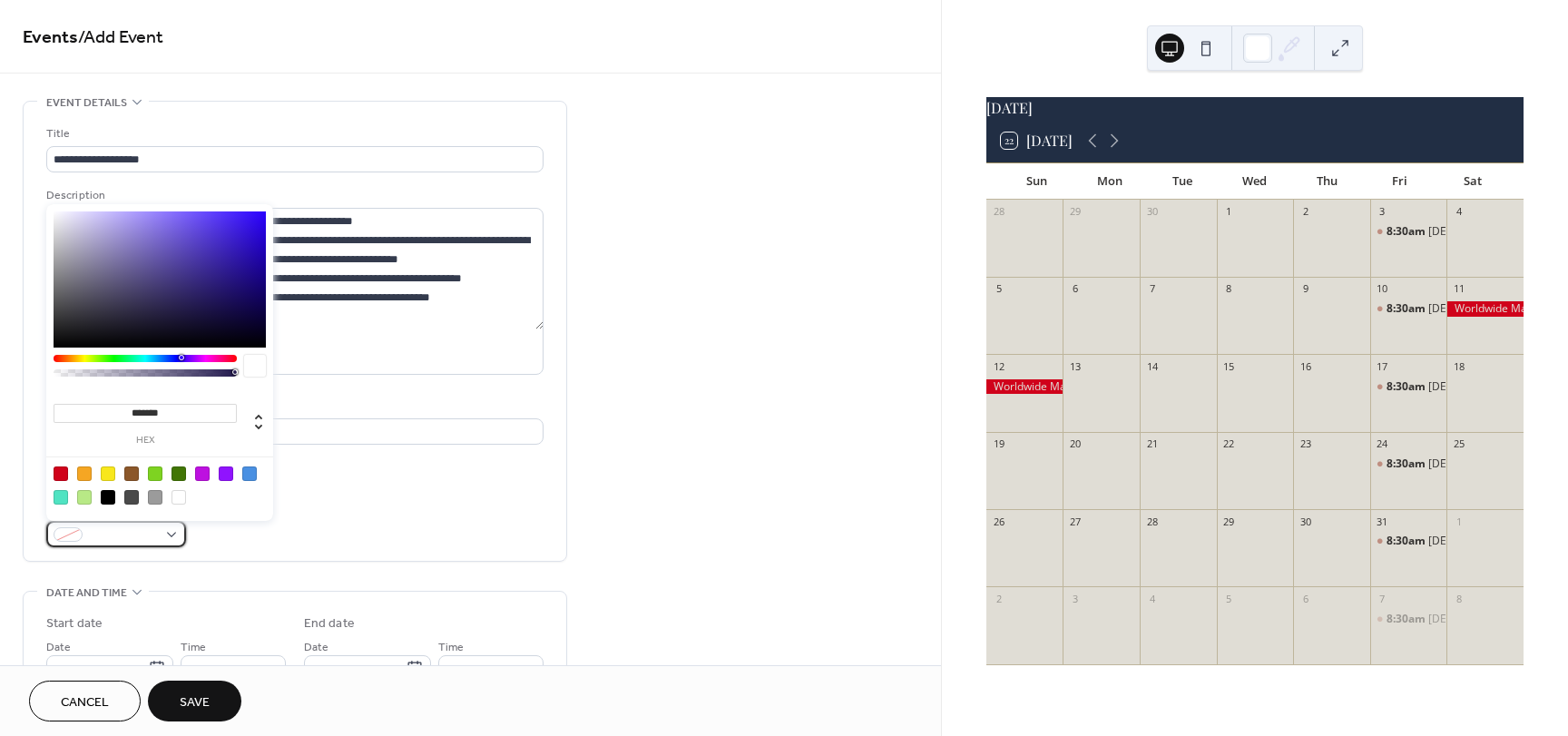 click at bounding box center (116, 534) 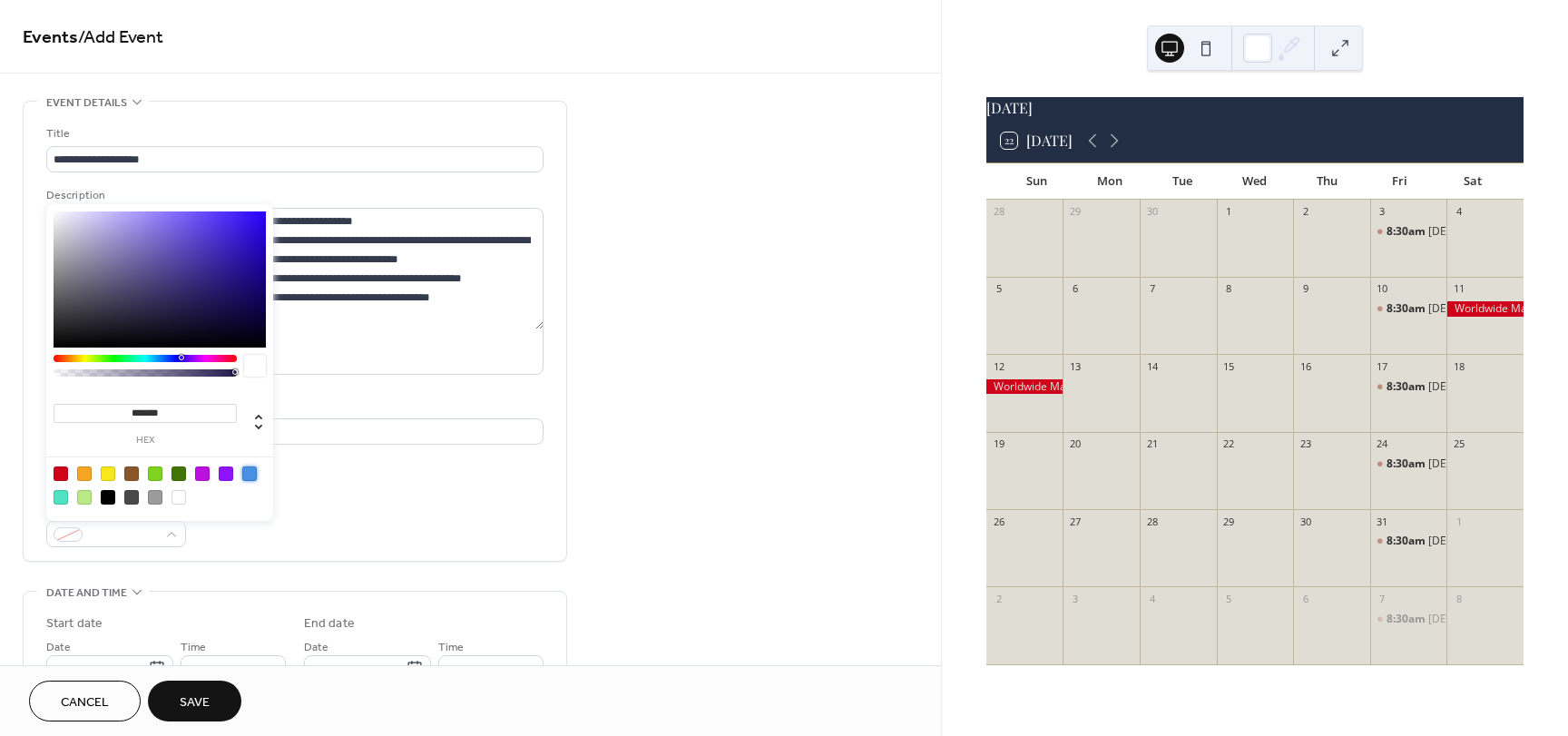 click at bounding box center (250, 474) 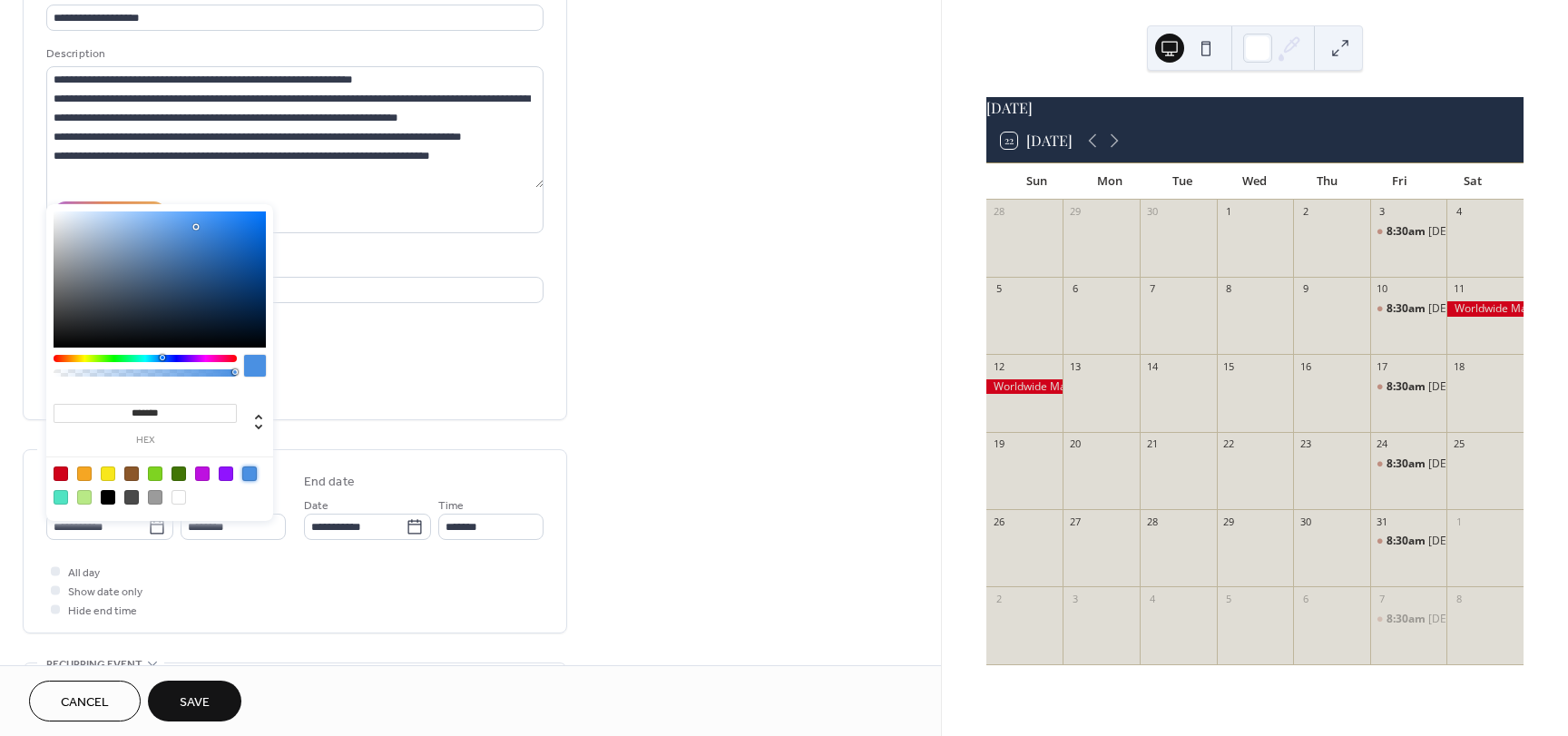scroll, scrollTop: 182, scrollLeft: 0, axis: vertical 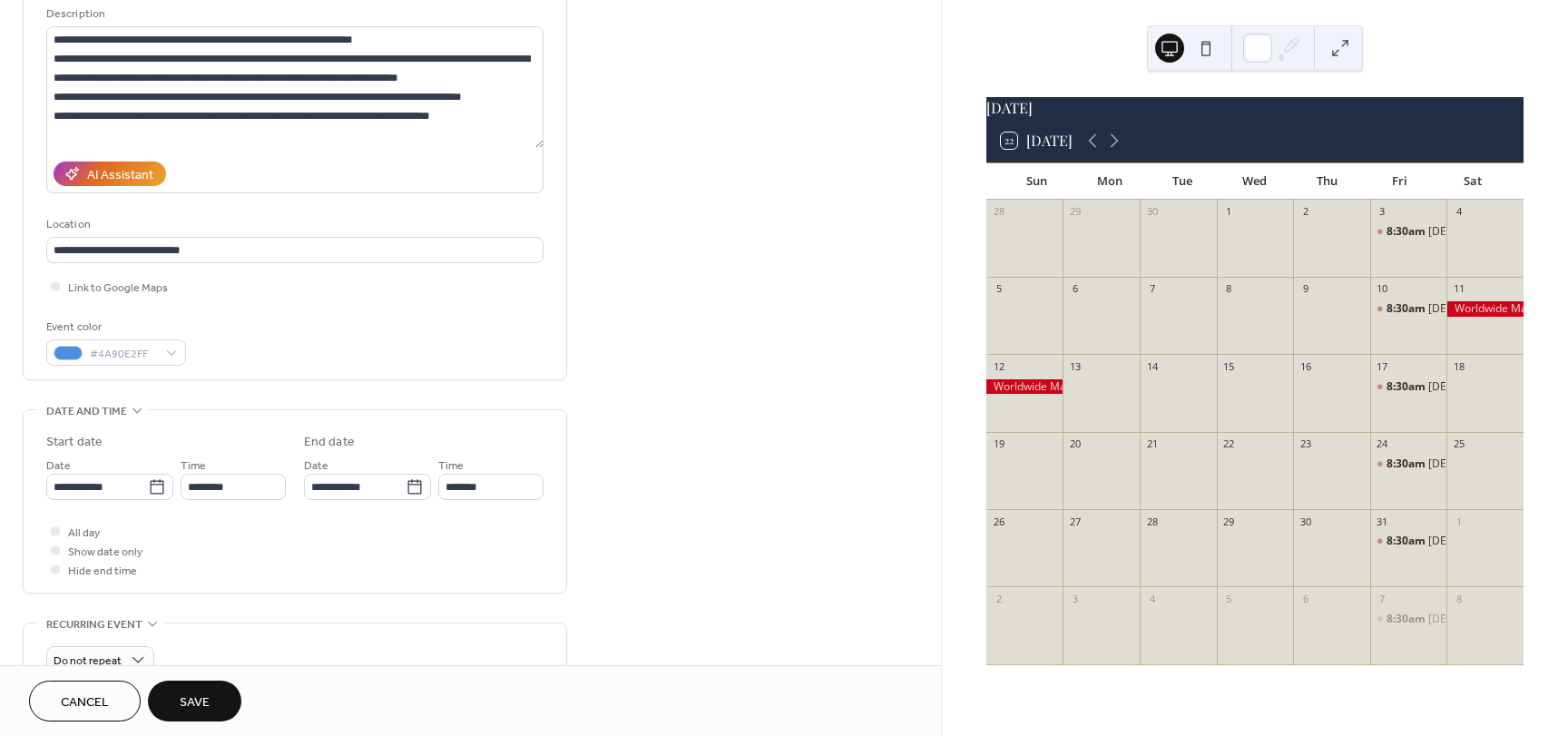 click on "**********" at bounding box center [295, 150] 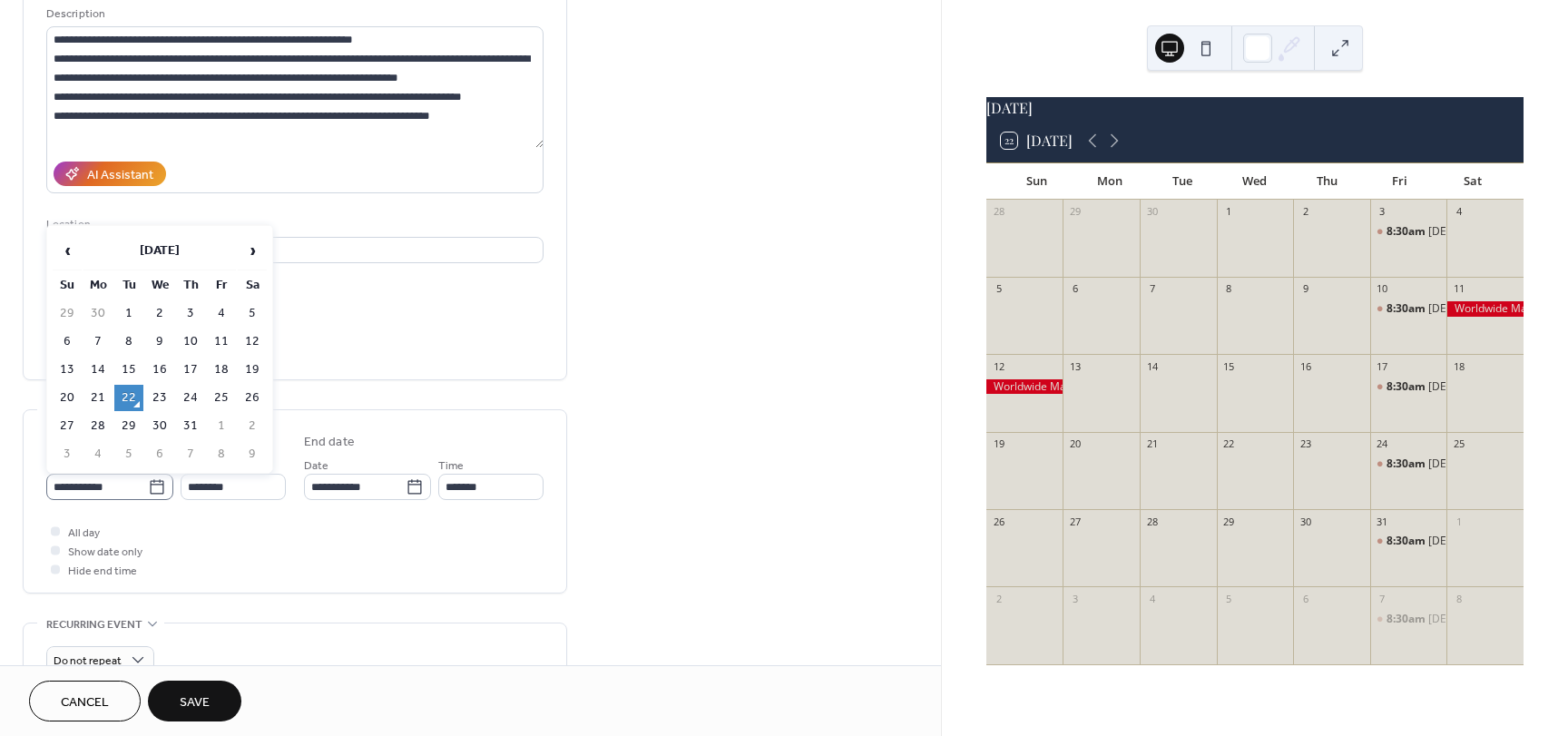 click 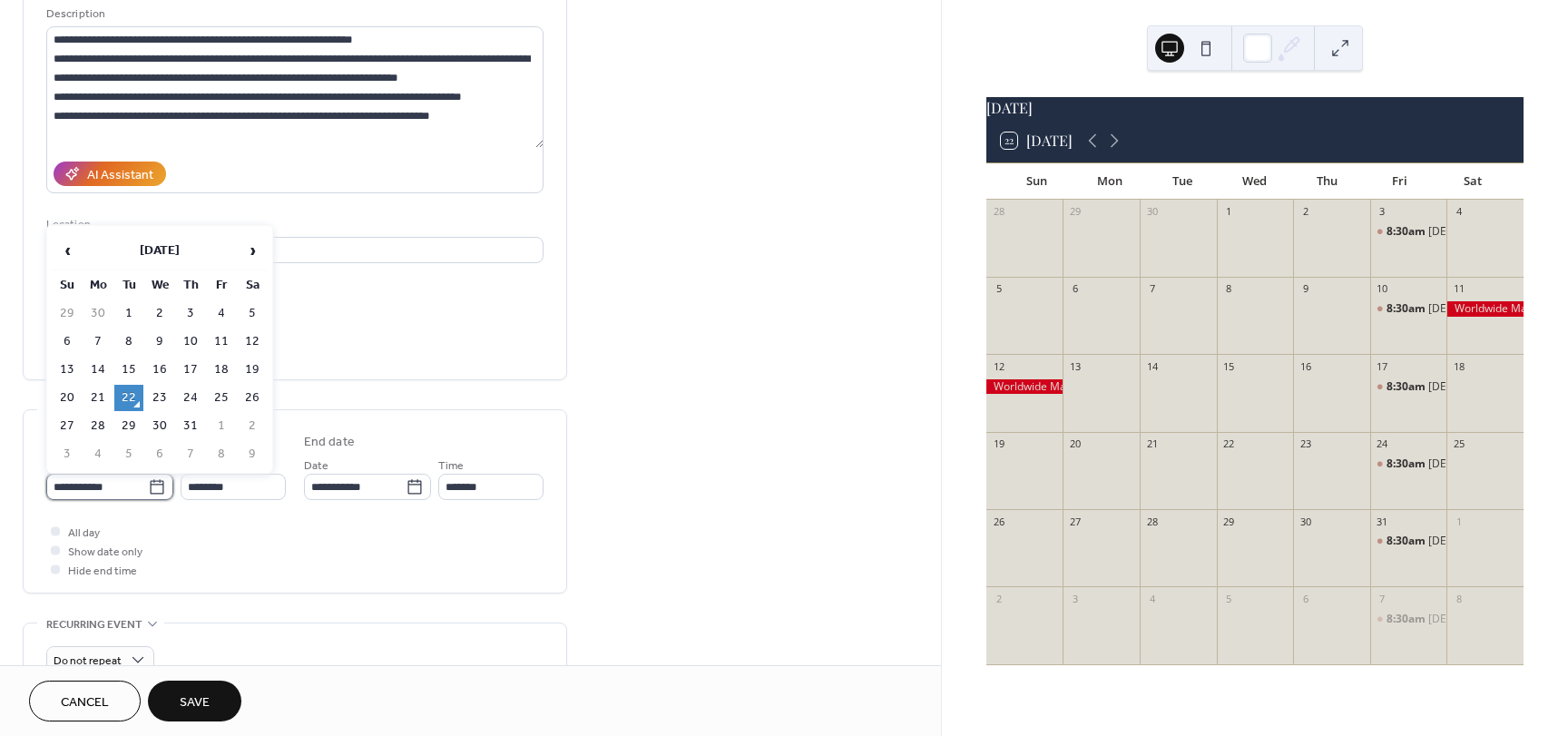 click on "**********" at bounding box center [97, 486] 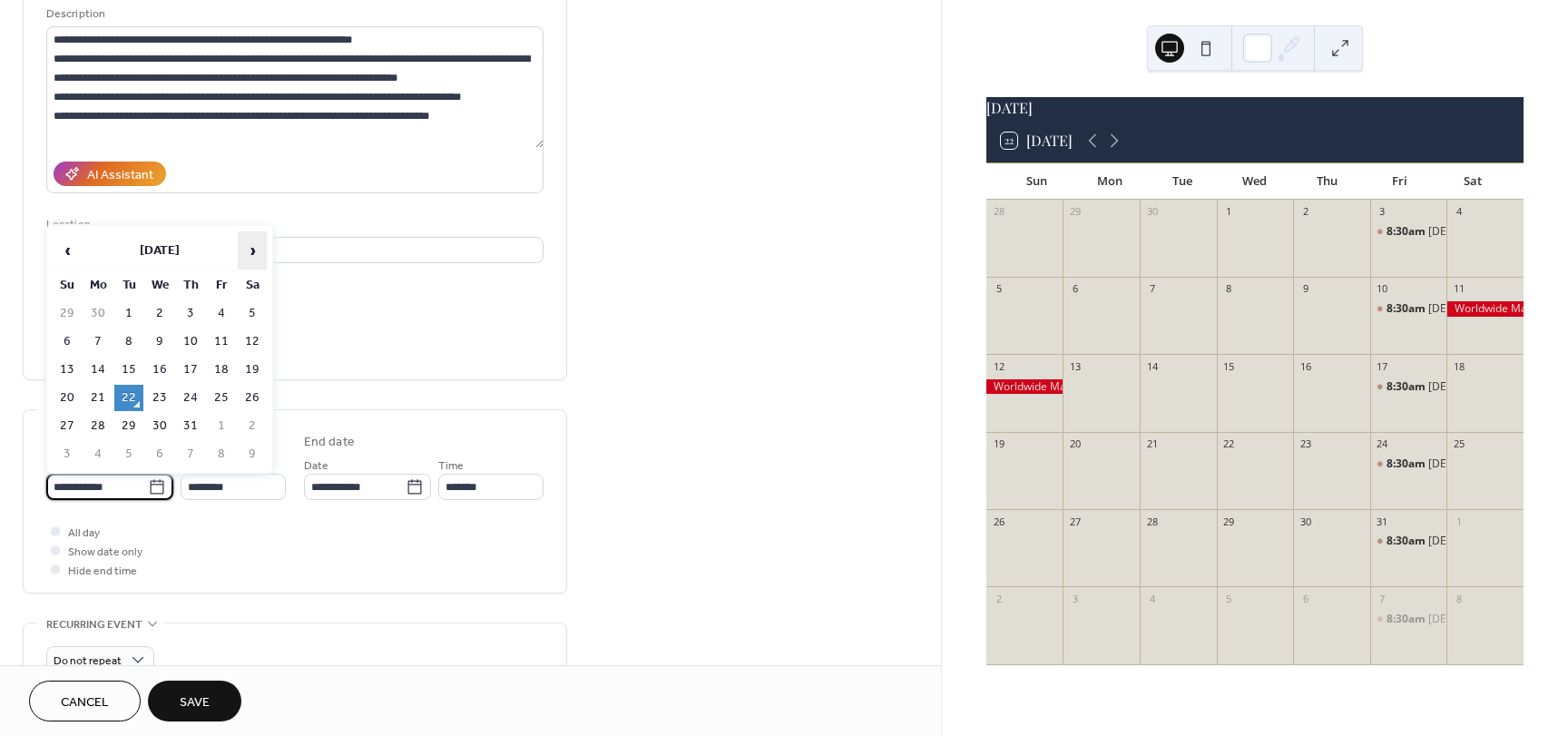 click on "›" at bounding box center (252, 250) 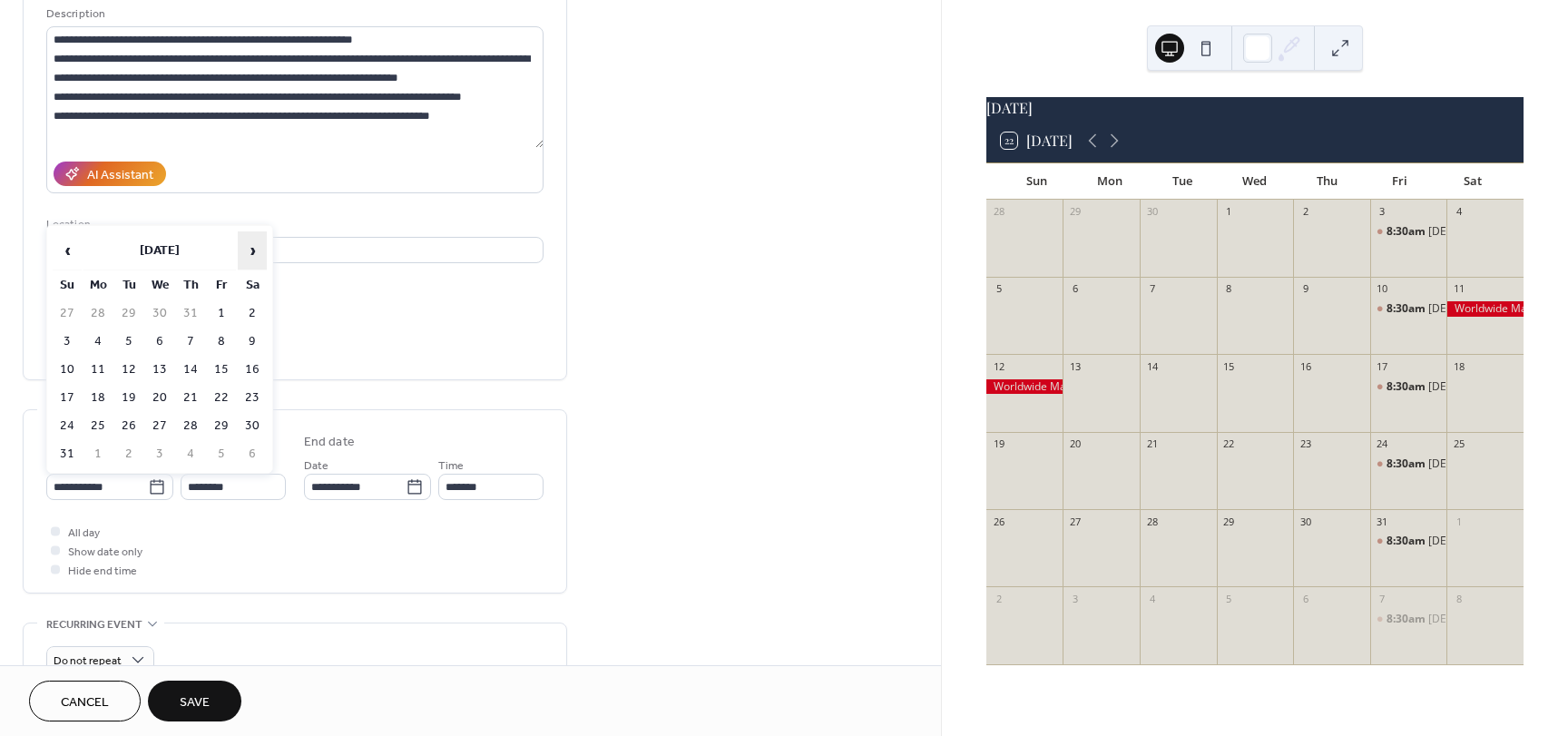 click on "›" at bounding box center [252, 250] 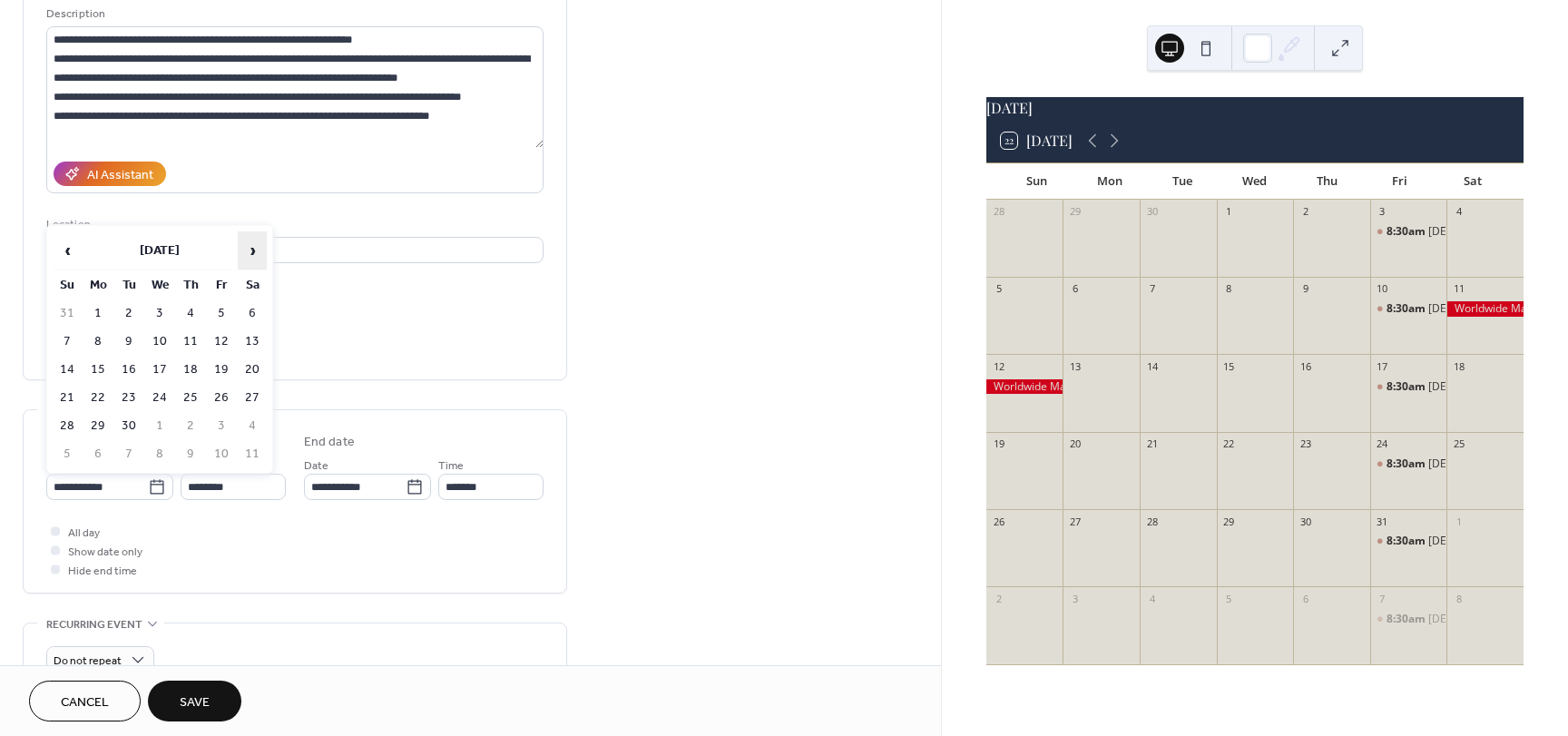 click on "›" at bounding box center (252, 250) 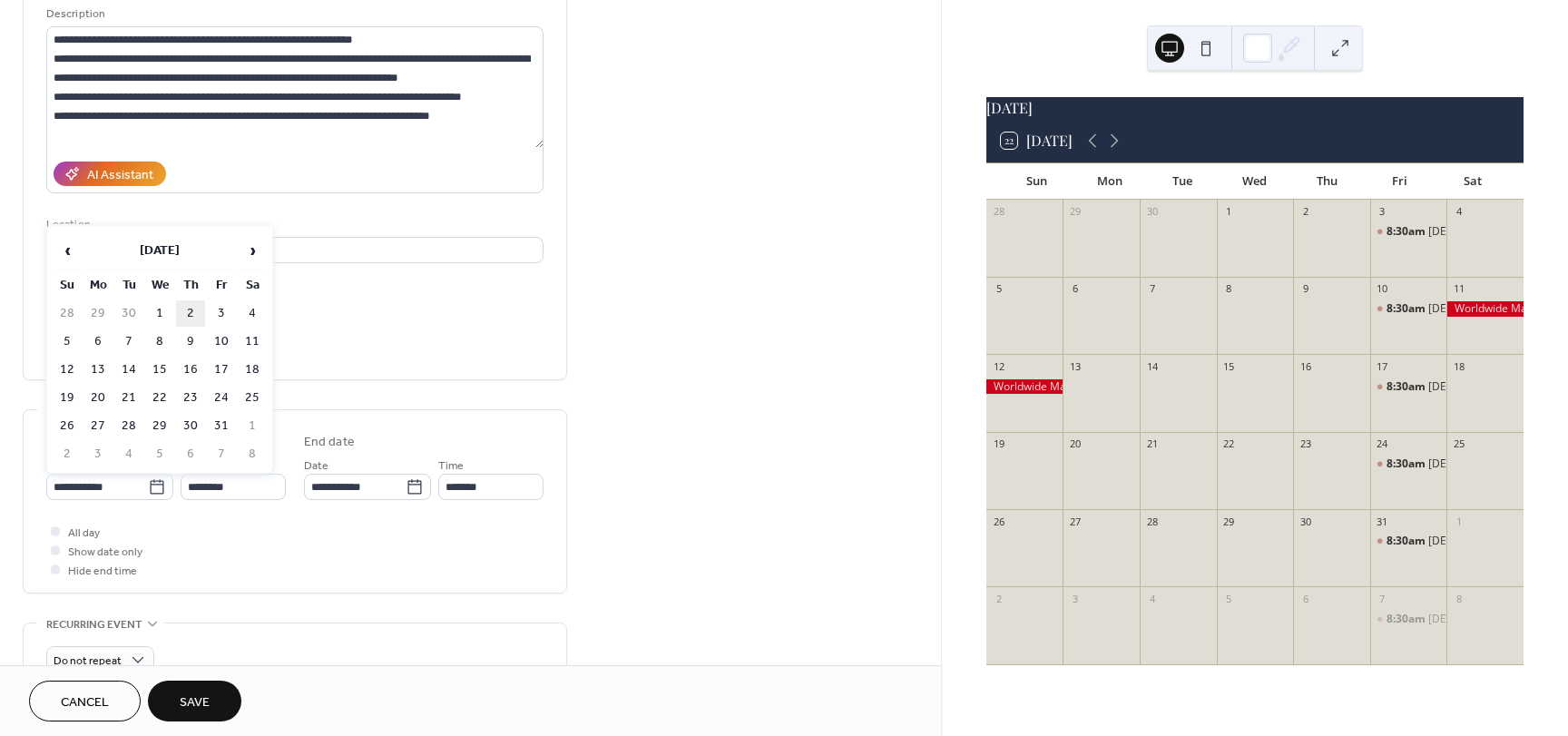 click on "2" at bounding box center [191, 313] 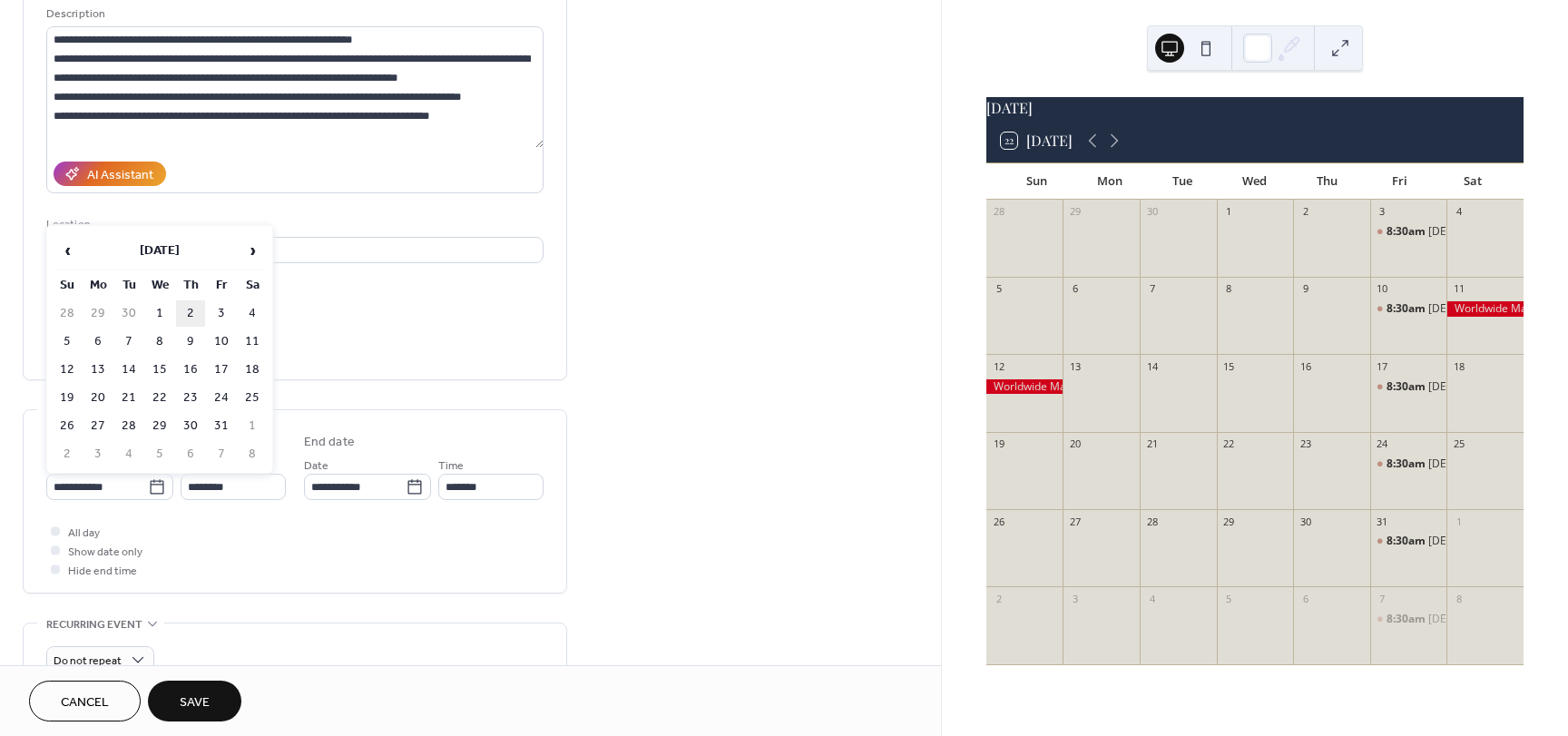 type on "**********" 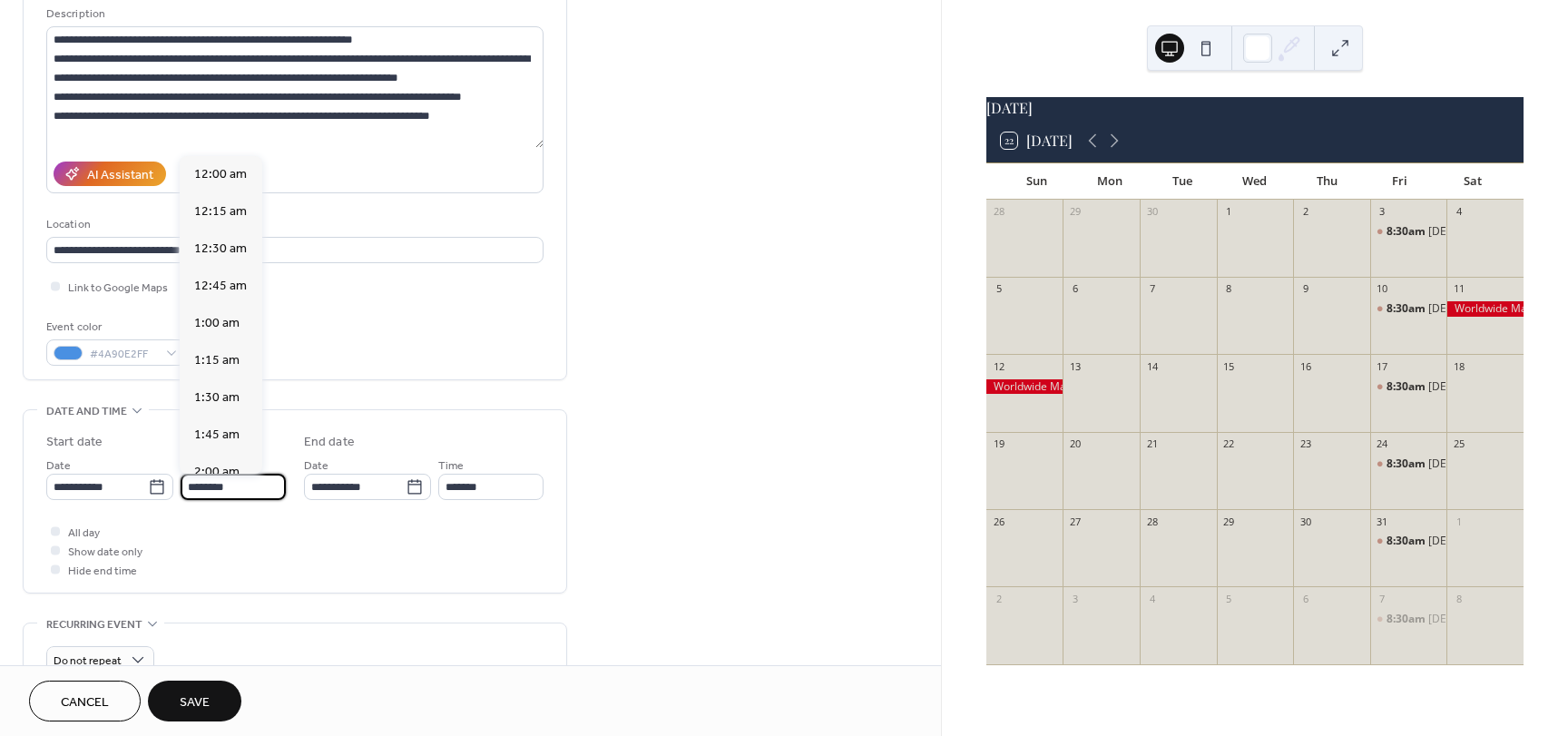 scroll, scrollTop: 1786, scrollLeft: 0, axis: vertical 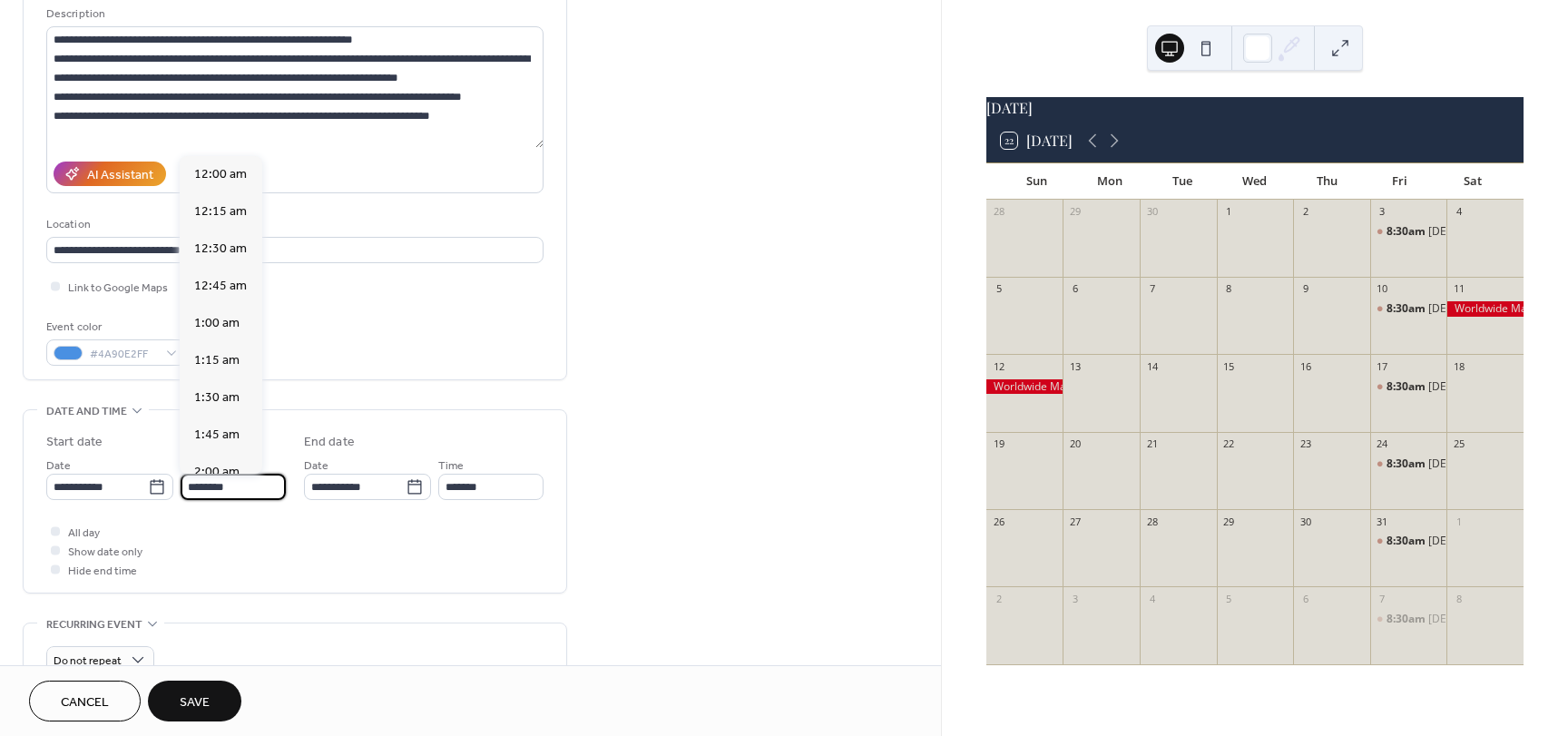 click on "********" at bounding box center [233, 486] 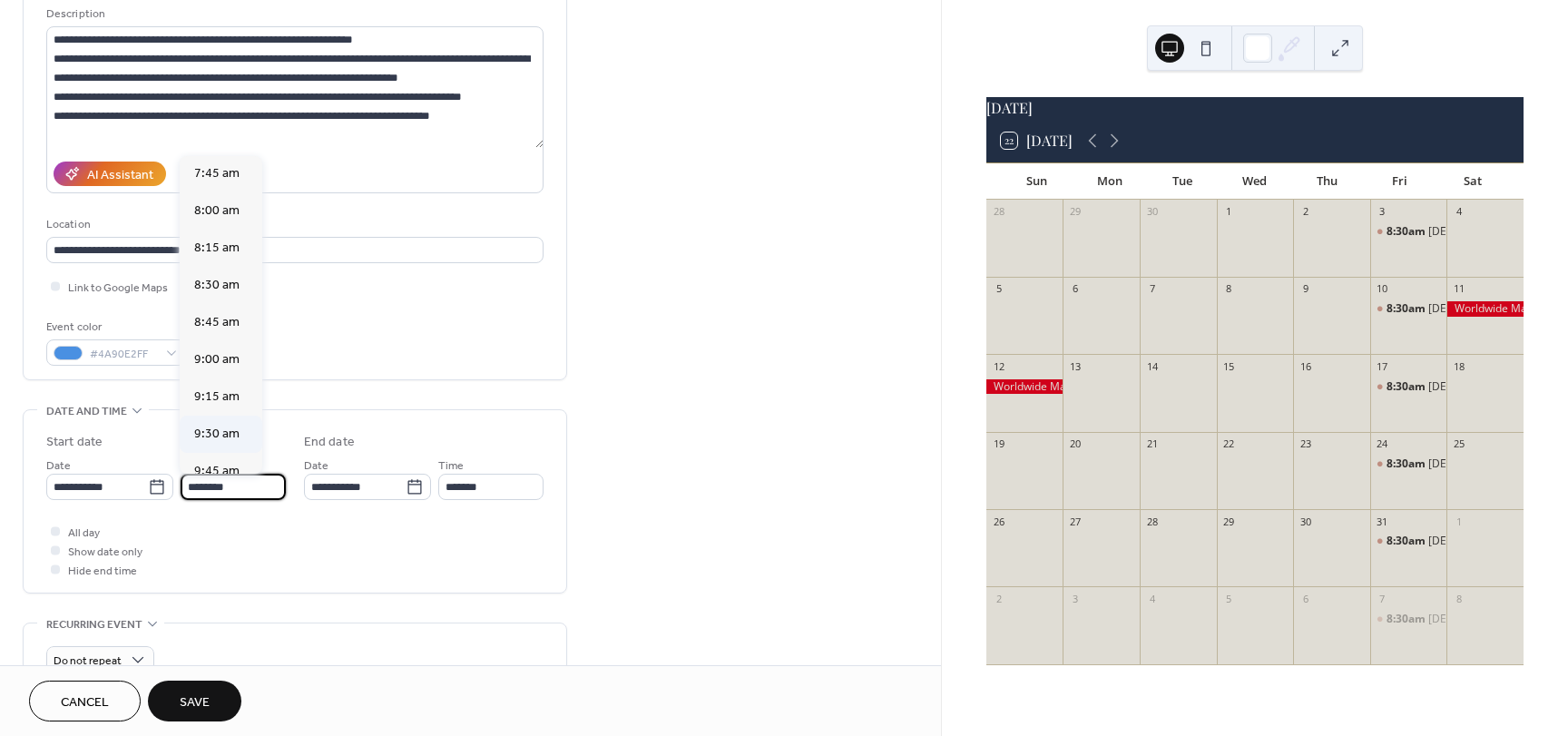 scroll, scrollTop: 1151, scrollLeft: 0, axis: vertical 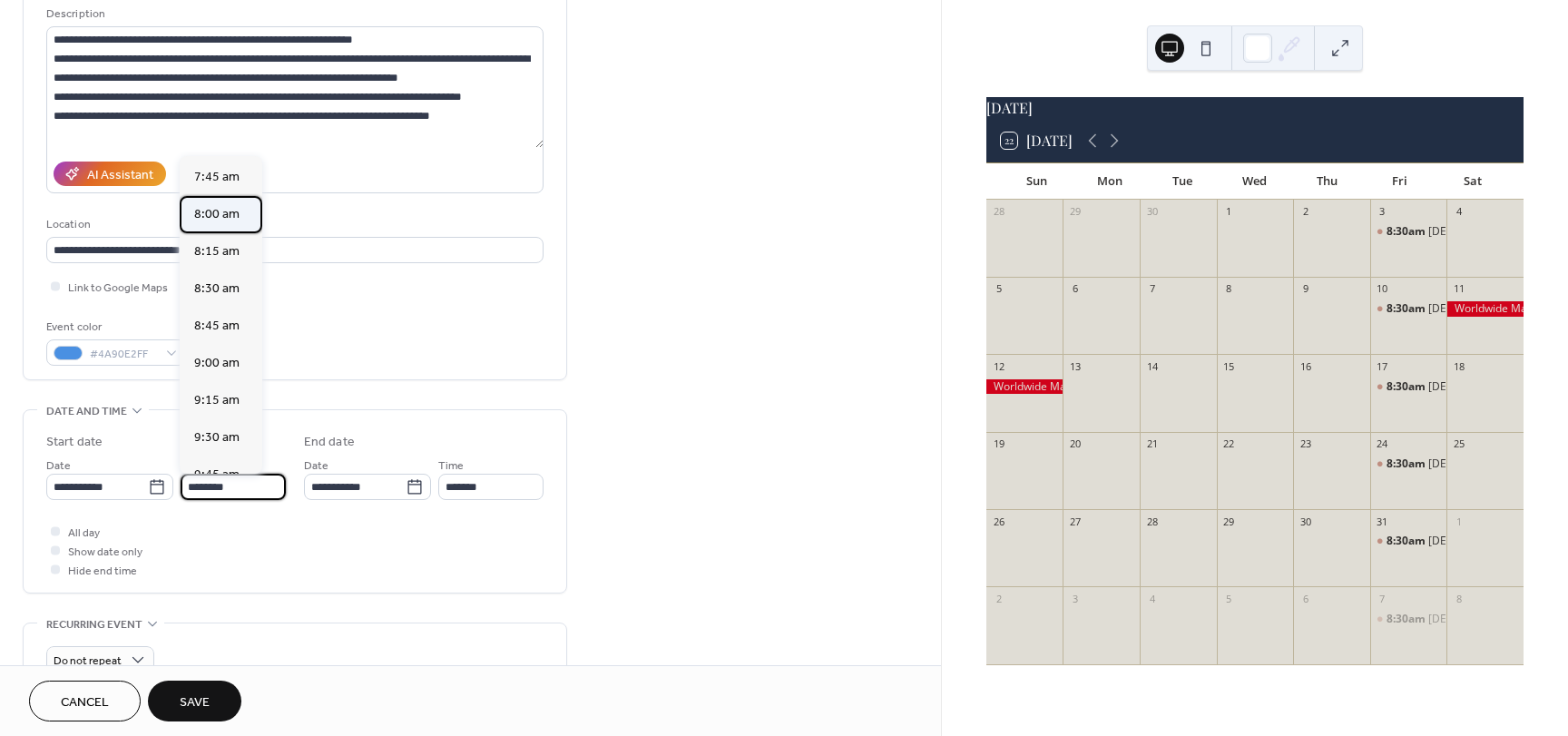 click on "8:00 am" at bounding box center [217, 214] 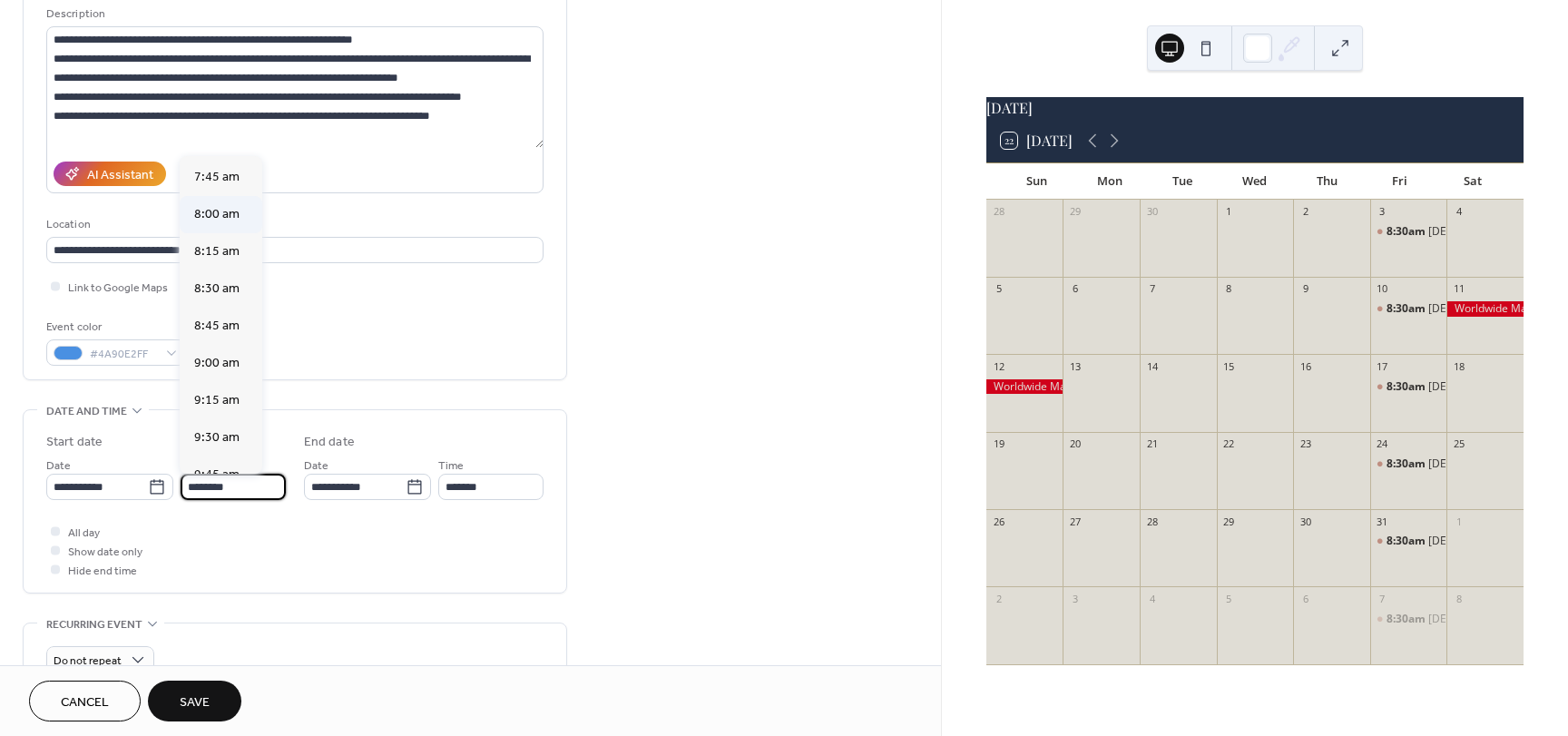 type on "*******" 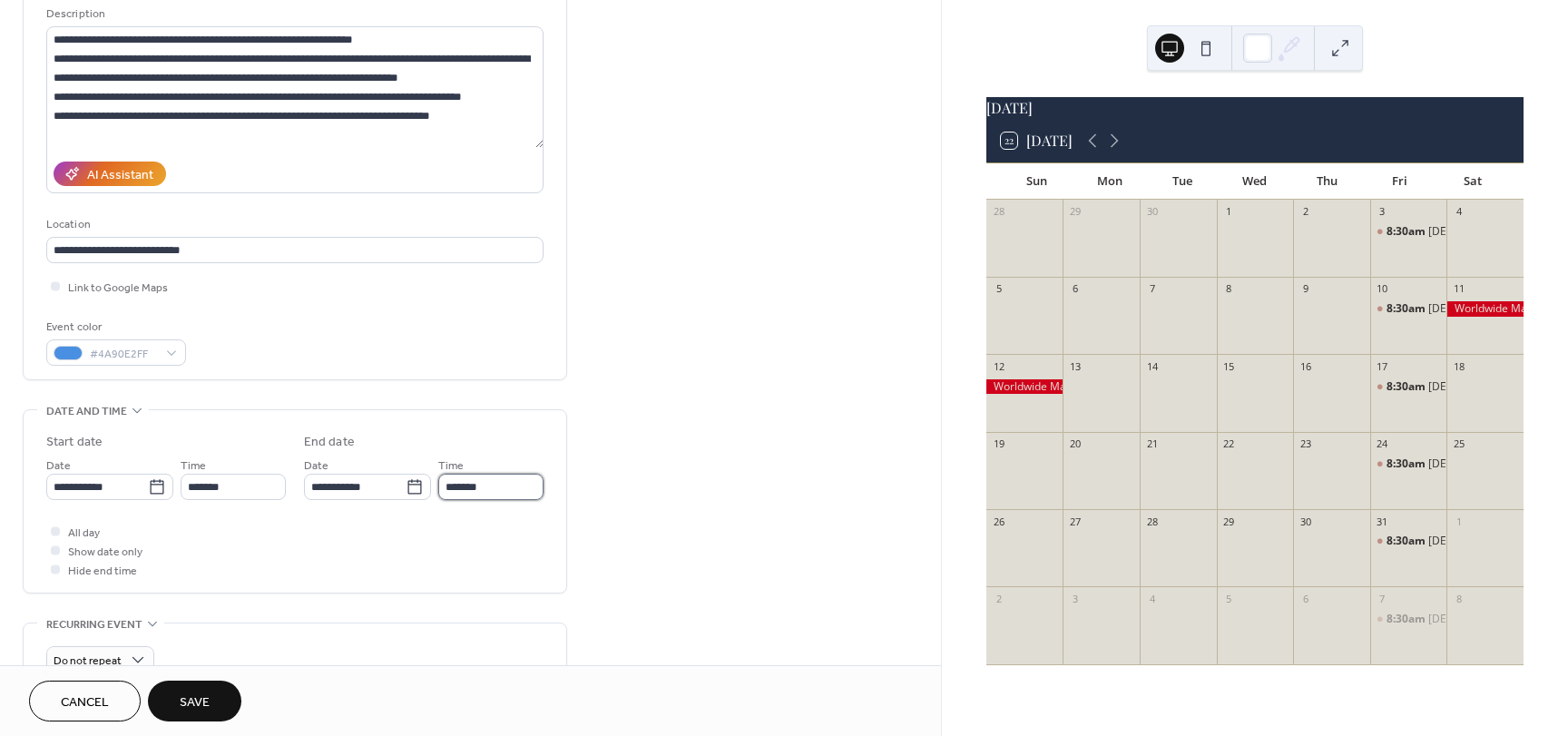 click on "*******" at bounding box center [491, 486] 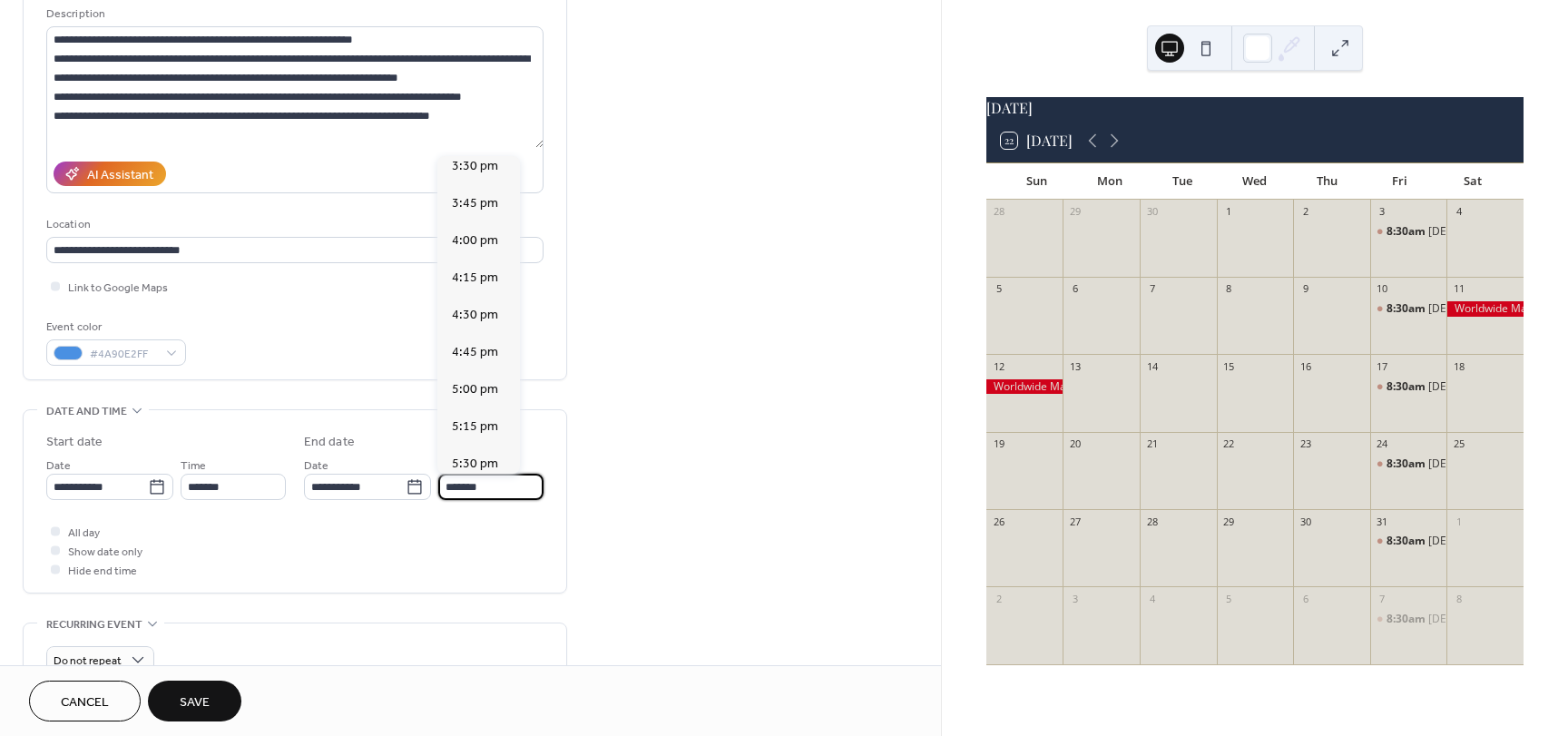 scroll, scrollTop: 1089, scrollLeft: 0, axis: vertical 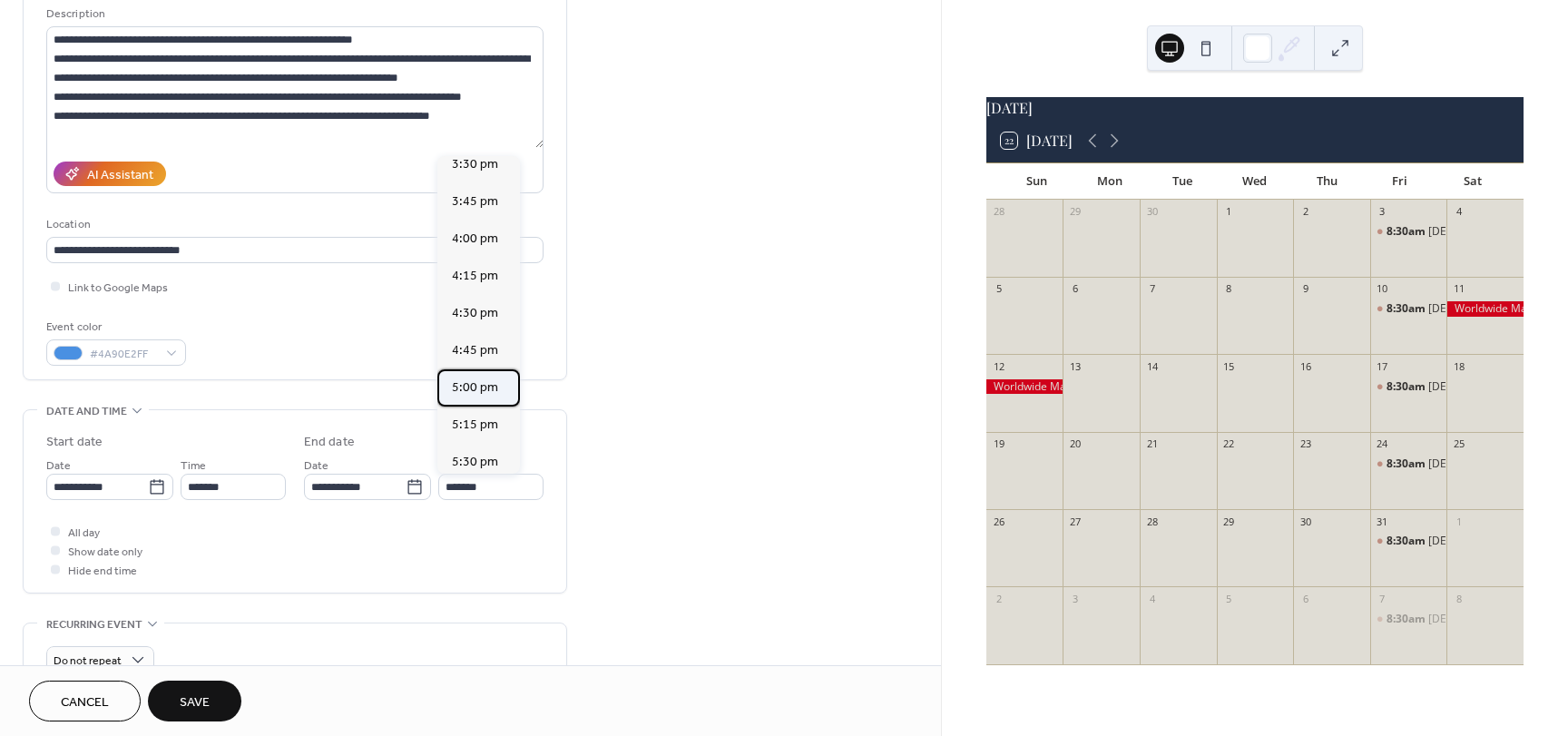 click on "5:00 pm" at bounding box center [475, 388] 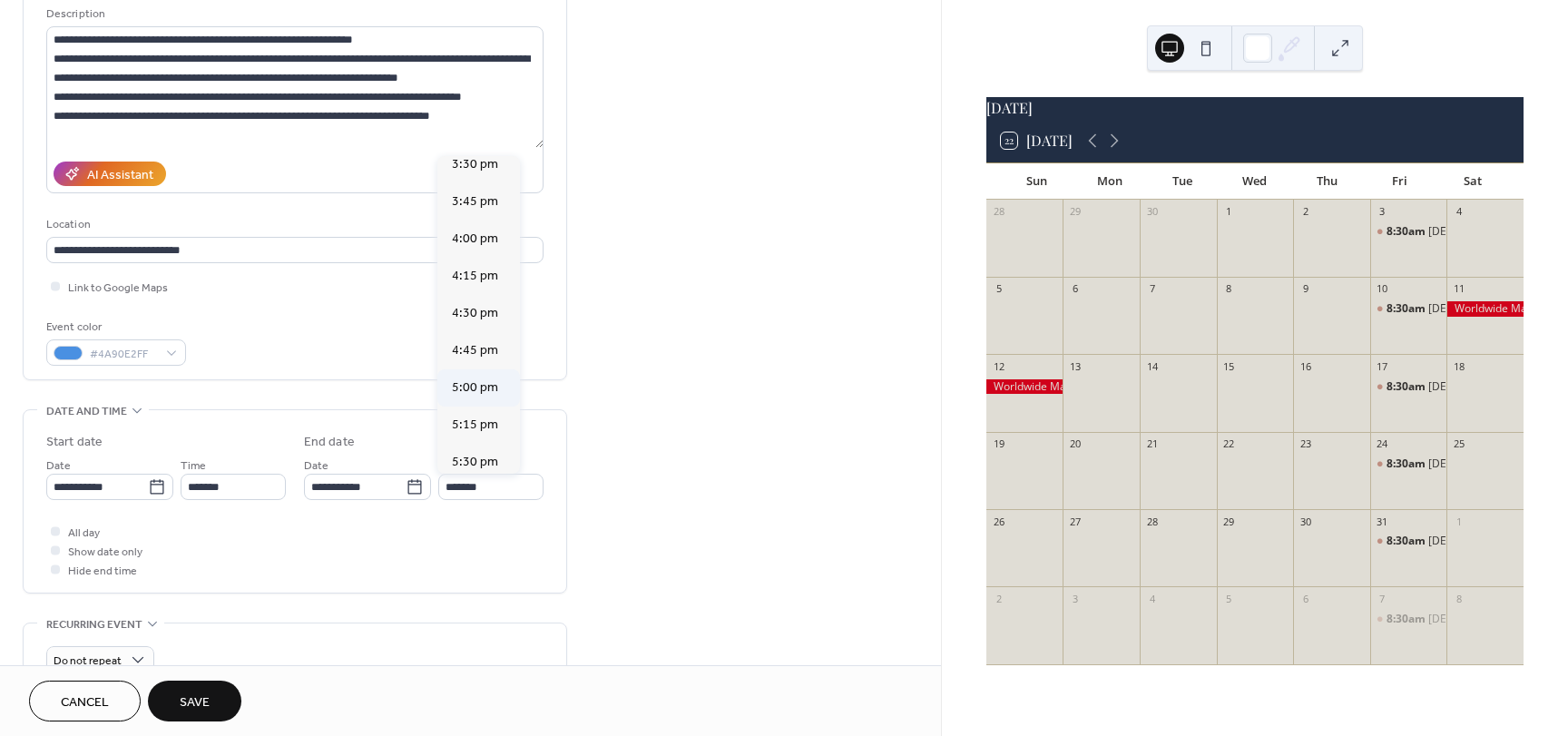 type on "*******" 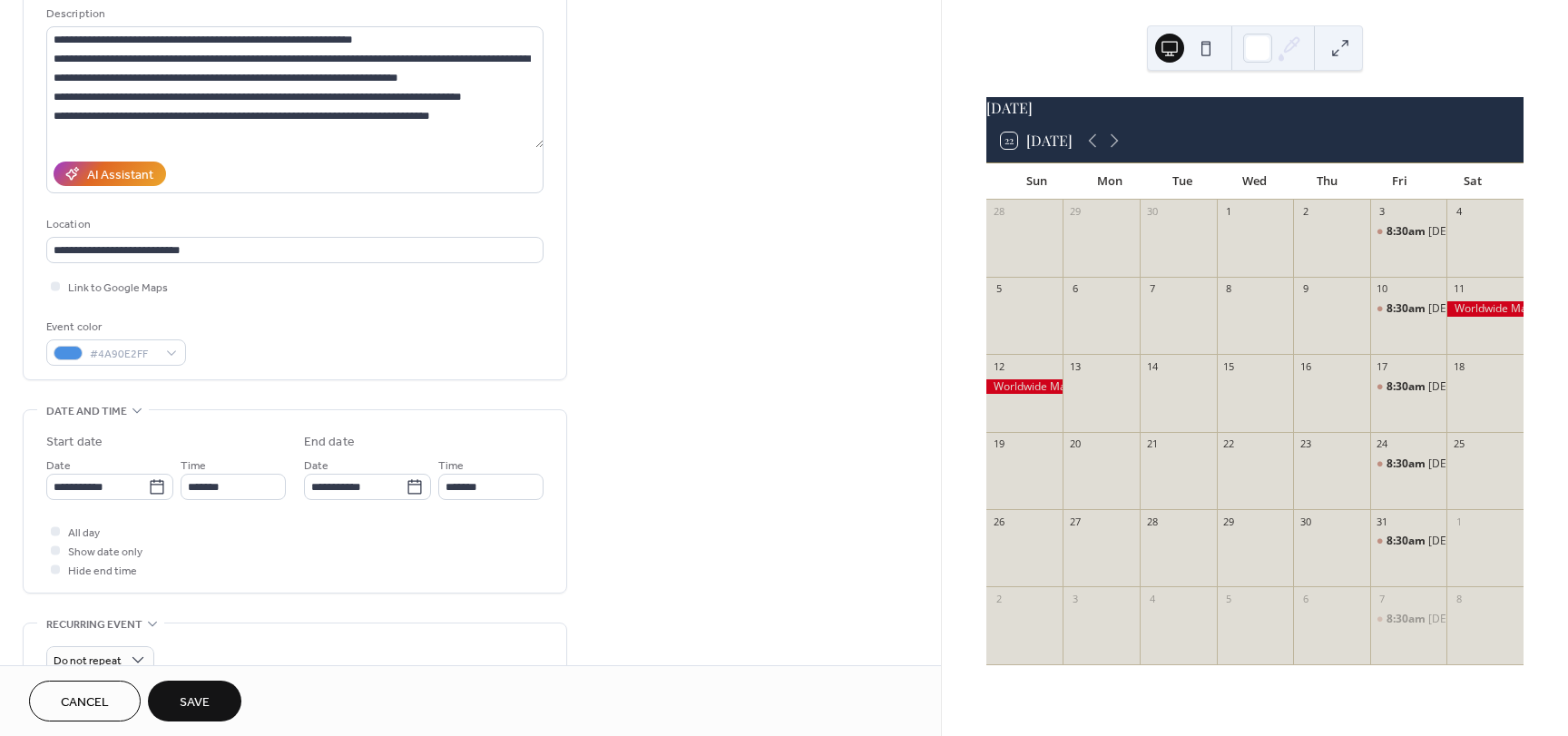 click on "**********" at bounding box center (295, 501) 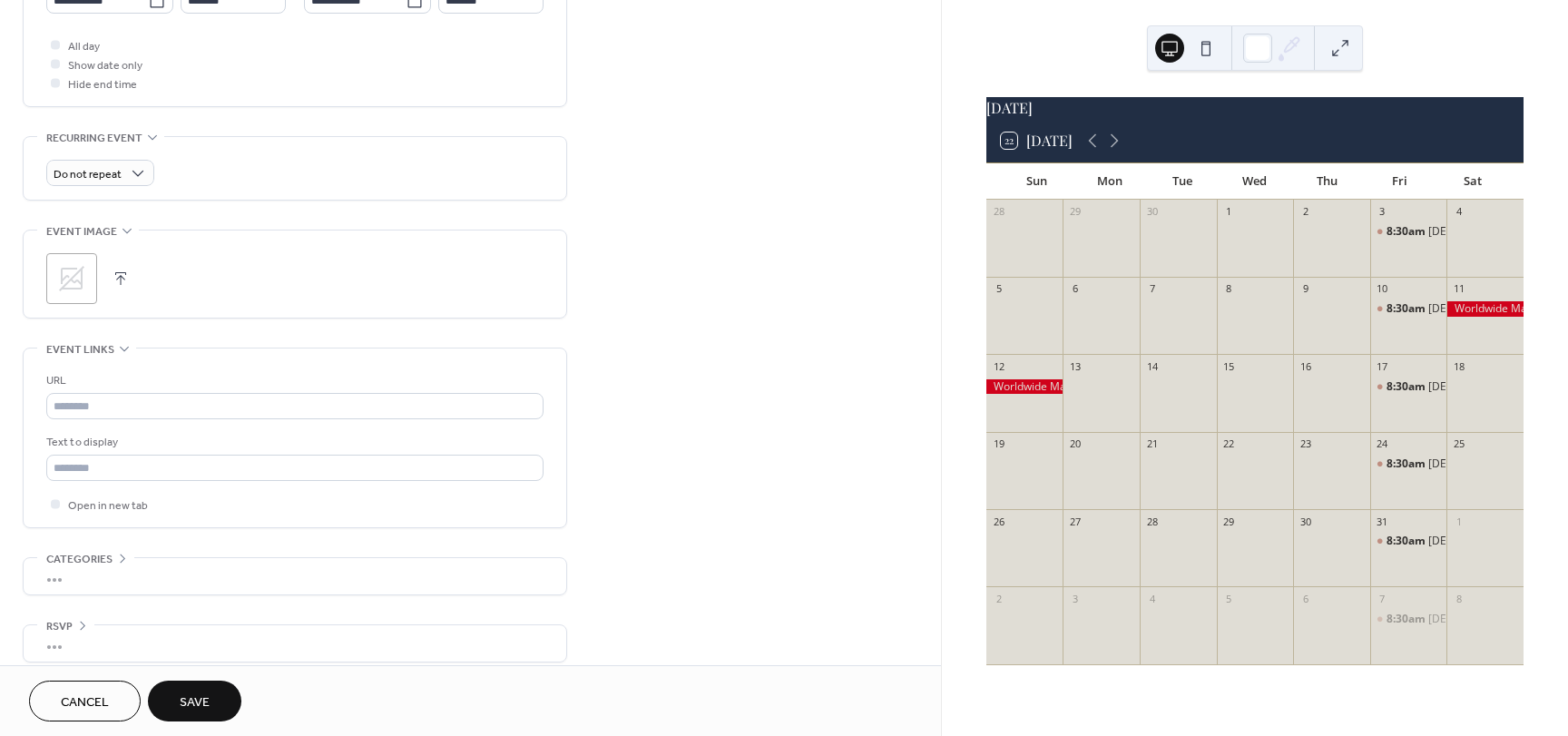 scroll, scrollTop: 683, scrollLeft: 0, axis: vertical 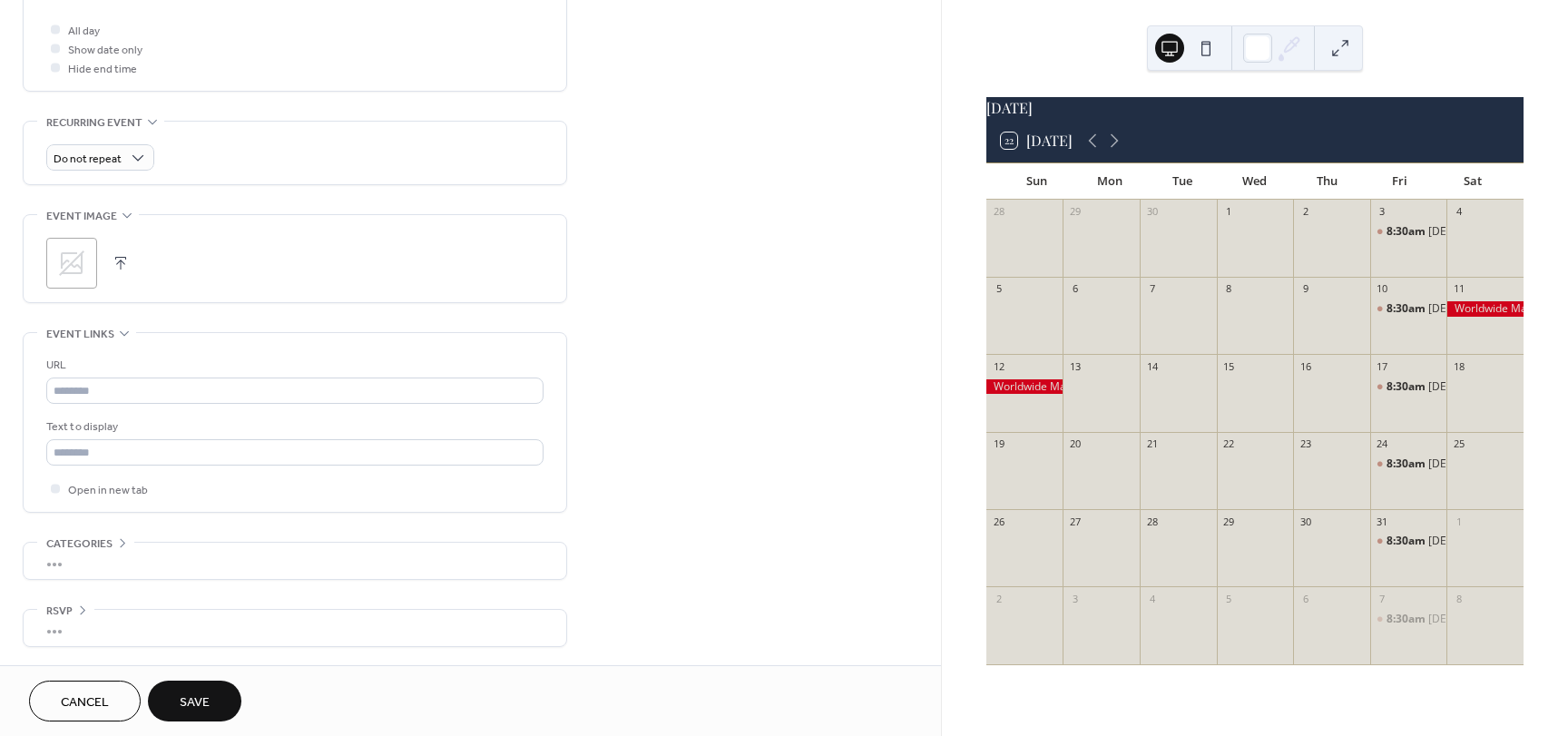 click on "Save" at bounding box center (194, 701) 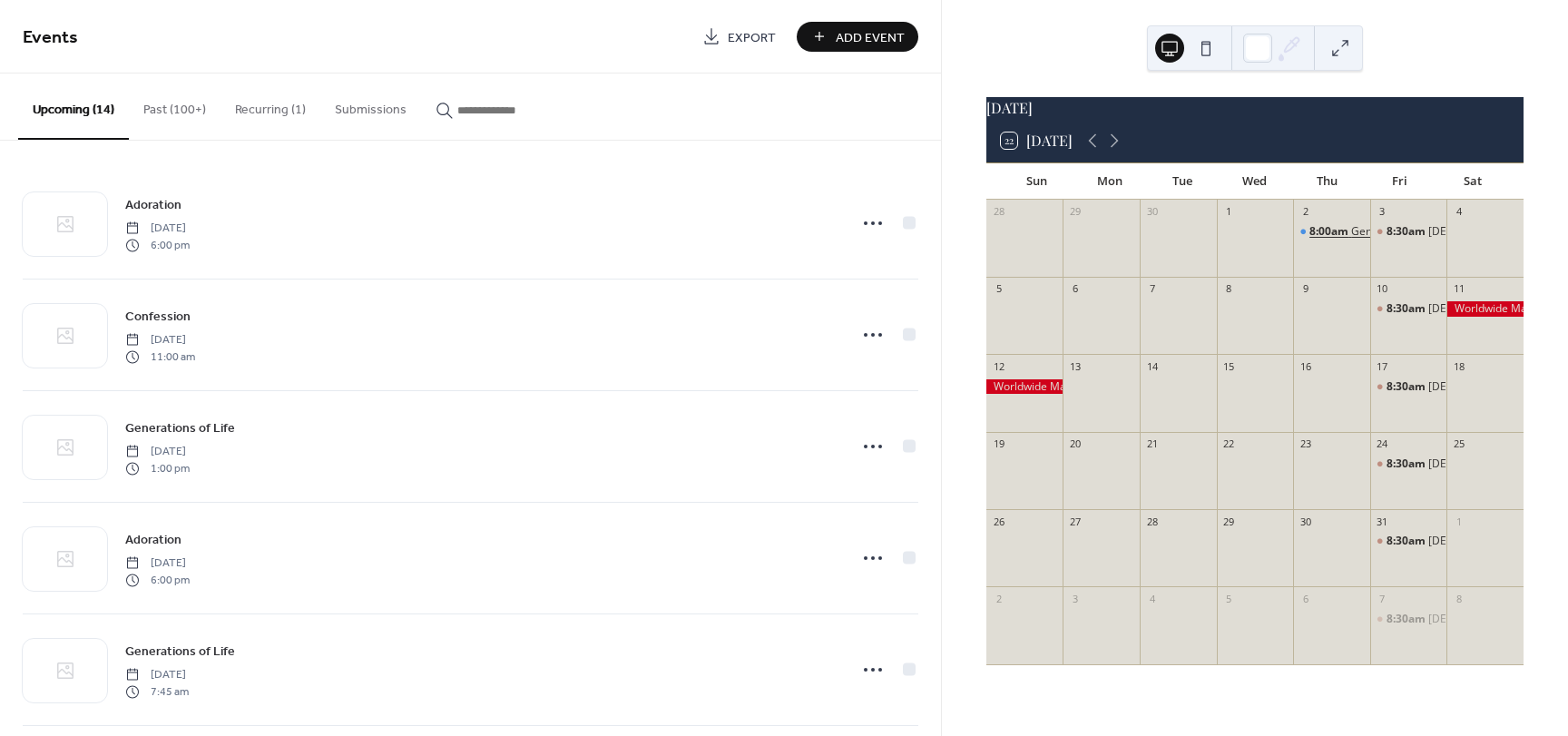 click on "8:00am" at bounding box center (1330, 231) 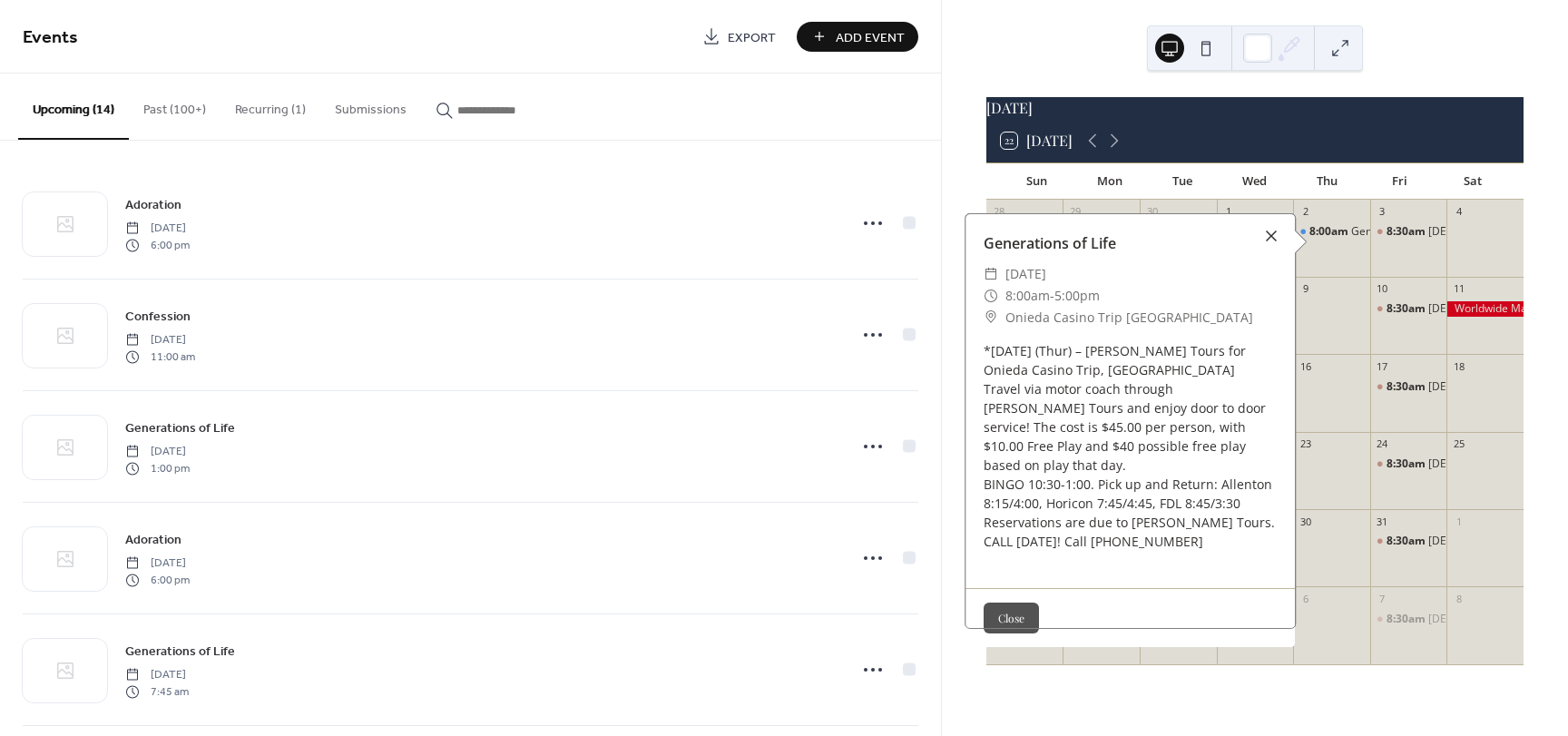 click at bounding box center (1271, 236) 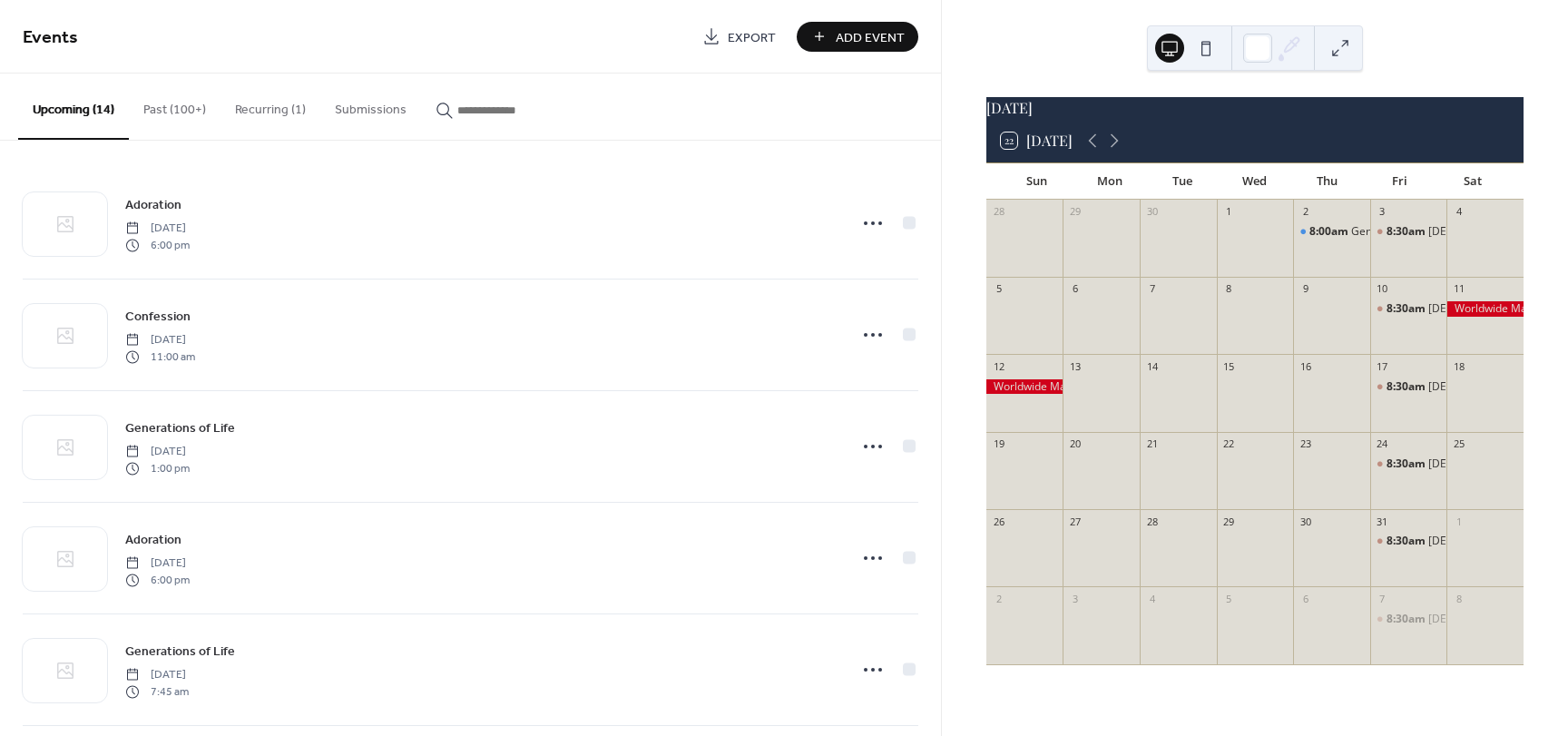 click on "Add Event" at bounding box center (870, 37) 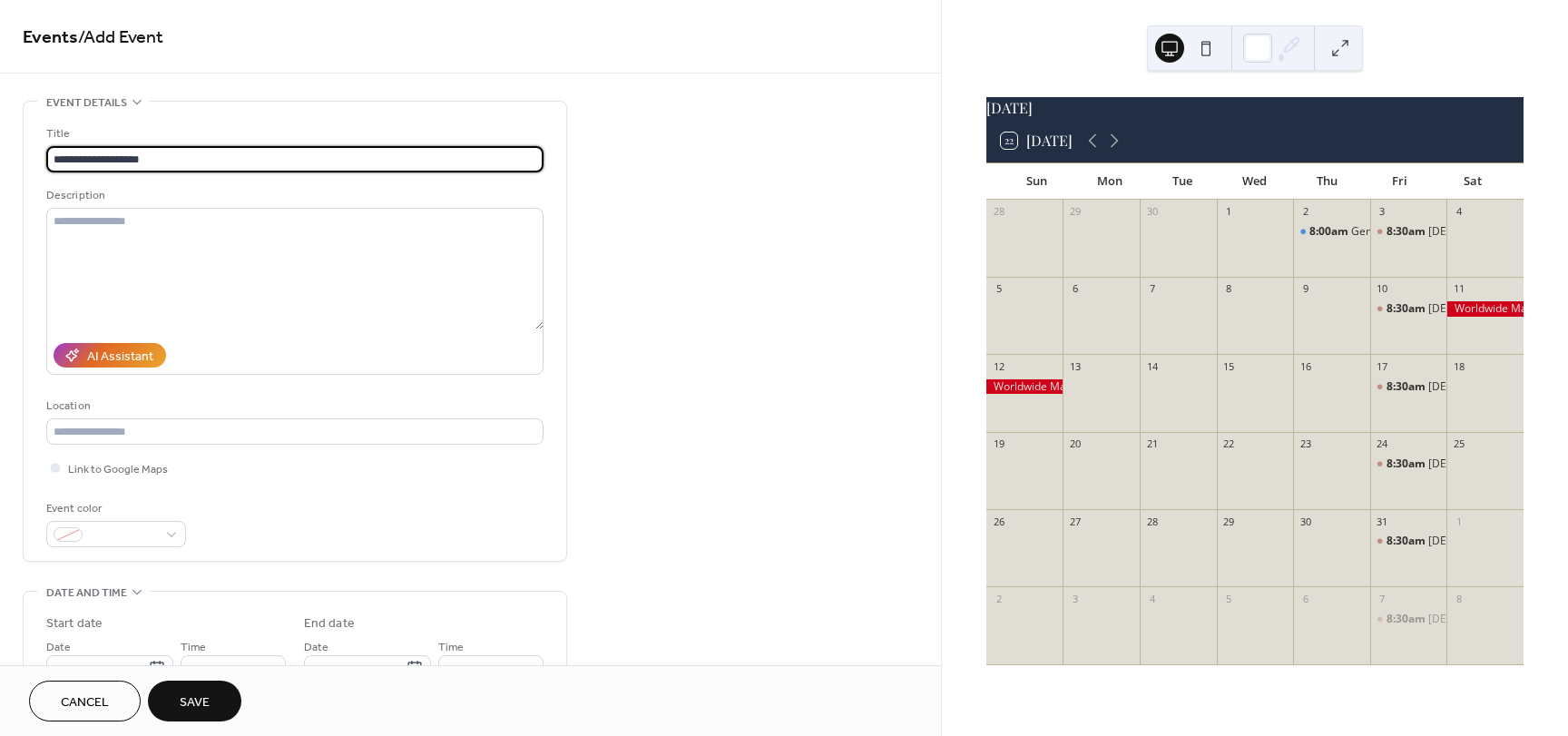 type on "**********" 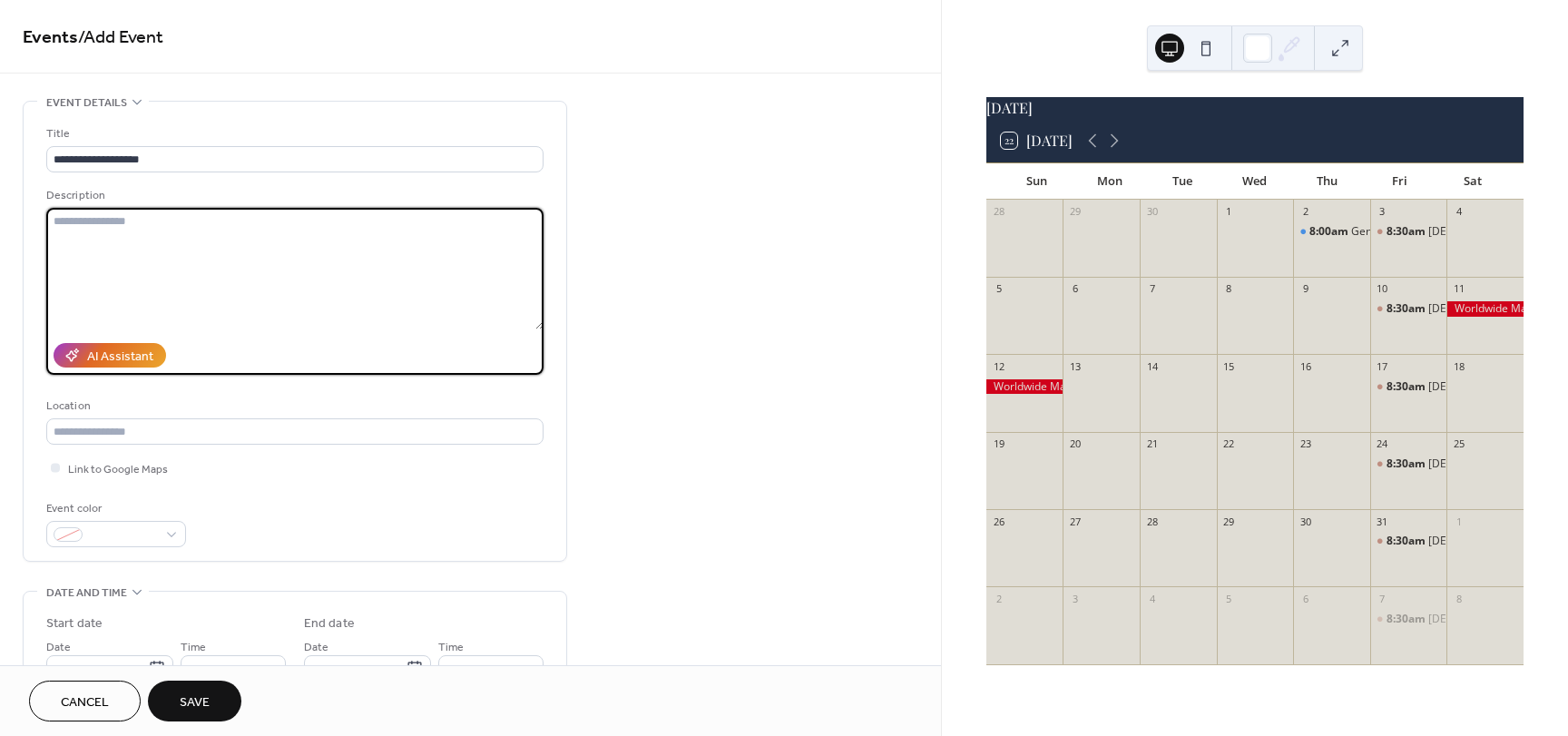 paste on "**********" 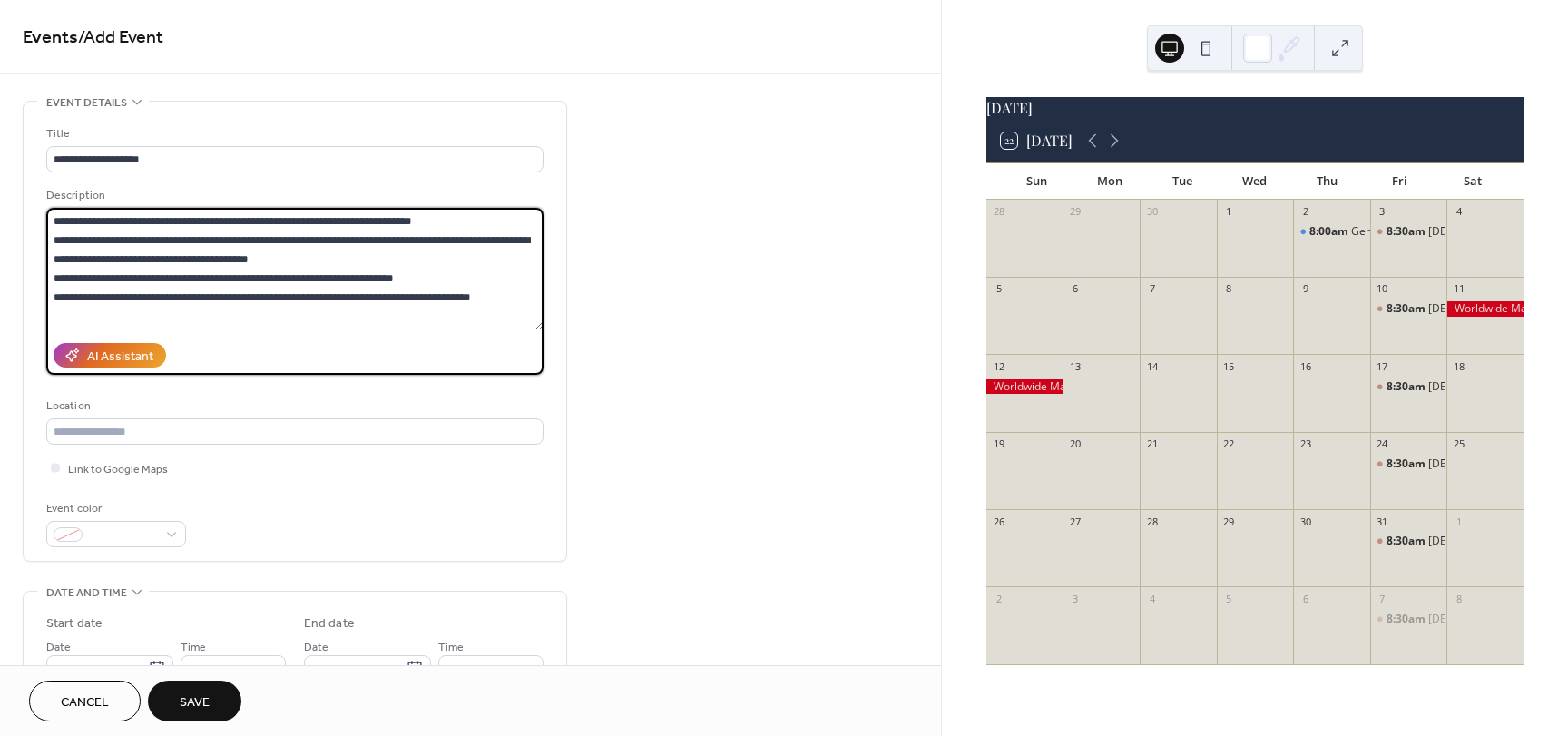 scroll, scrollTop: 16, scrollLeft: 0, axis: vertical 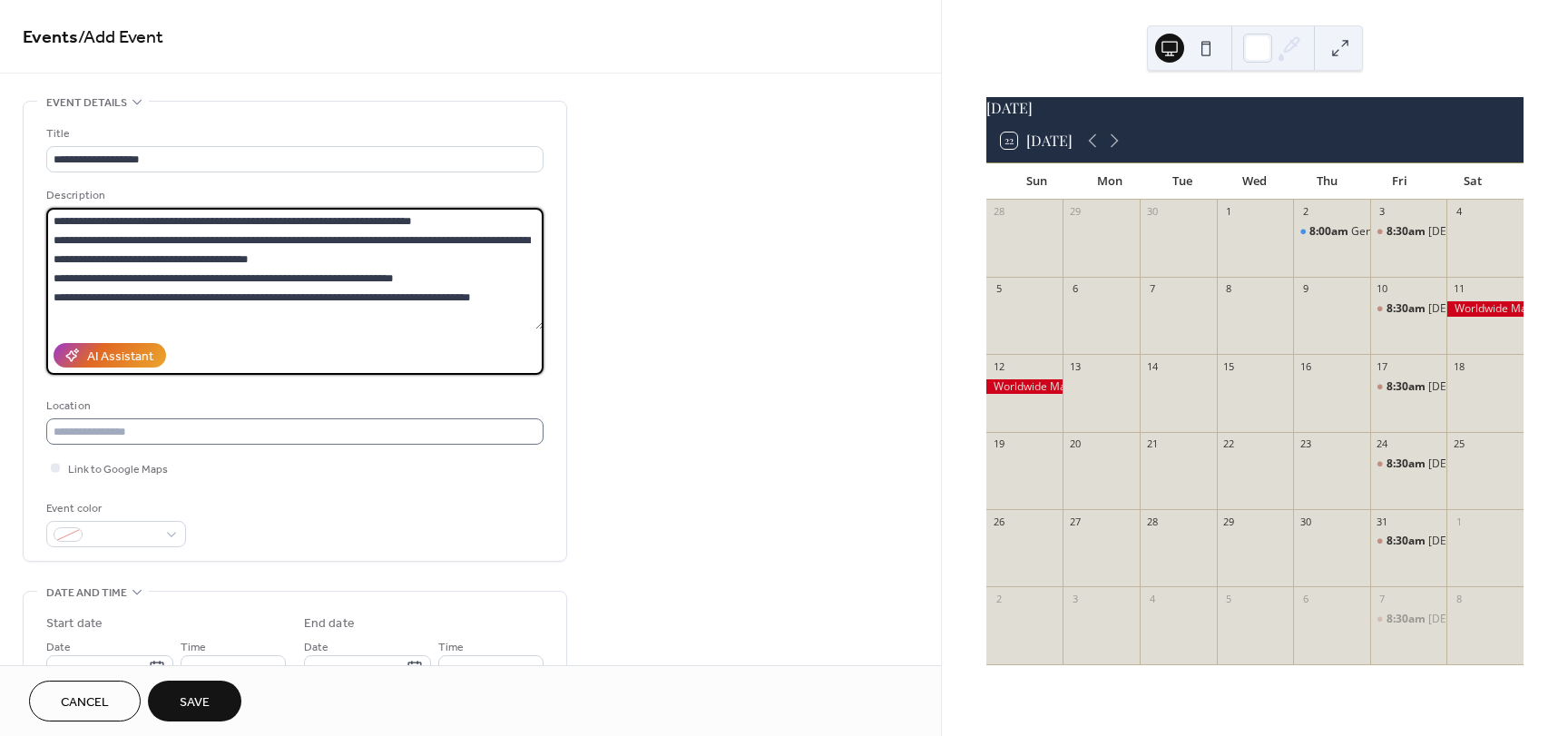 type on "**********" 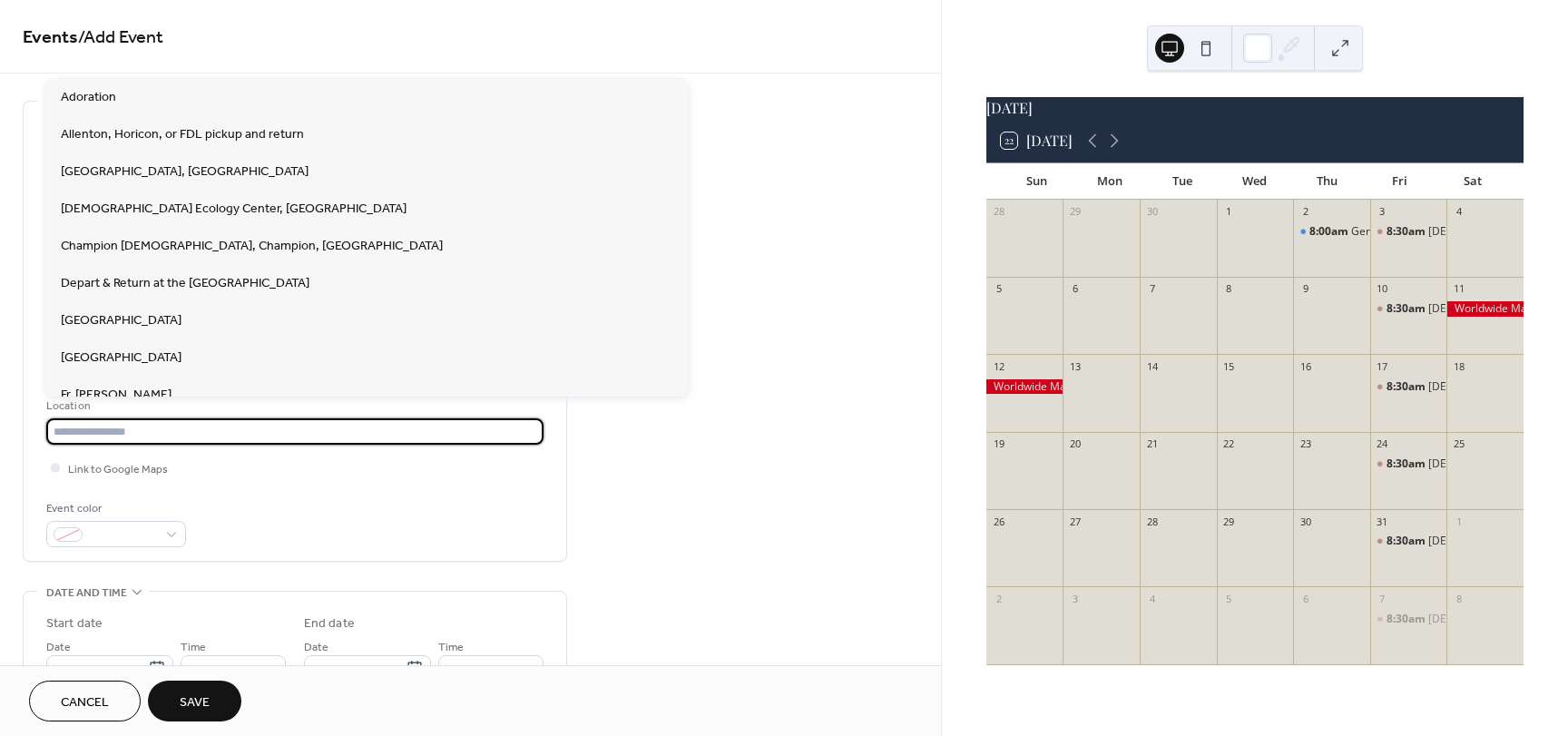 click at bounding box center [295, 431] 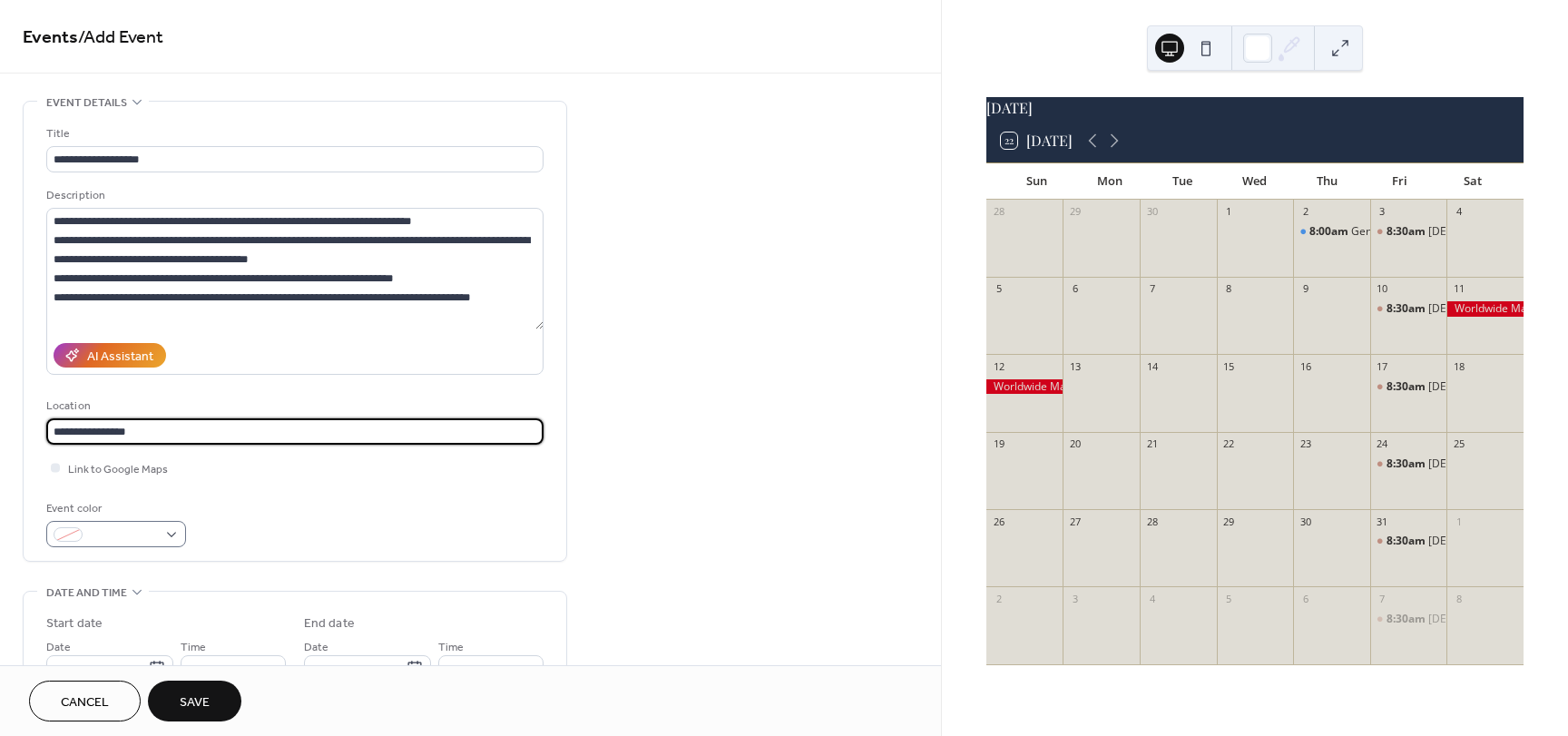 type on "**********" 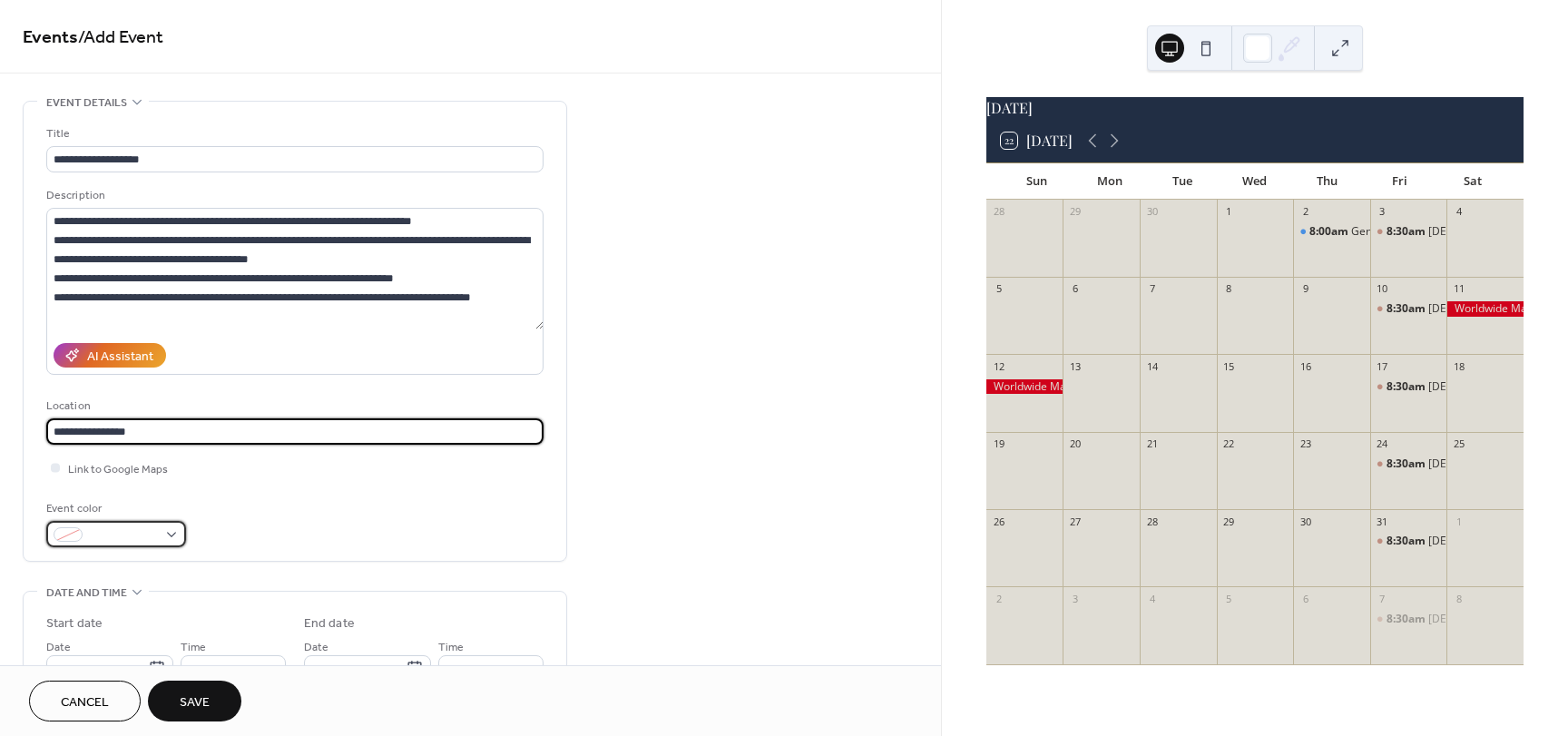 click at bounding box center [116, 534] 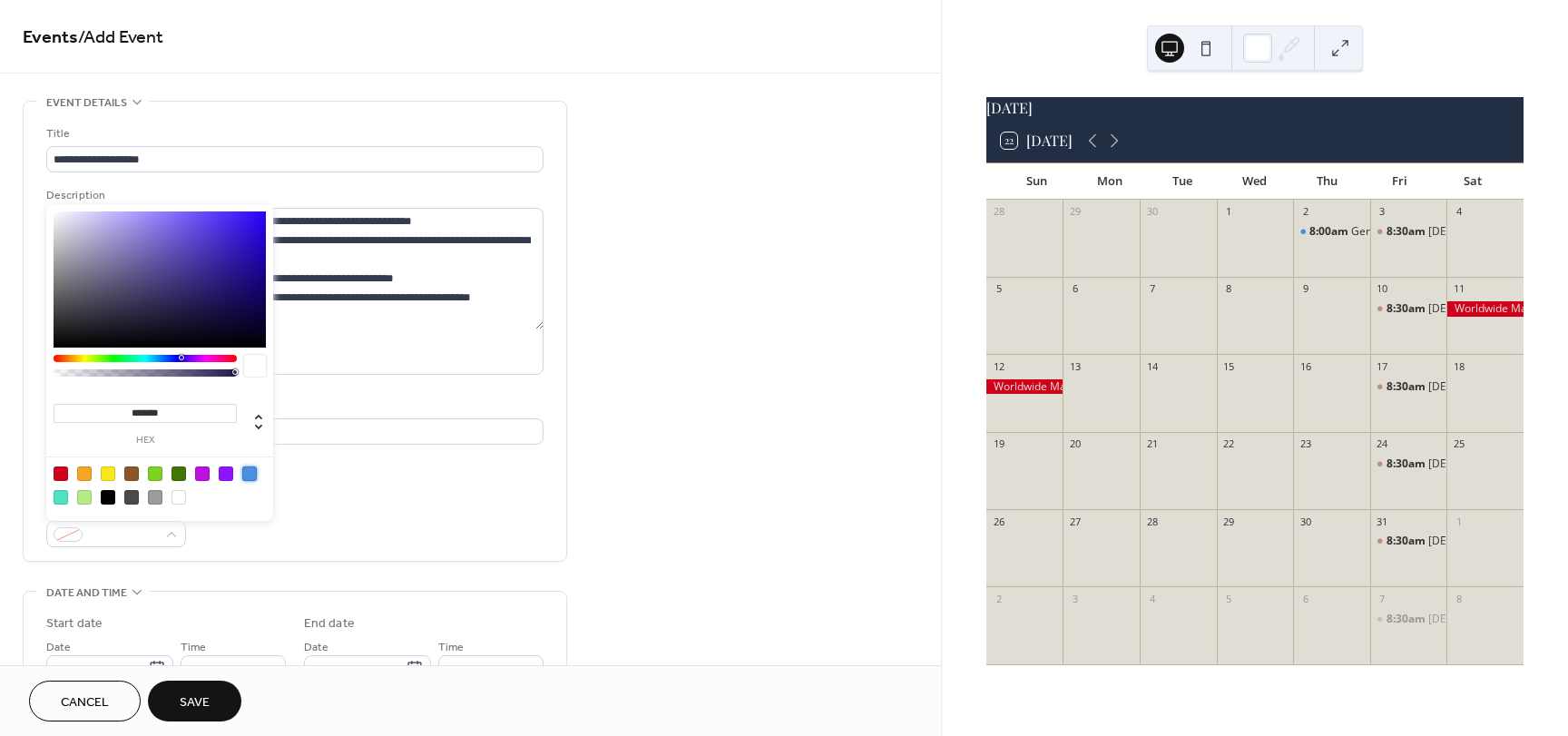 click at bounding box center (250, 474) 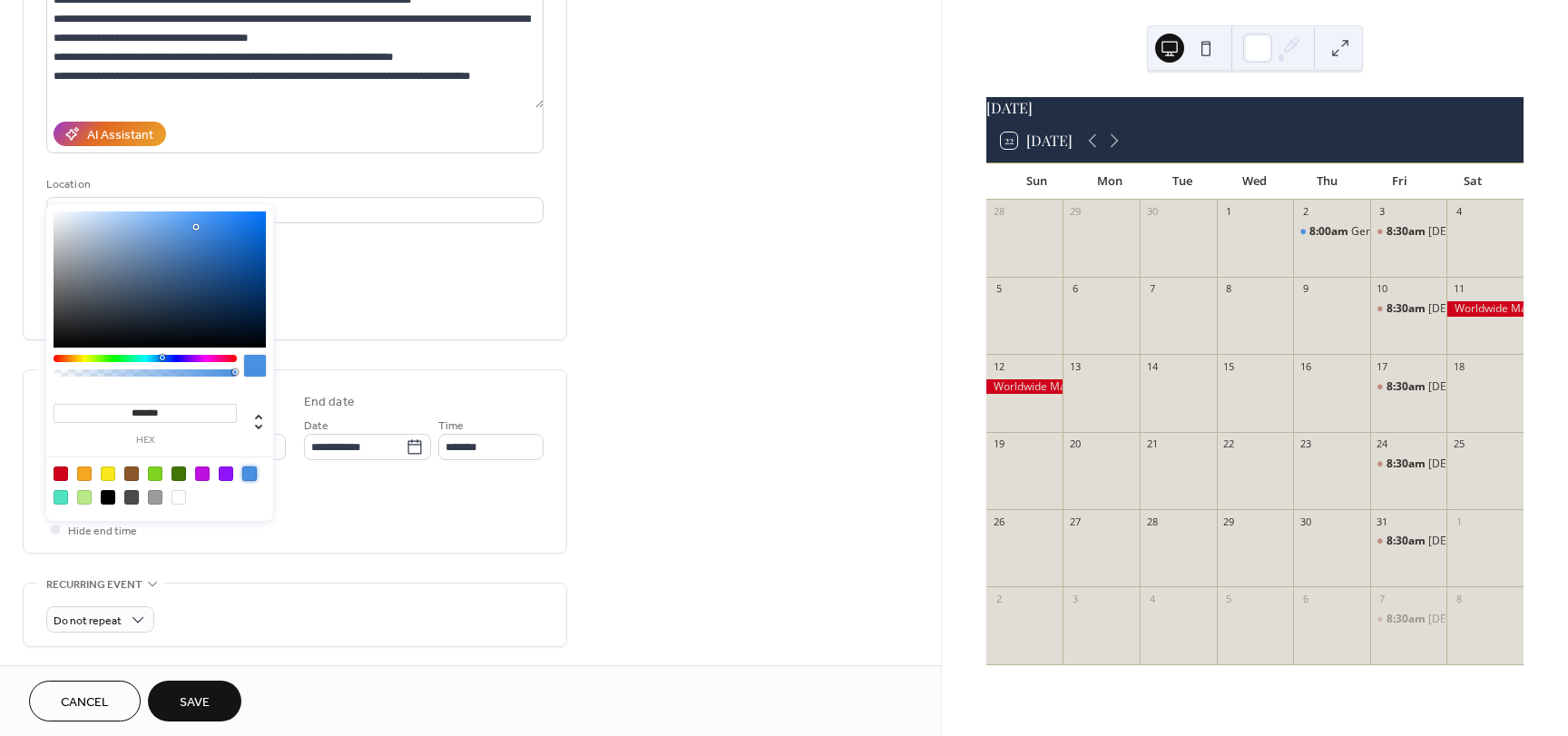 scroll, scrollTop: 272, scrollLeft: 0, axis: vertical 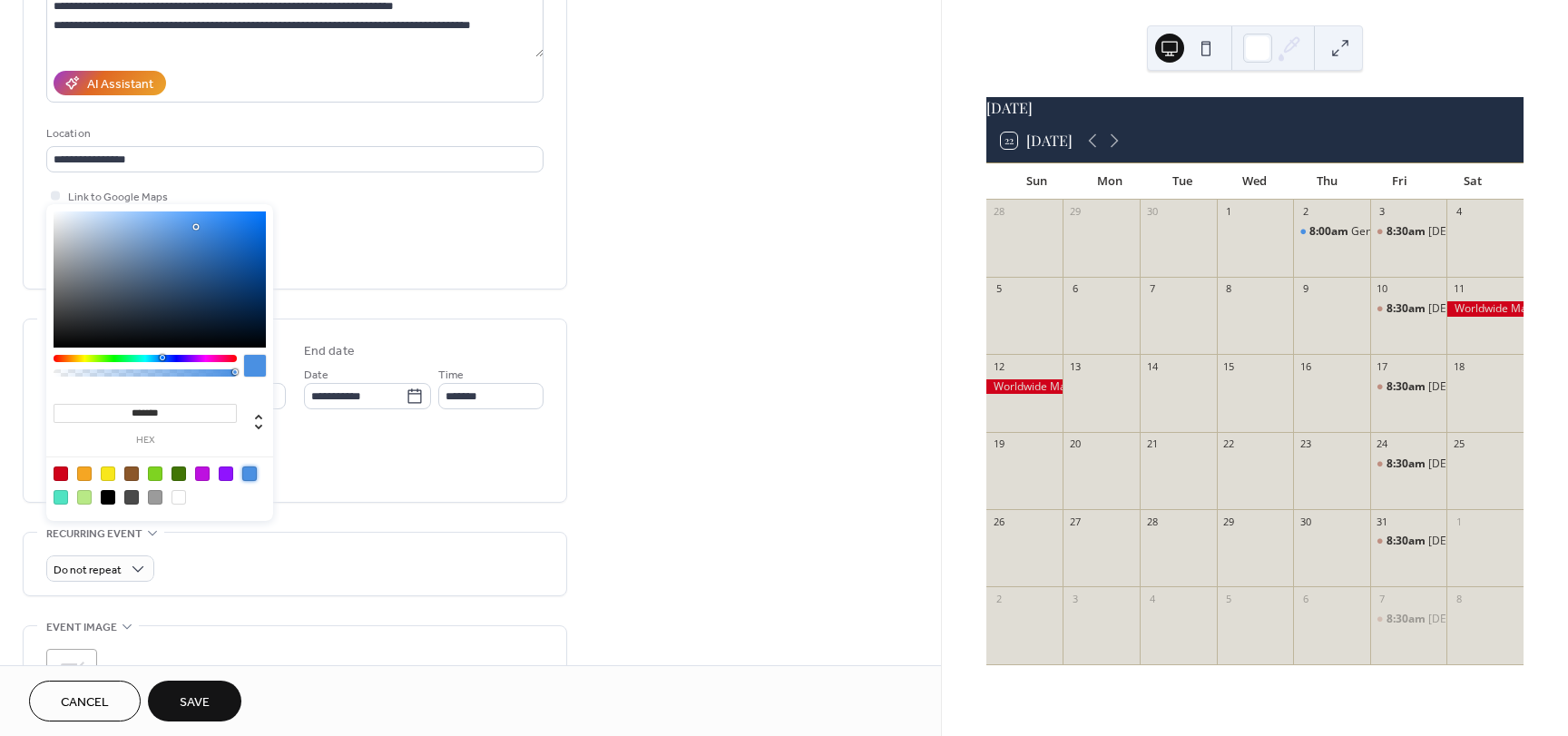 click on "All day Show date only Hide end time" at bounding box center [295, 459] 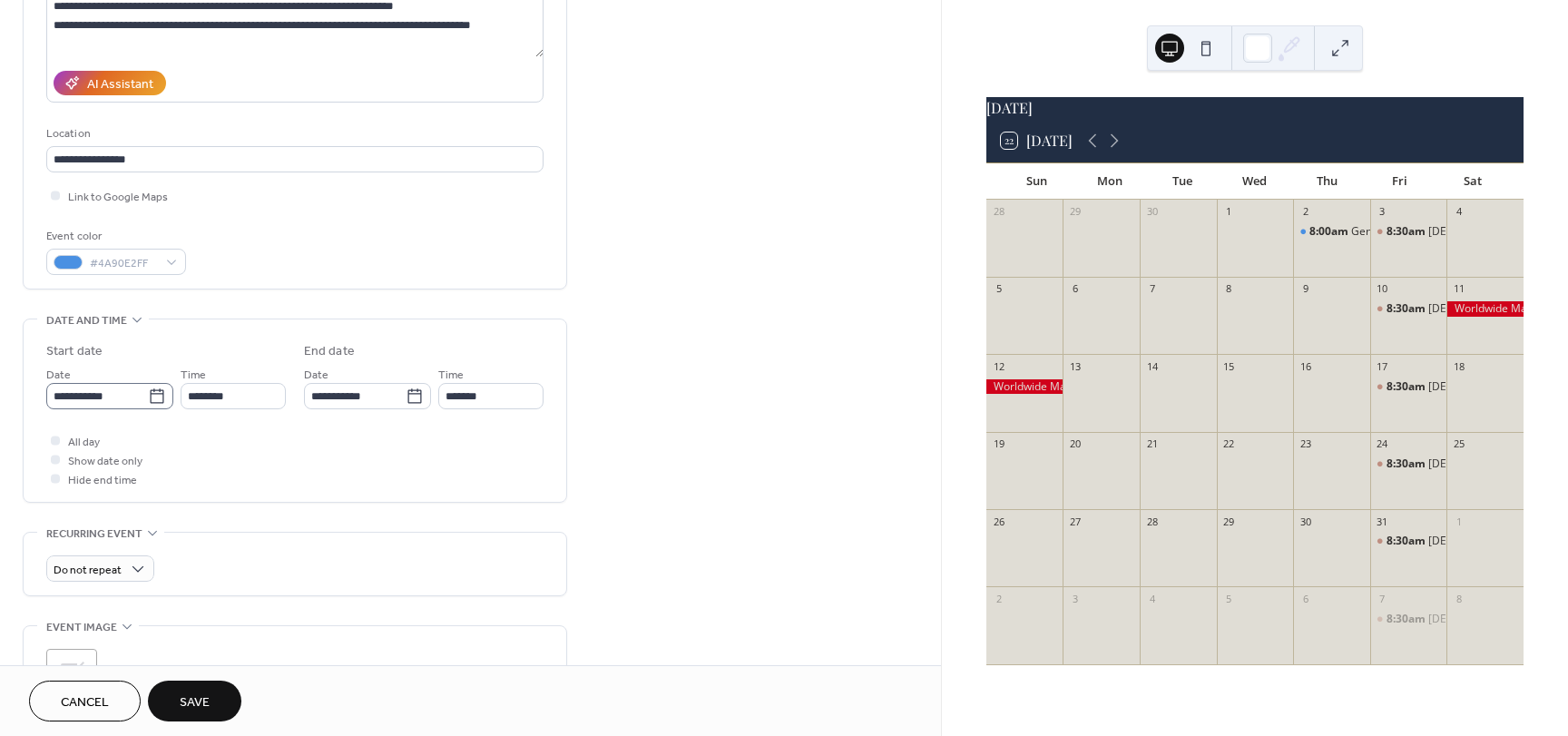 click 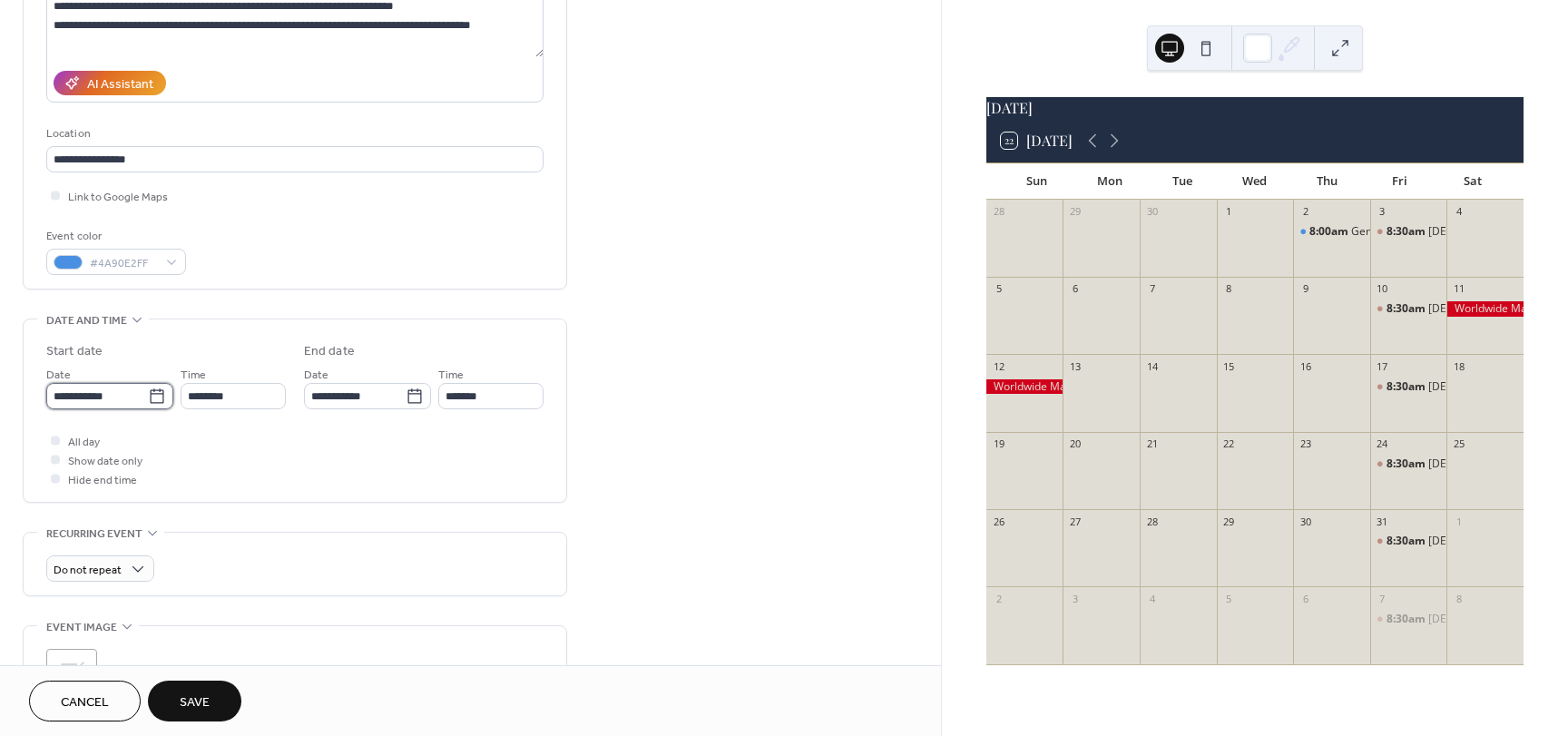 click on "**********" at bounding box center [97, 396] 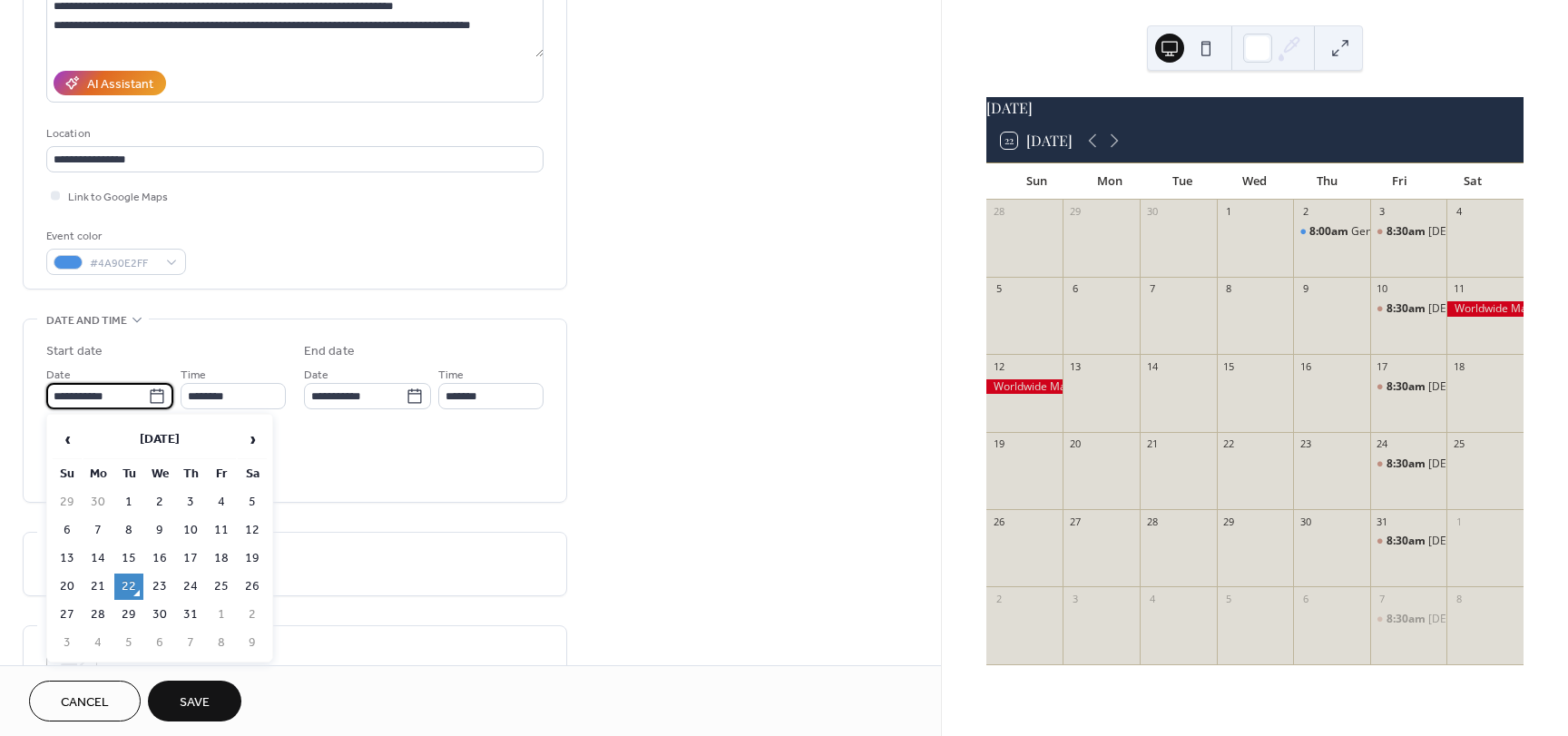click 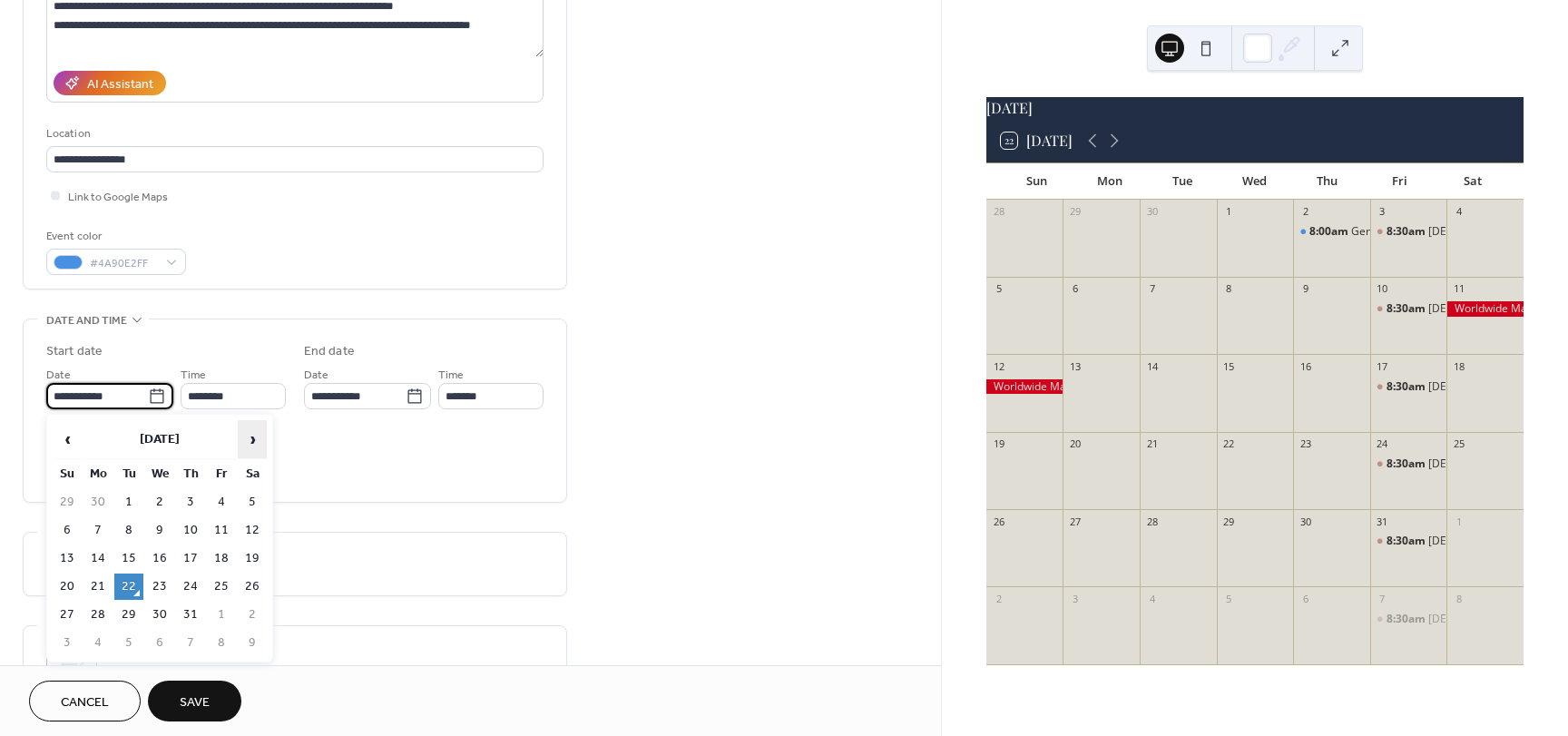 click on "›" at bounding box center (252, 439) 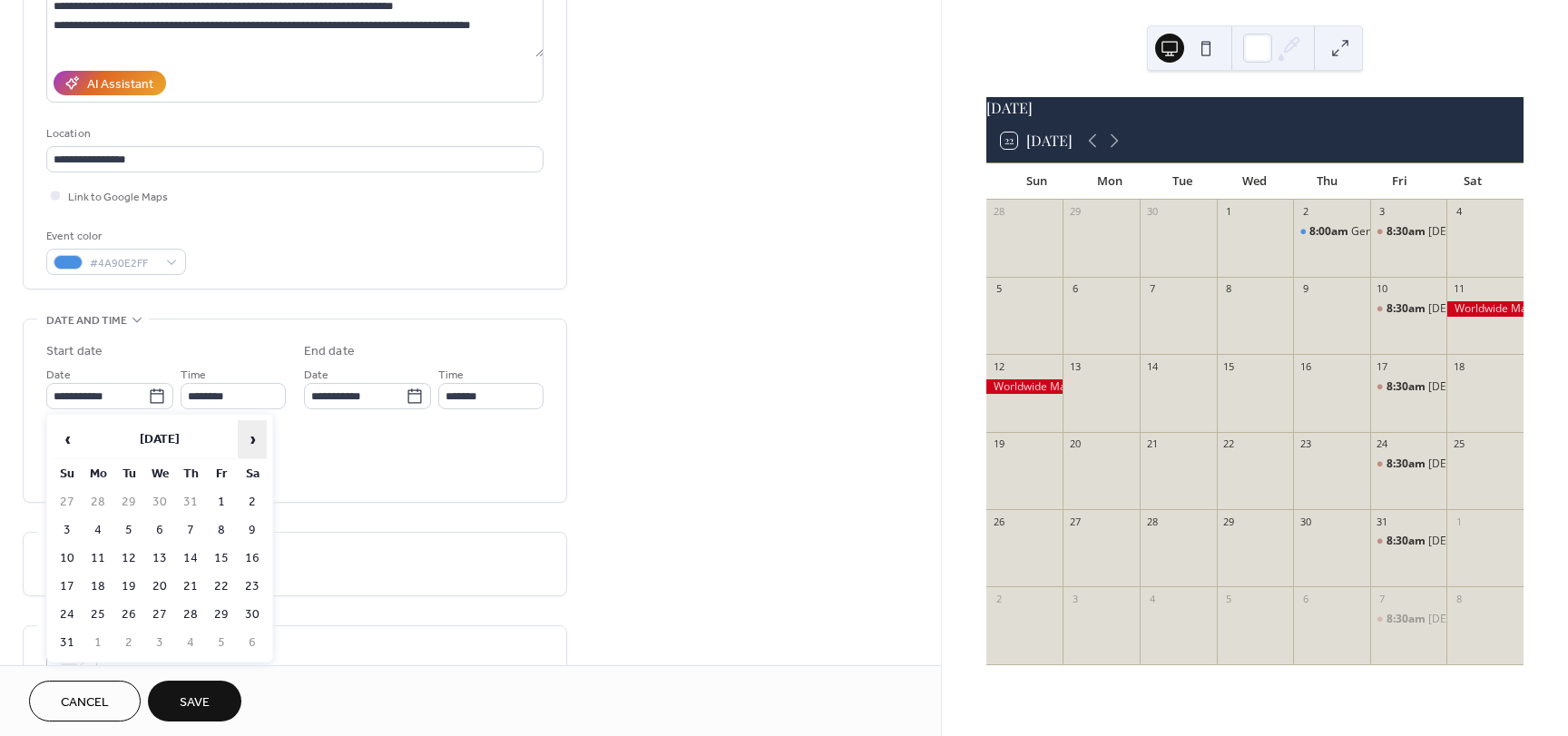 click on "›" at bounding box center [252, 439] 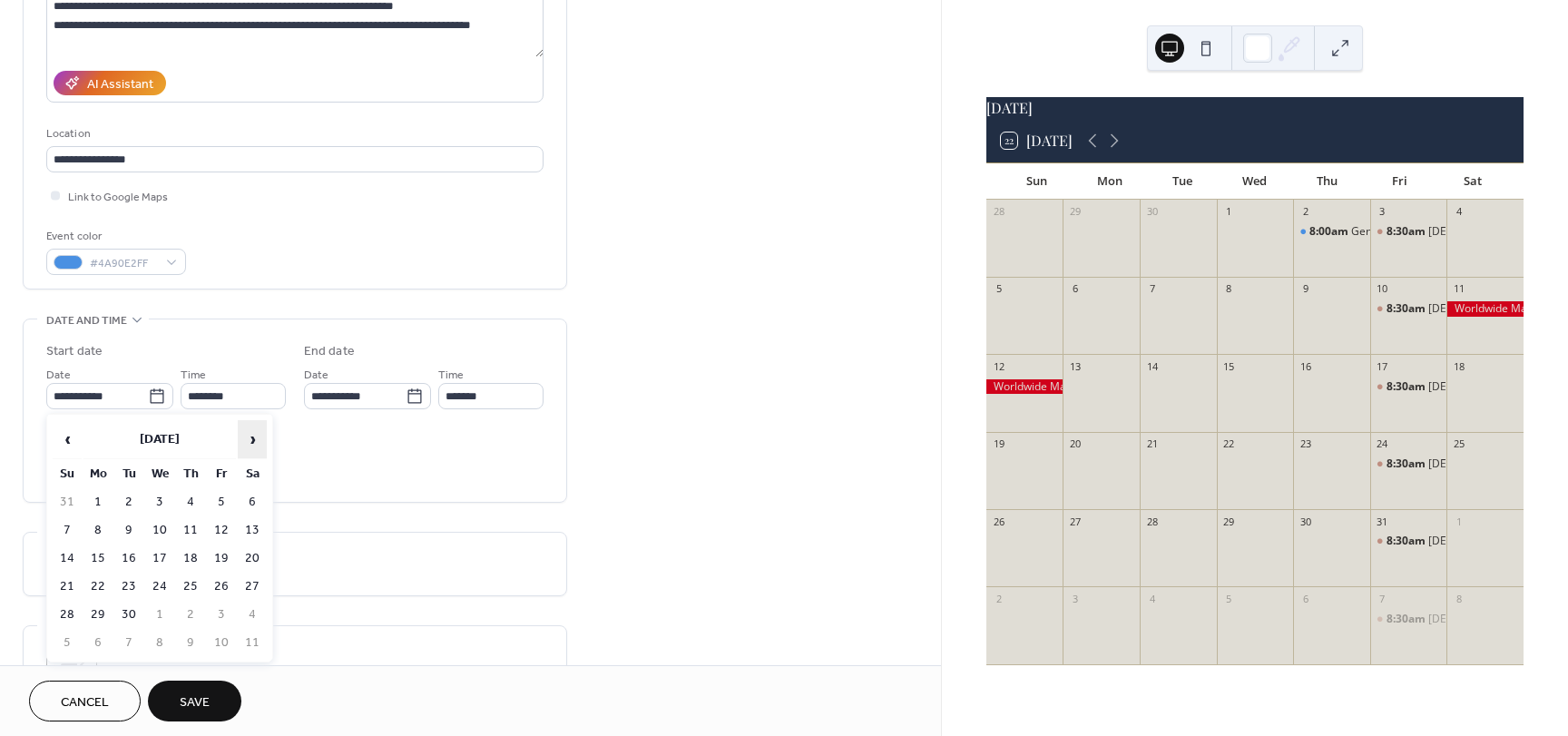 click on "›" at bounding box center [252, 439] 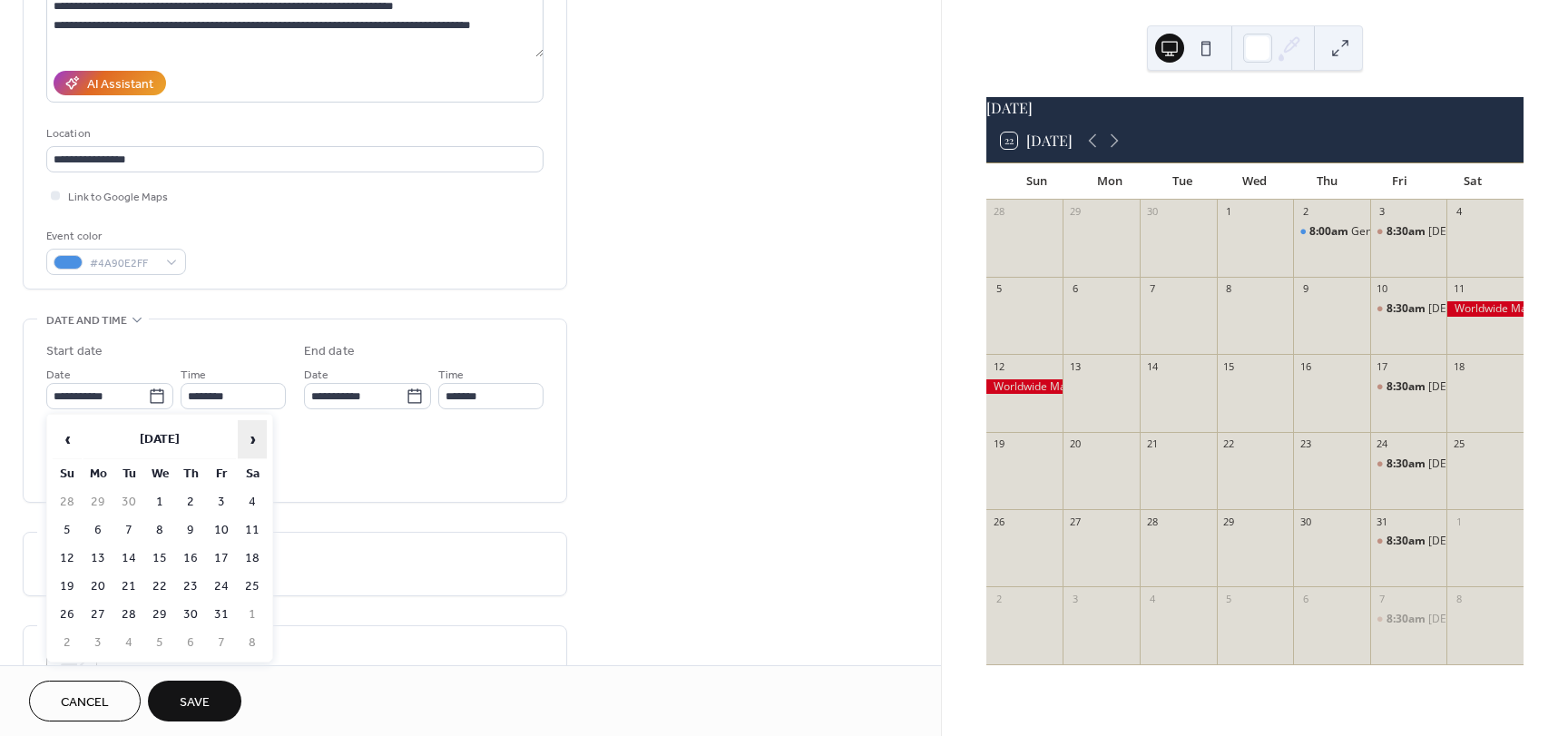 click on "›" at bounding box center (252, 439) 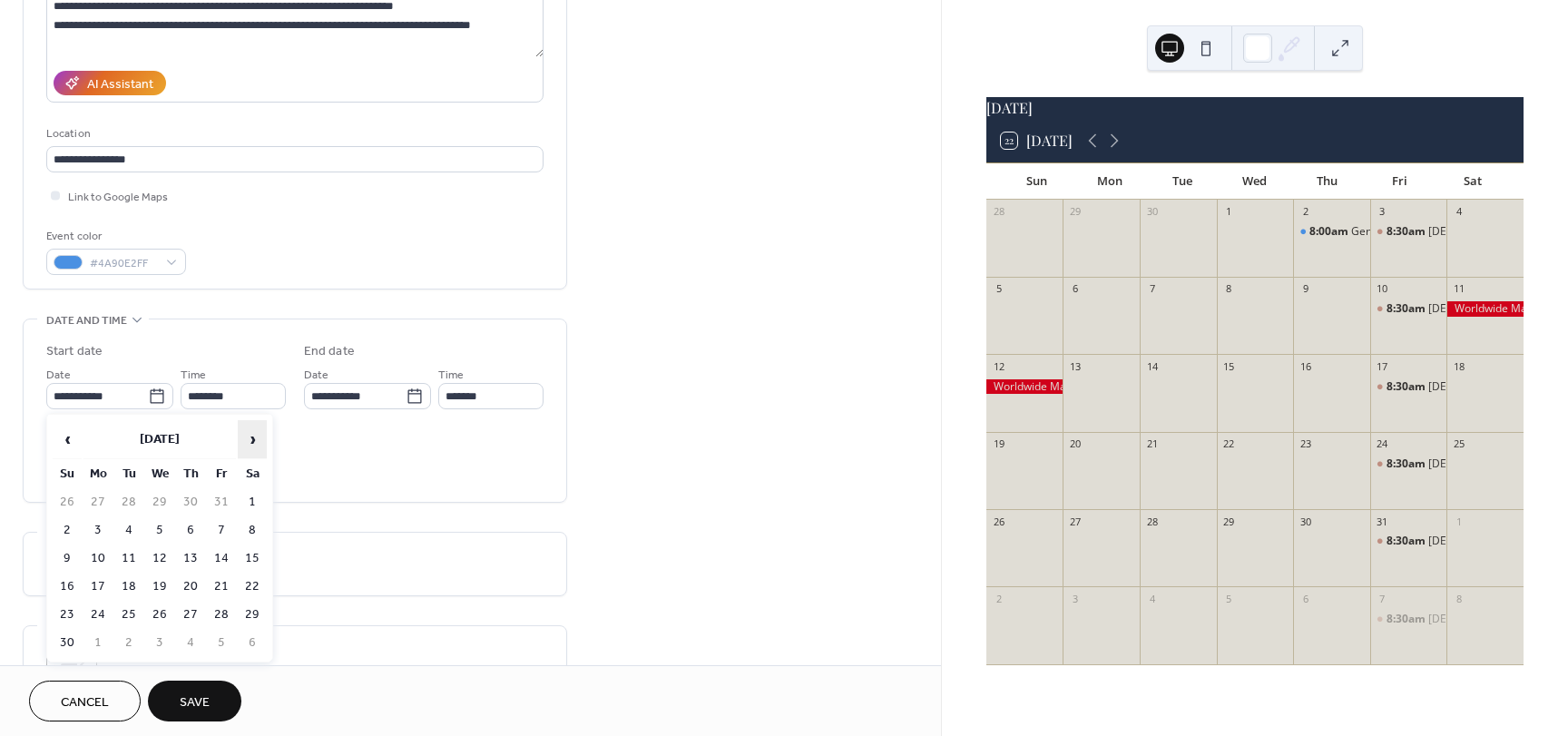 click on "›" at bounding box center (252, 439) 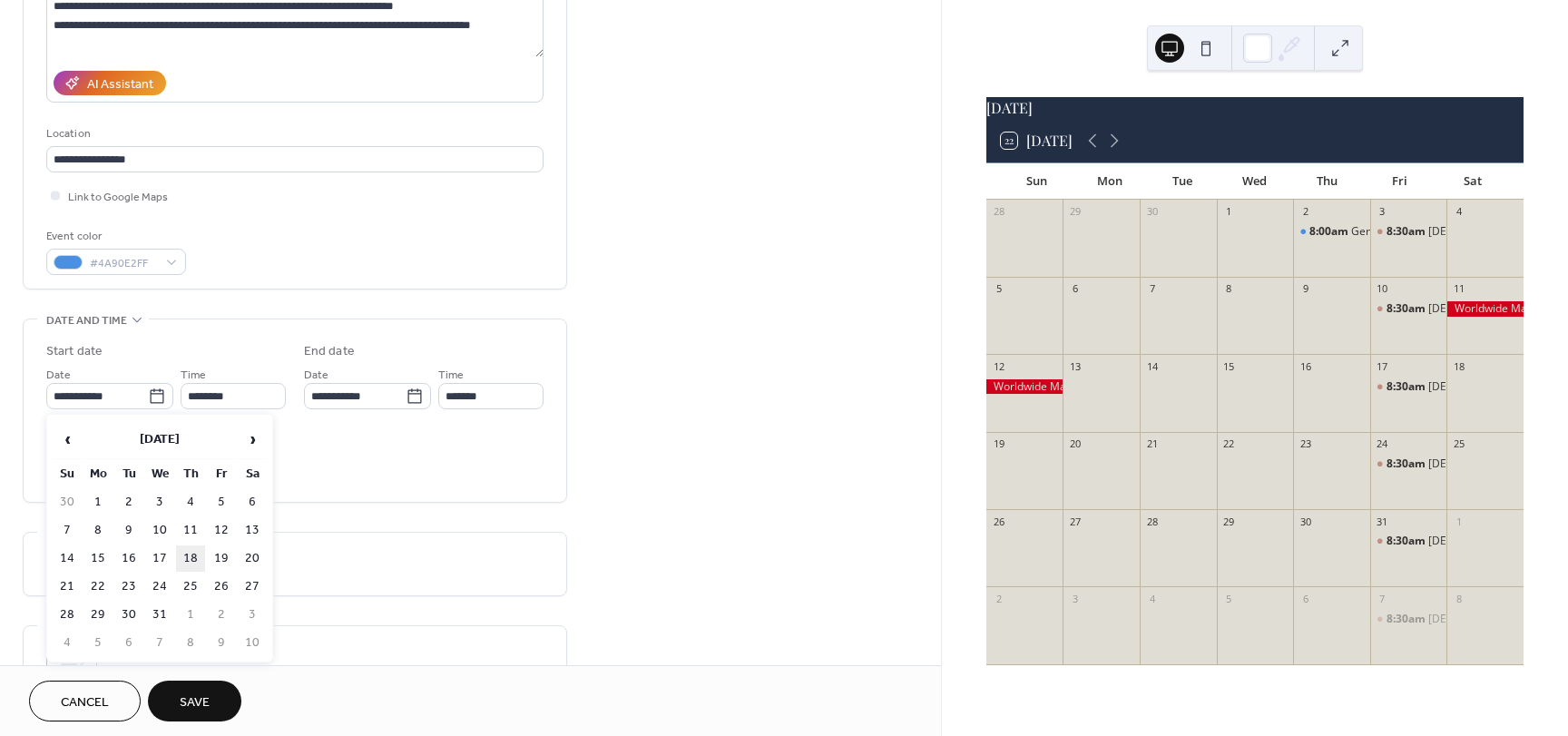 click on "18" at bounding box center [191, 558] 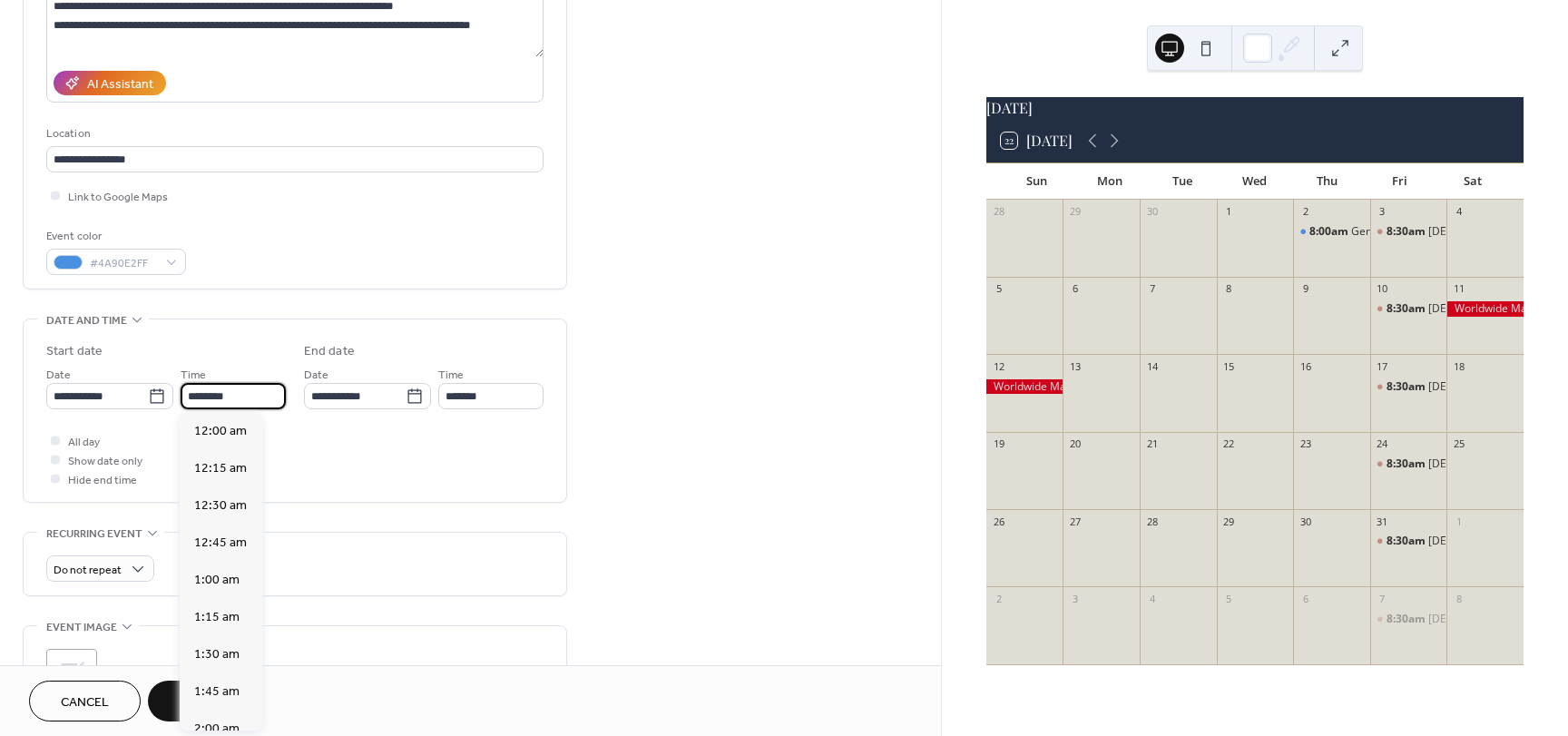 click on "********" at bounding box center (233, 396) 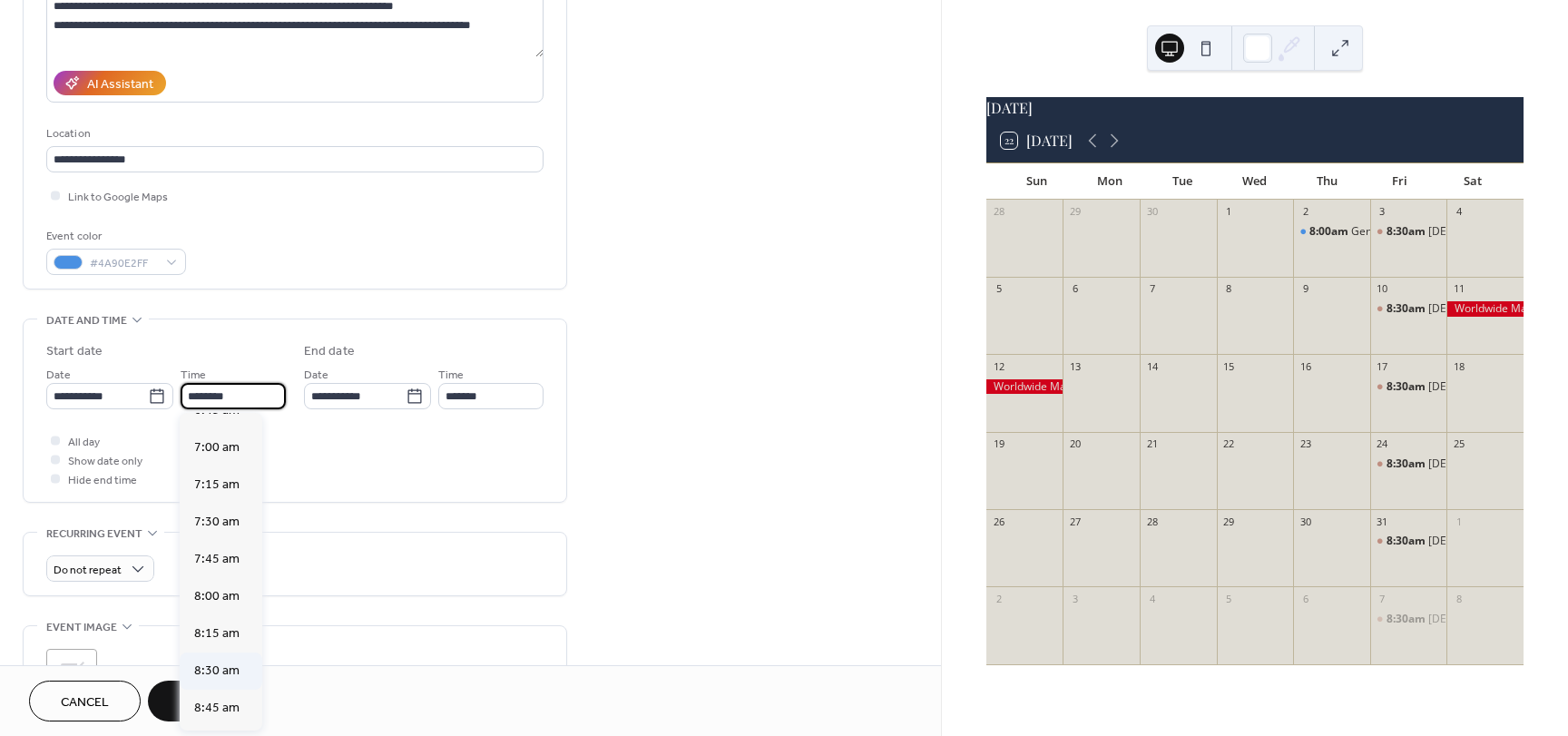 scroll, scrollTop: 1060, scrollLeft: 0, axis: vertical 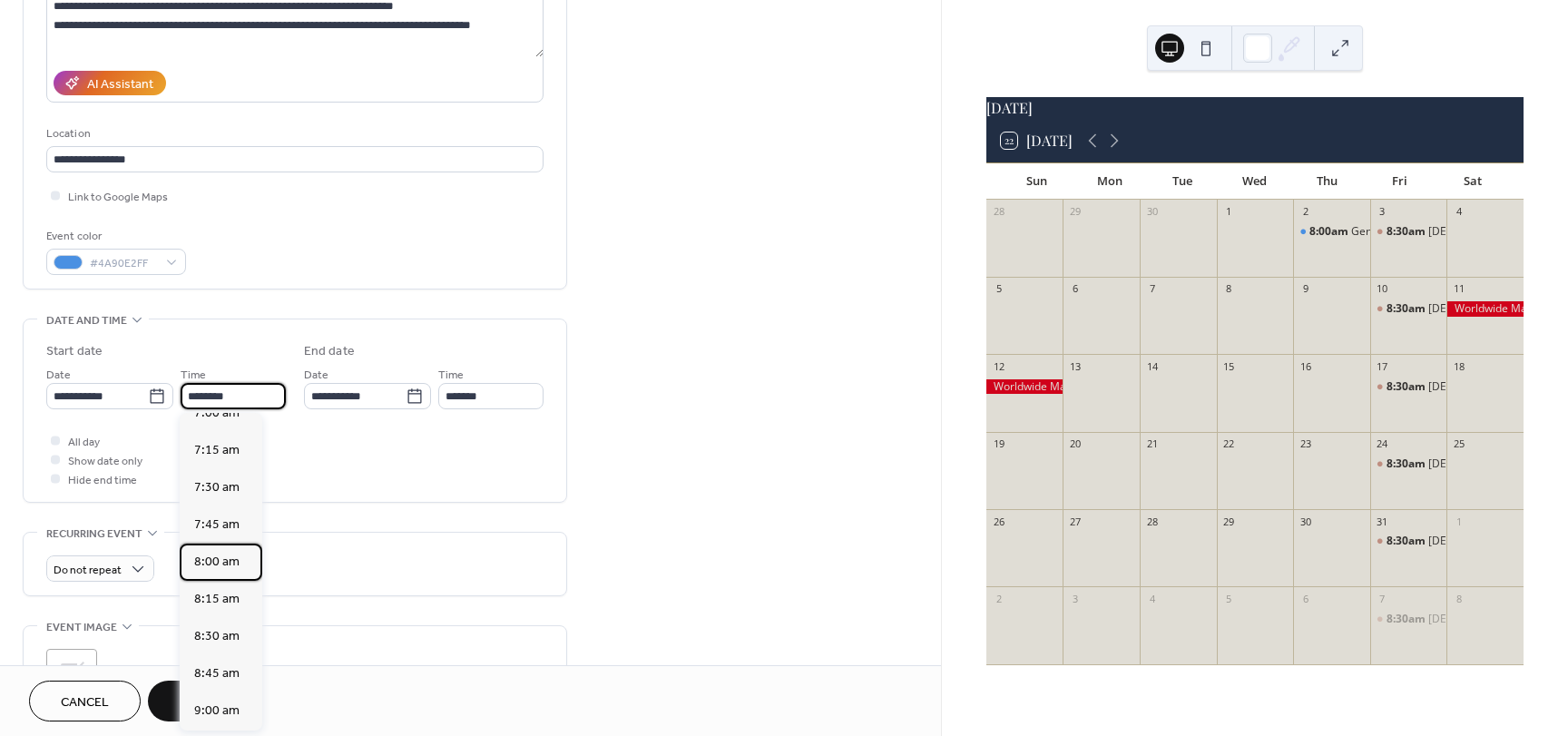 click on "8:00 am" at bounding box center [217, 562] 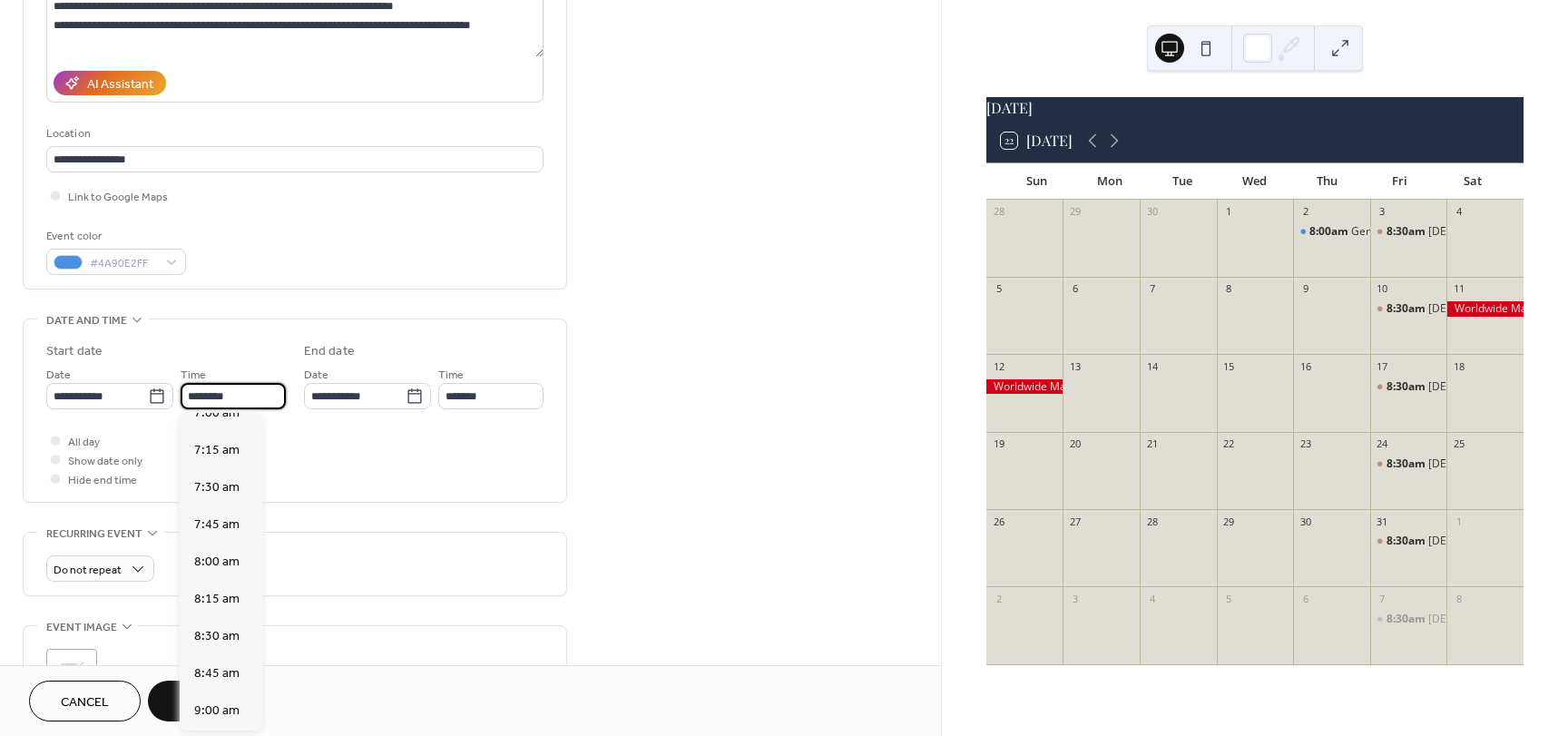 type on "*******" 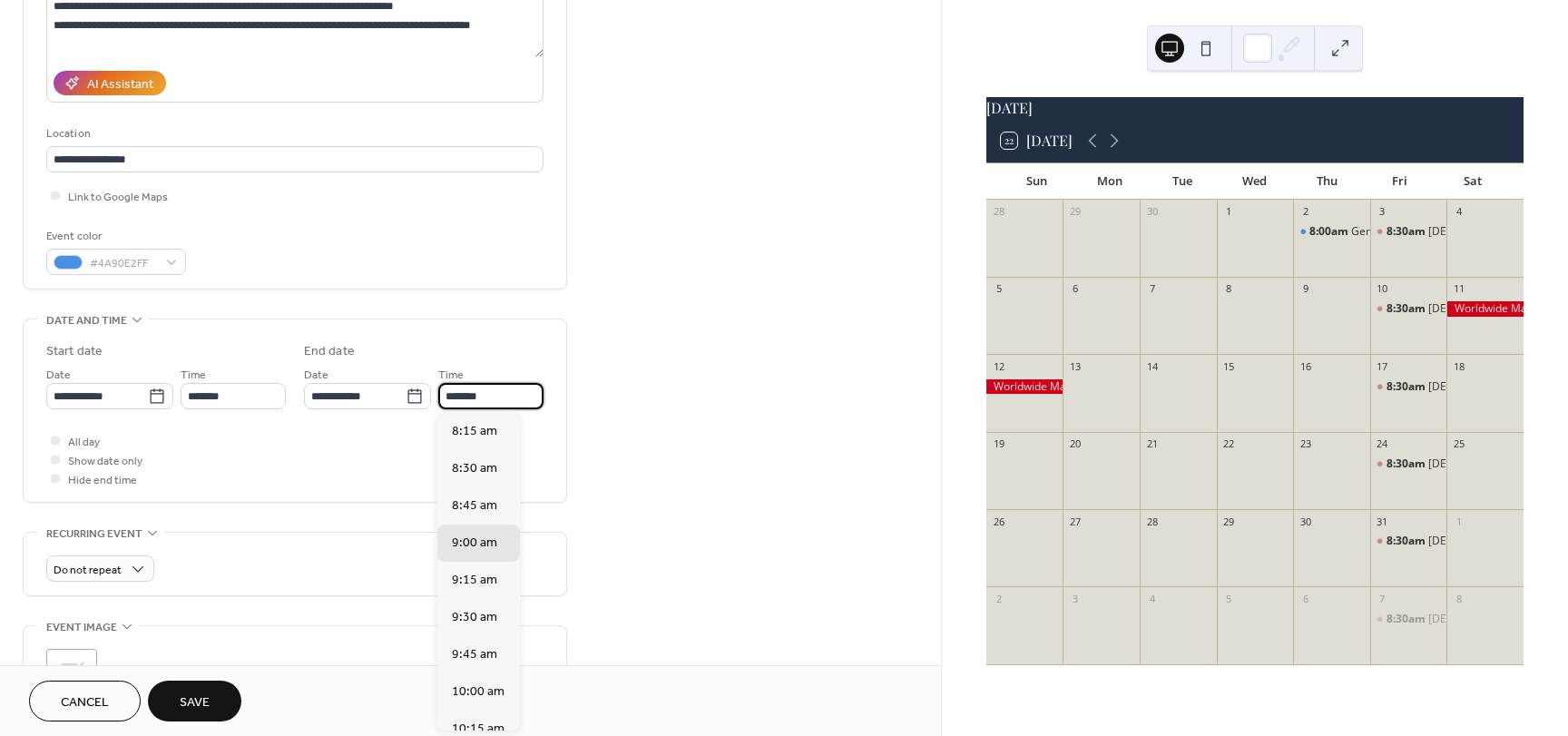 click on "*******" at bounding box center [491, 396] 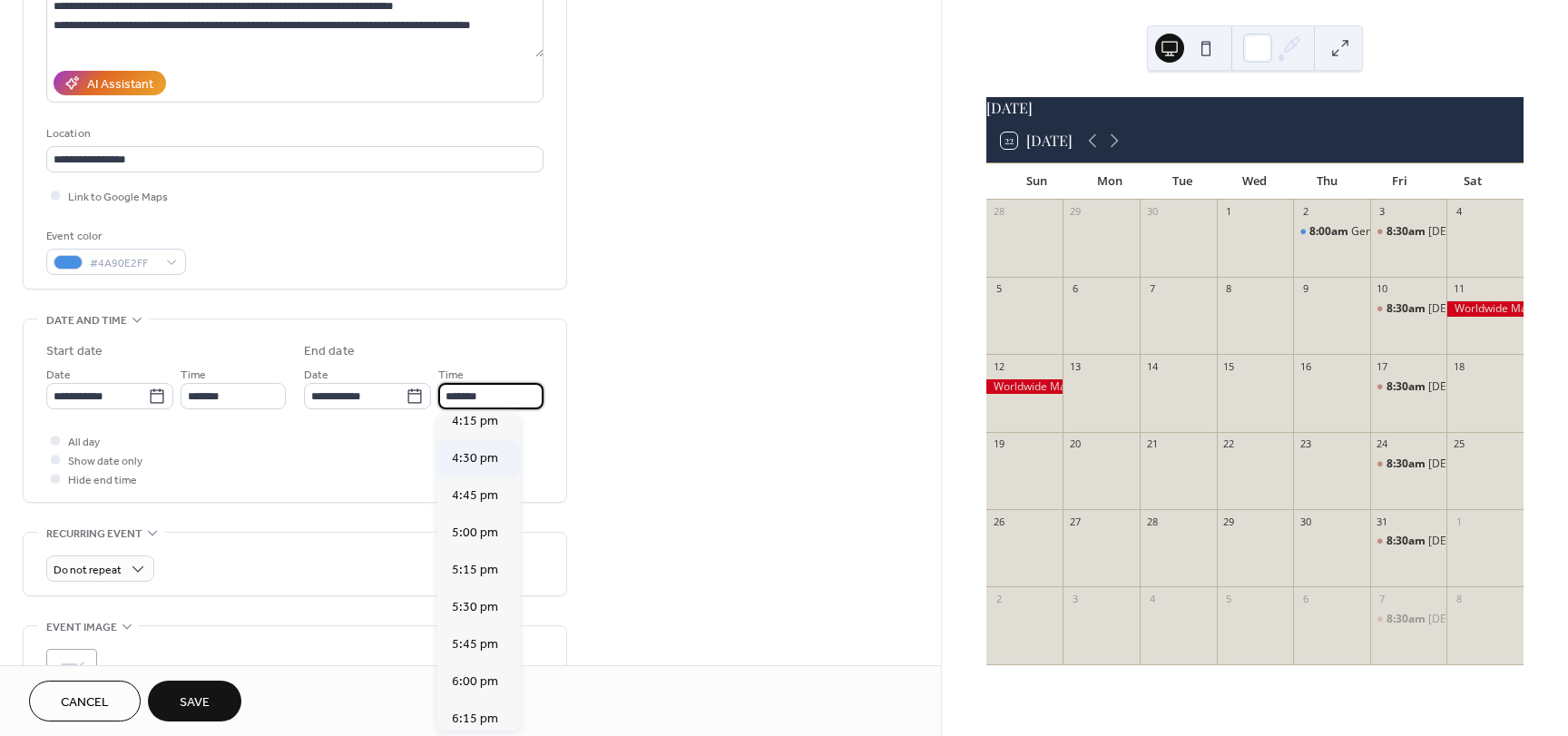 scroll, scrollTop: 1271, scrollLeft: 0, axis: vertical 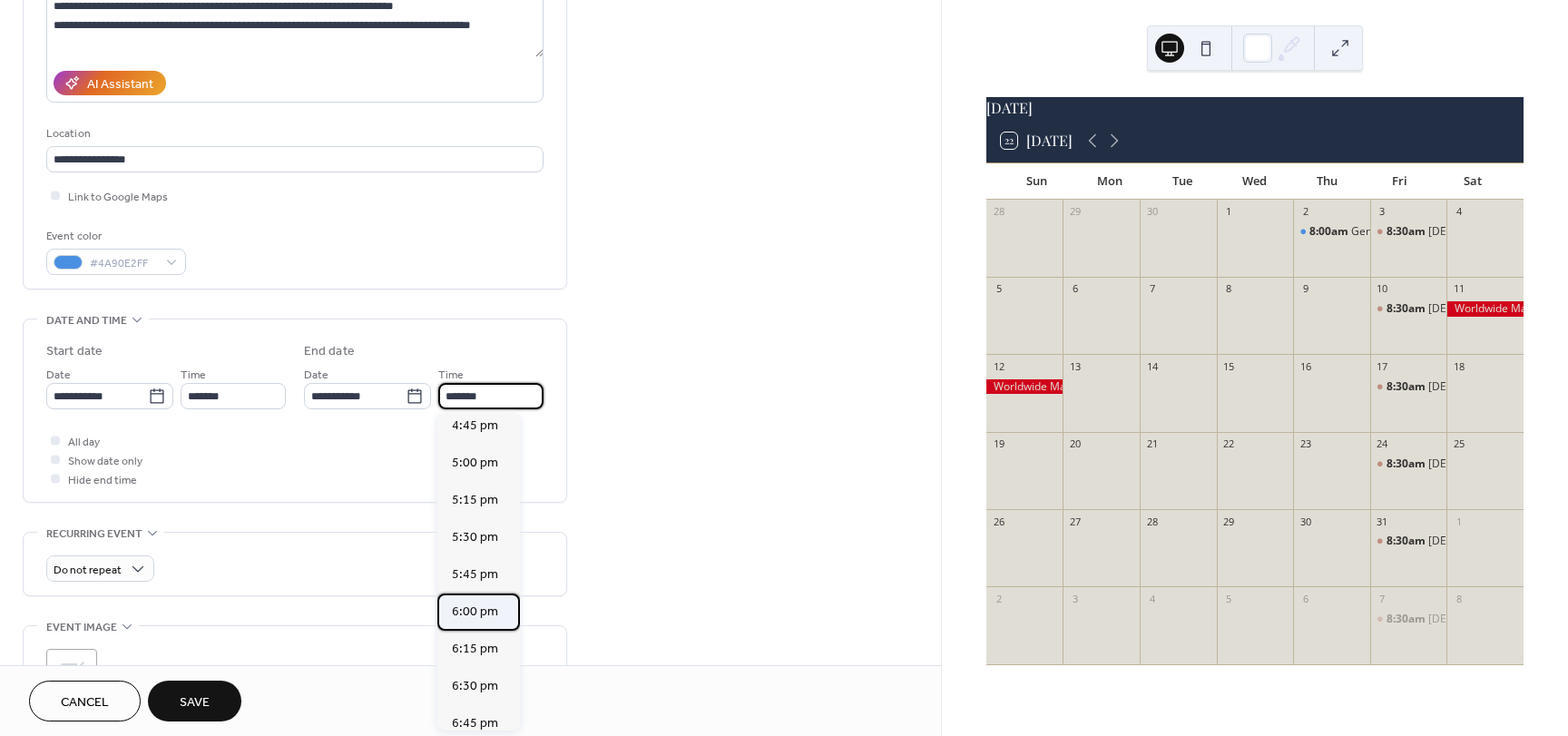 click on "6:00 pm" at bounding box center [475, 612] 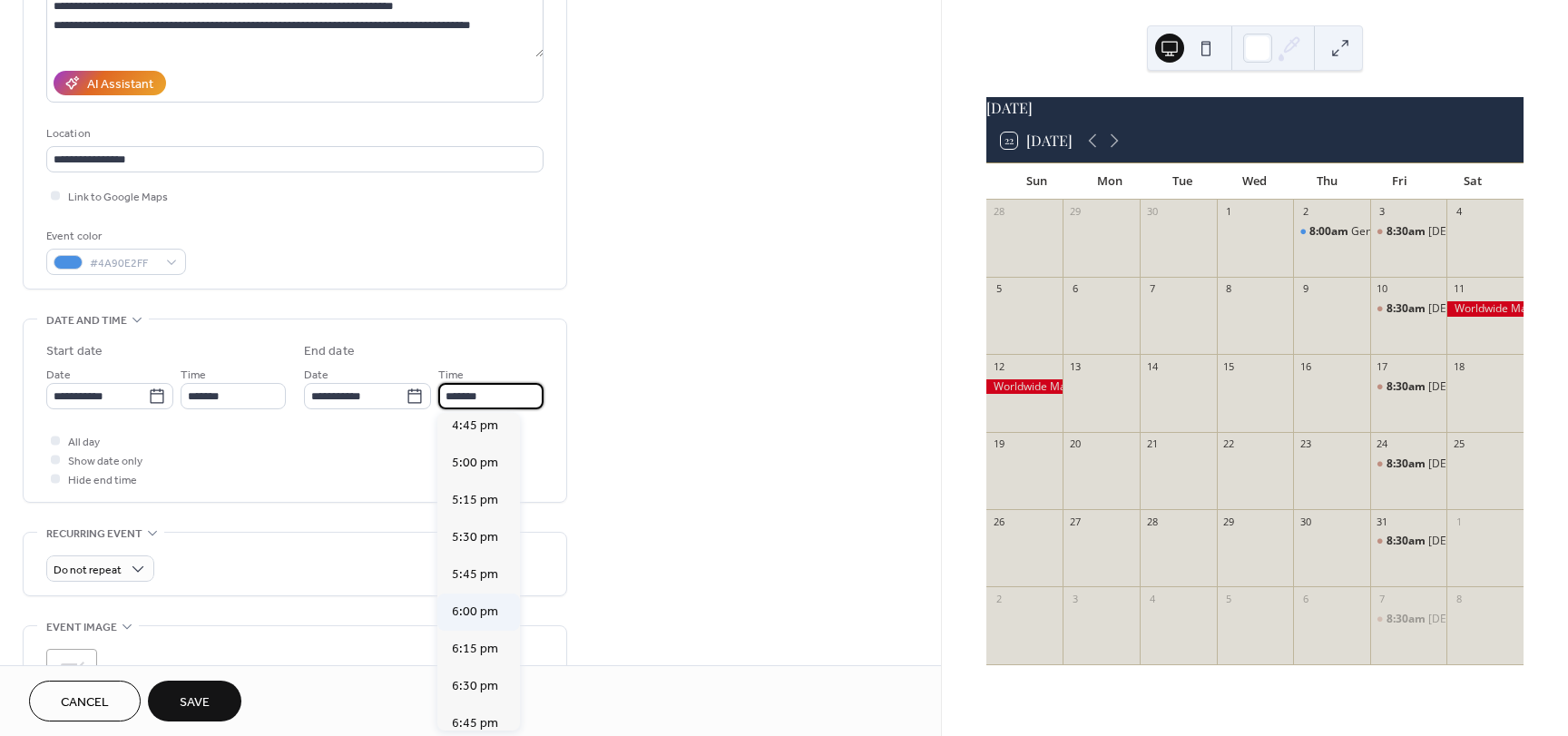 type on "*******" 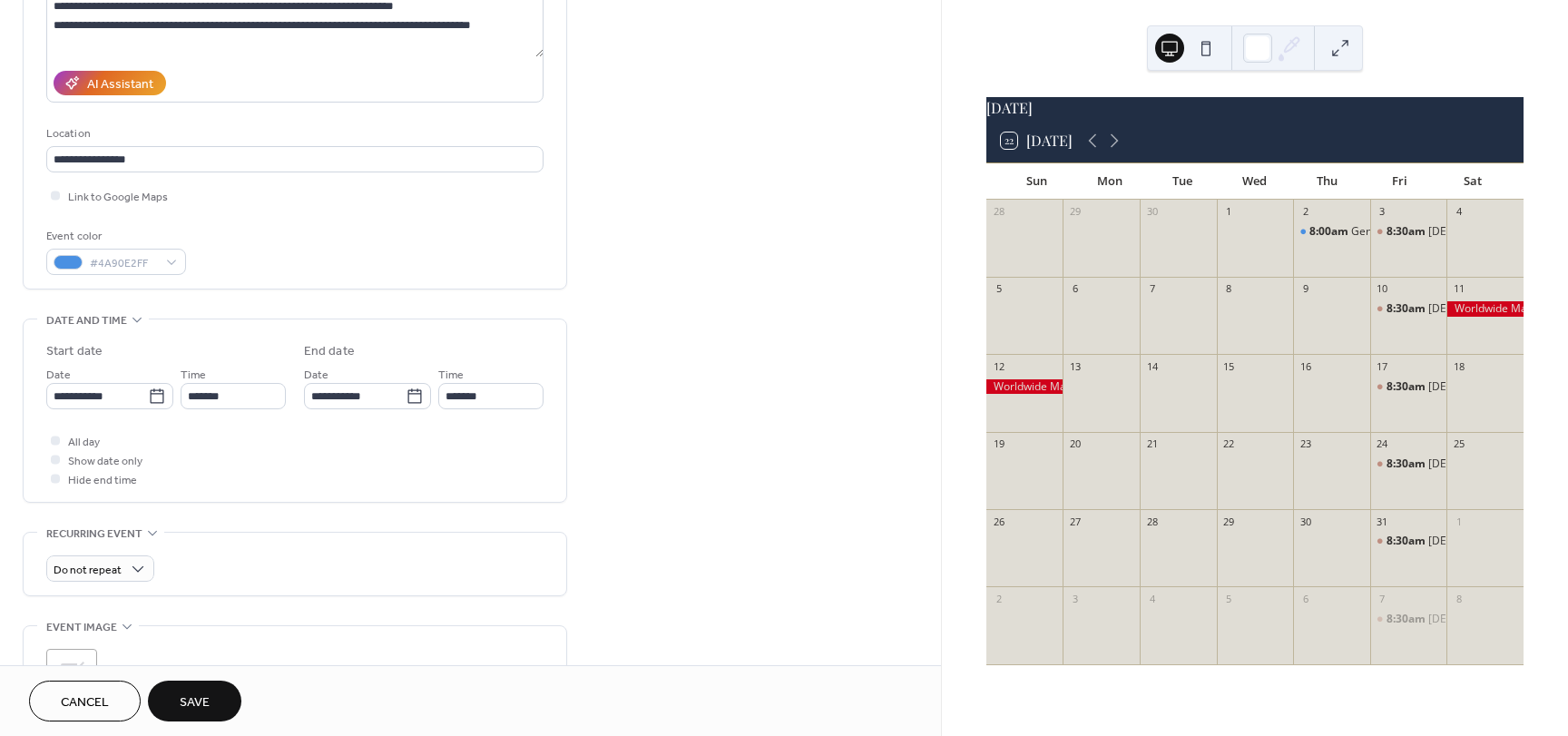 click on "Save" at bounding box center (194, 702) 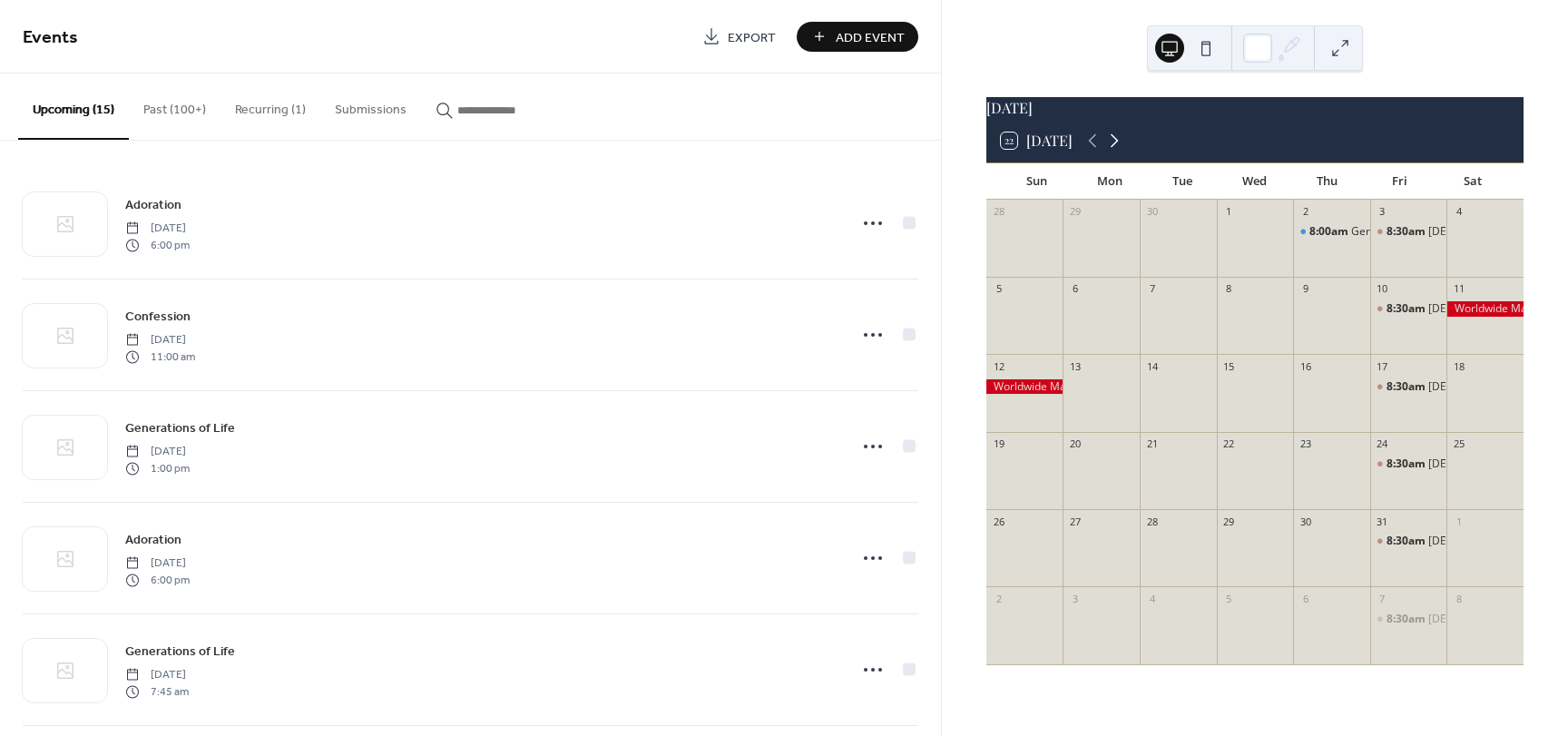 click 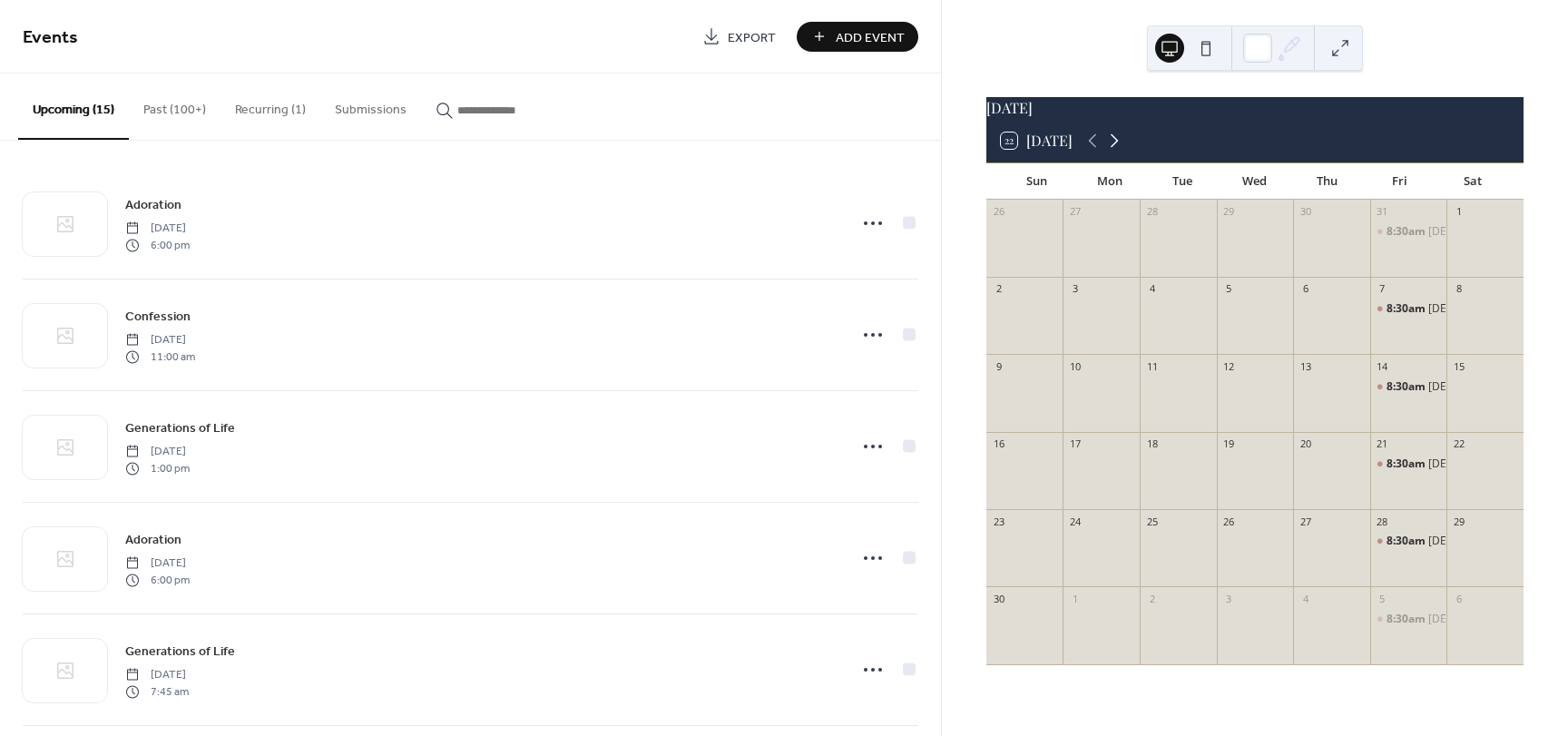 click 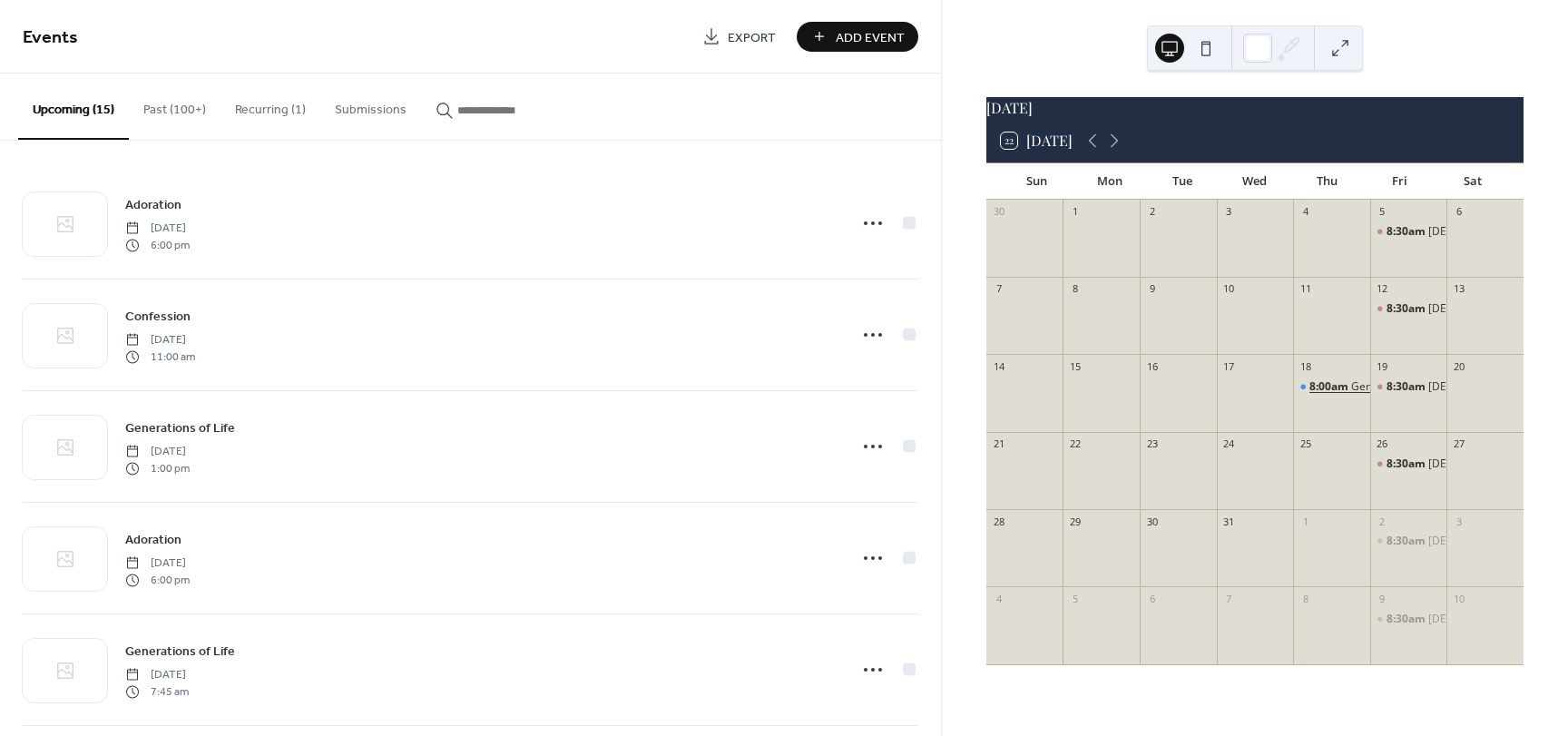 click on "8:00am" at bounding box center [1330, 387] 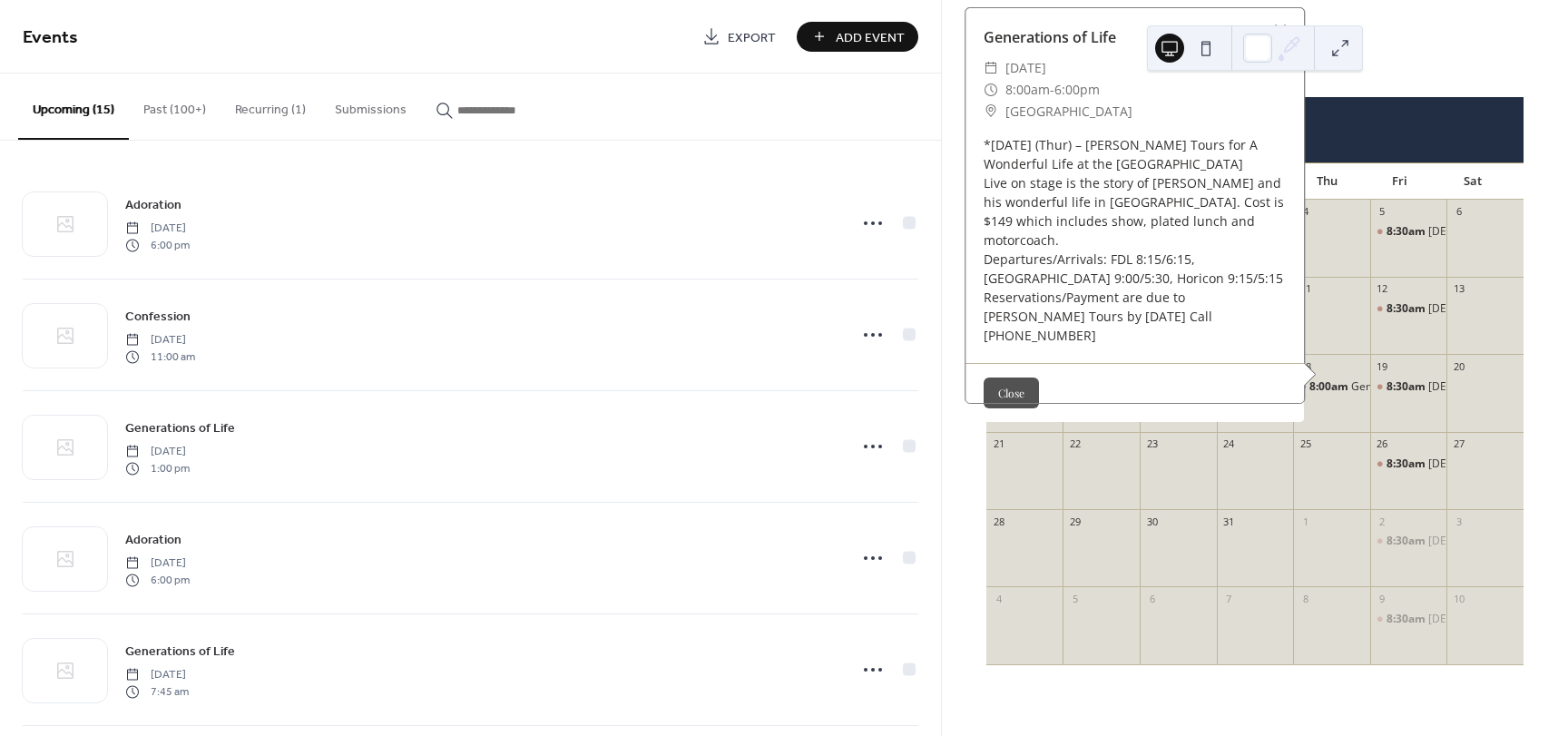 click on "Close" at bounding box center (1011, 393) 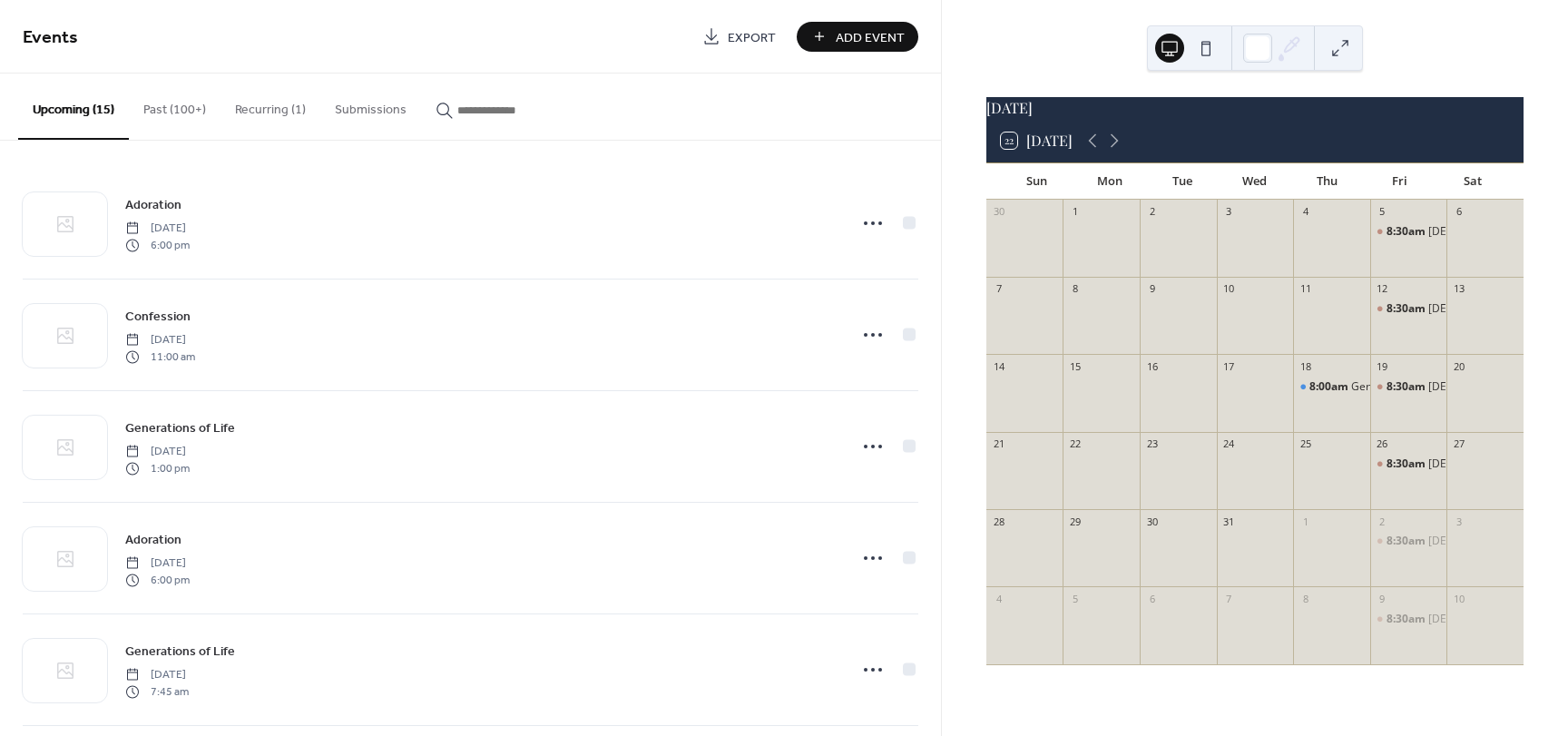 click on "Add Event" at bounding box center (870, 37) 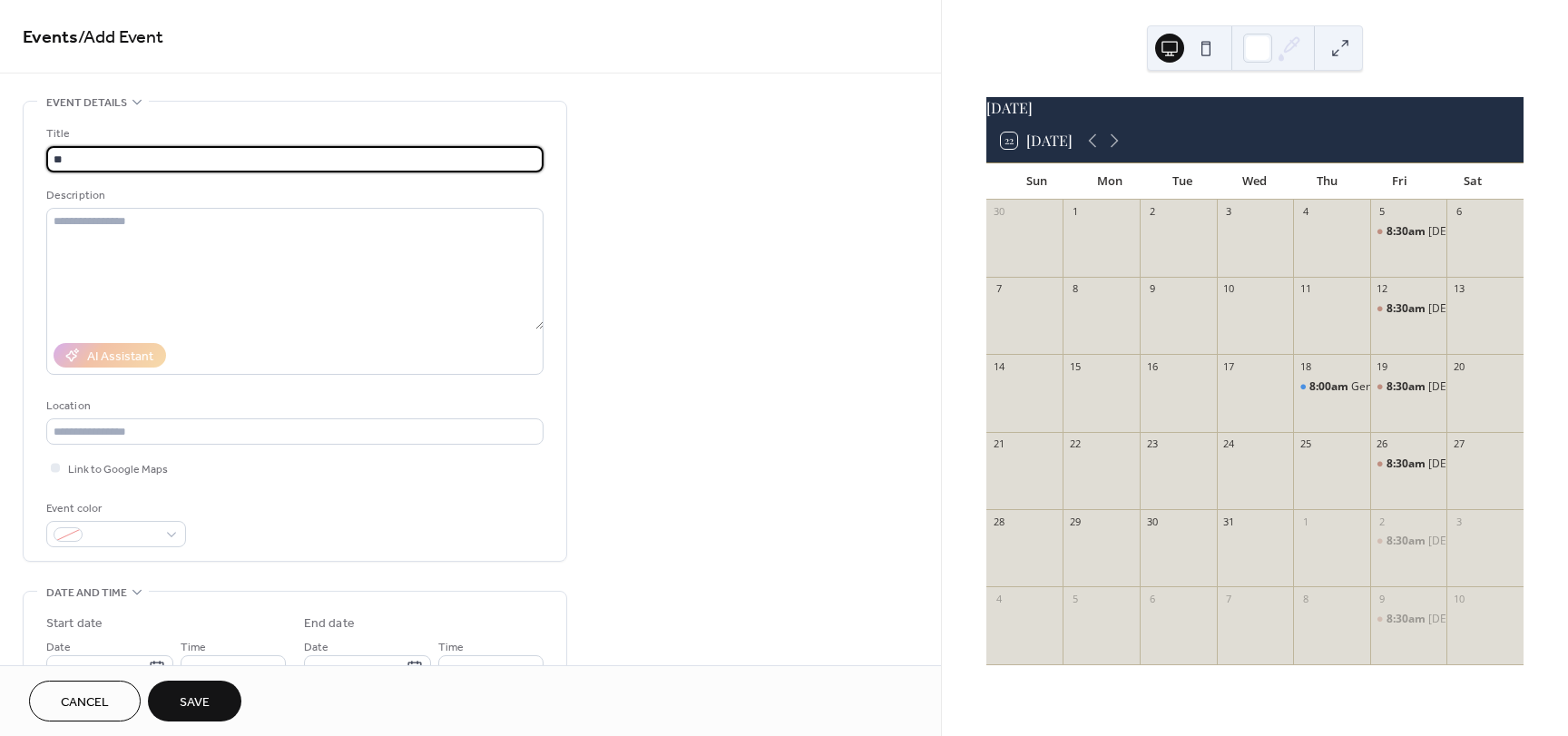 type on "*" 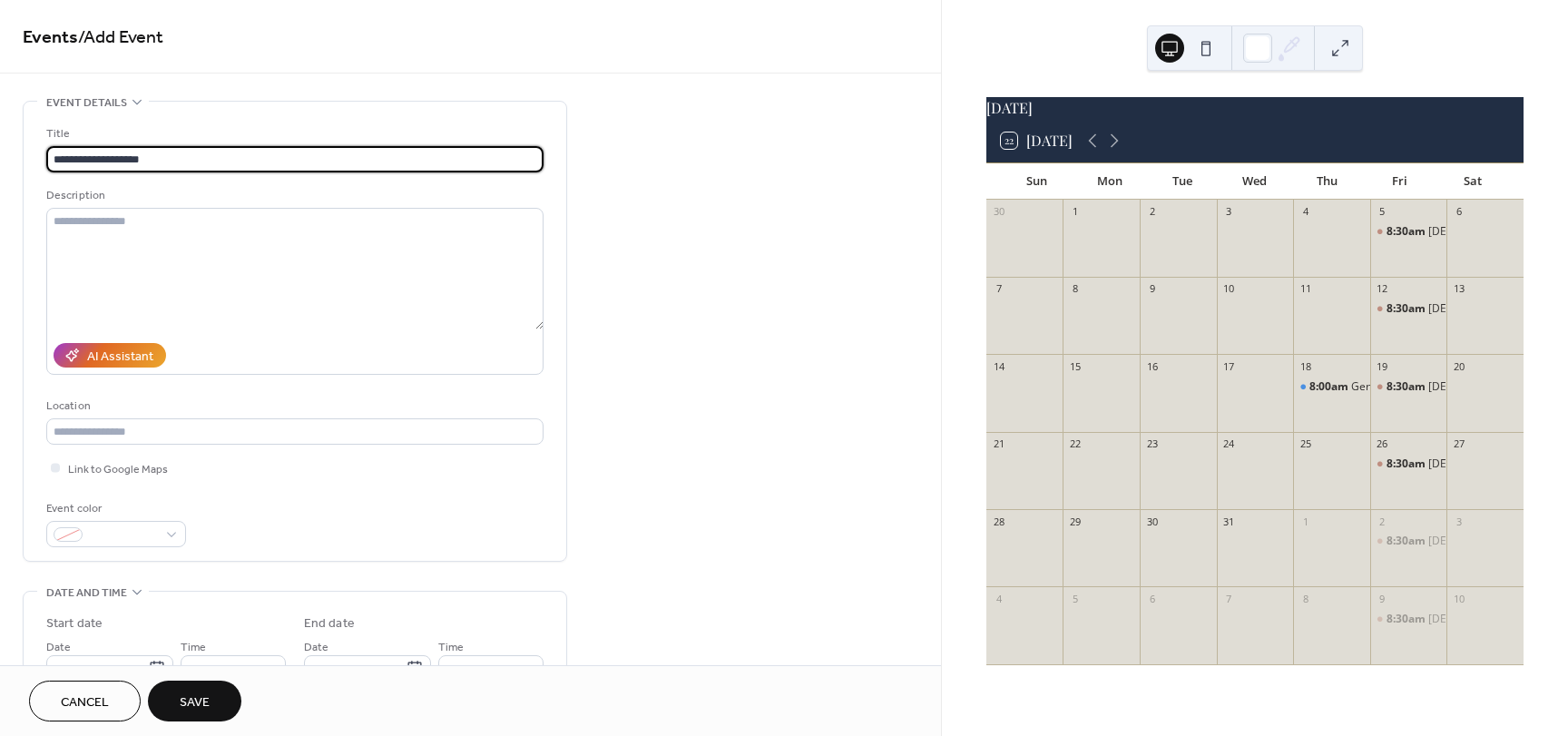 type on "**********" 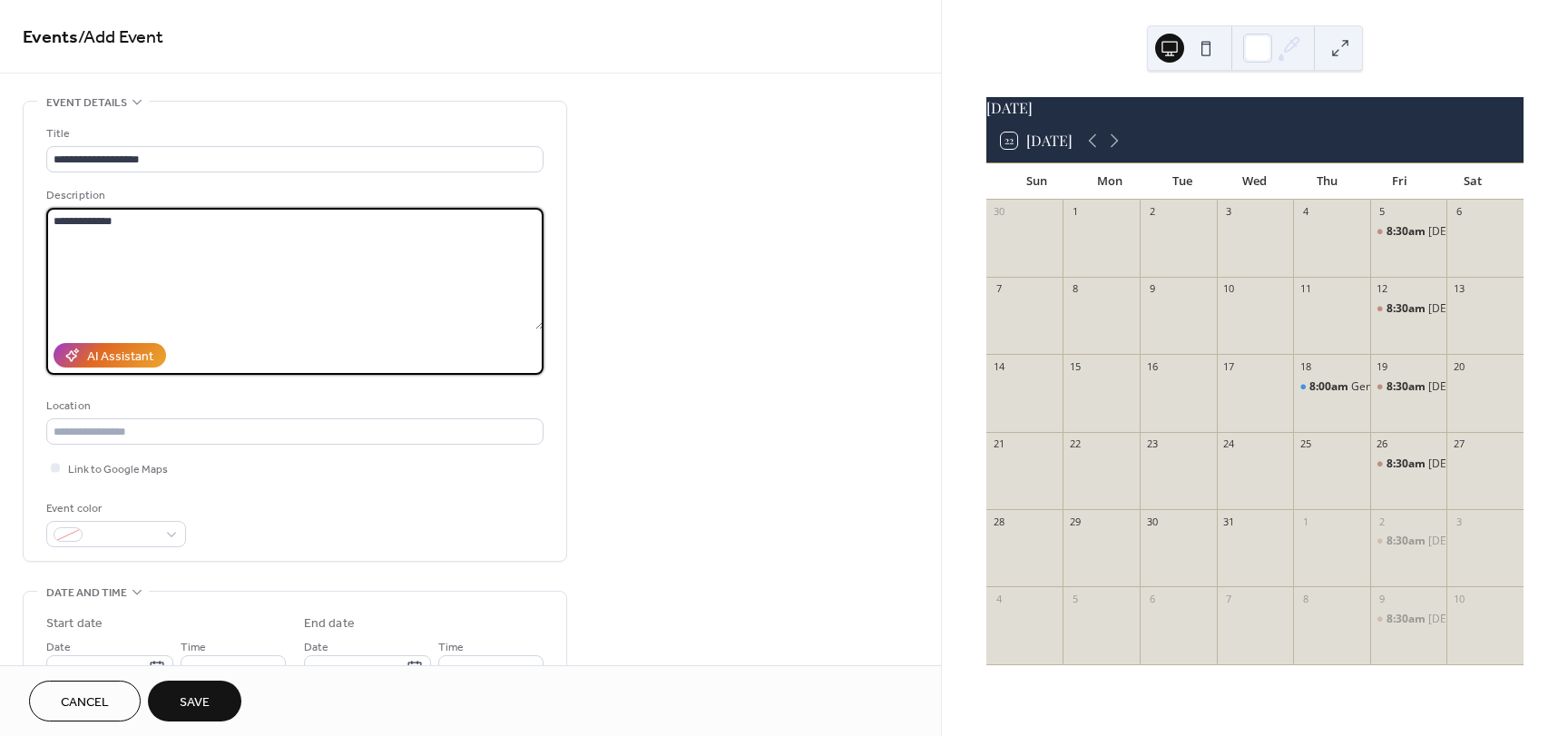 type on "**********" 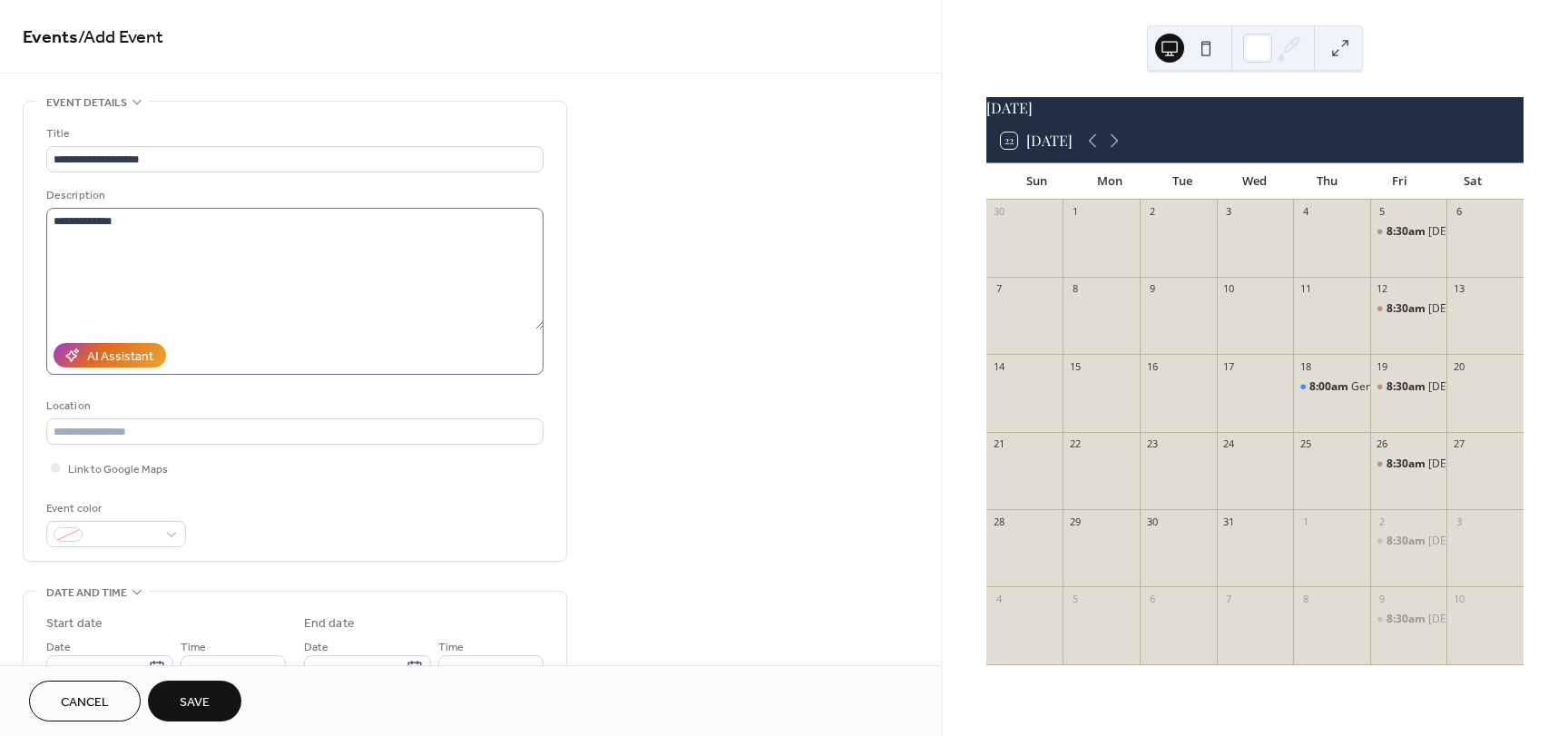 type 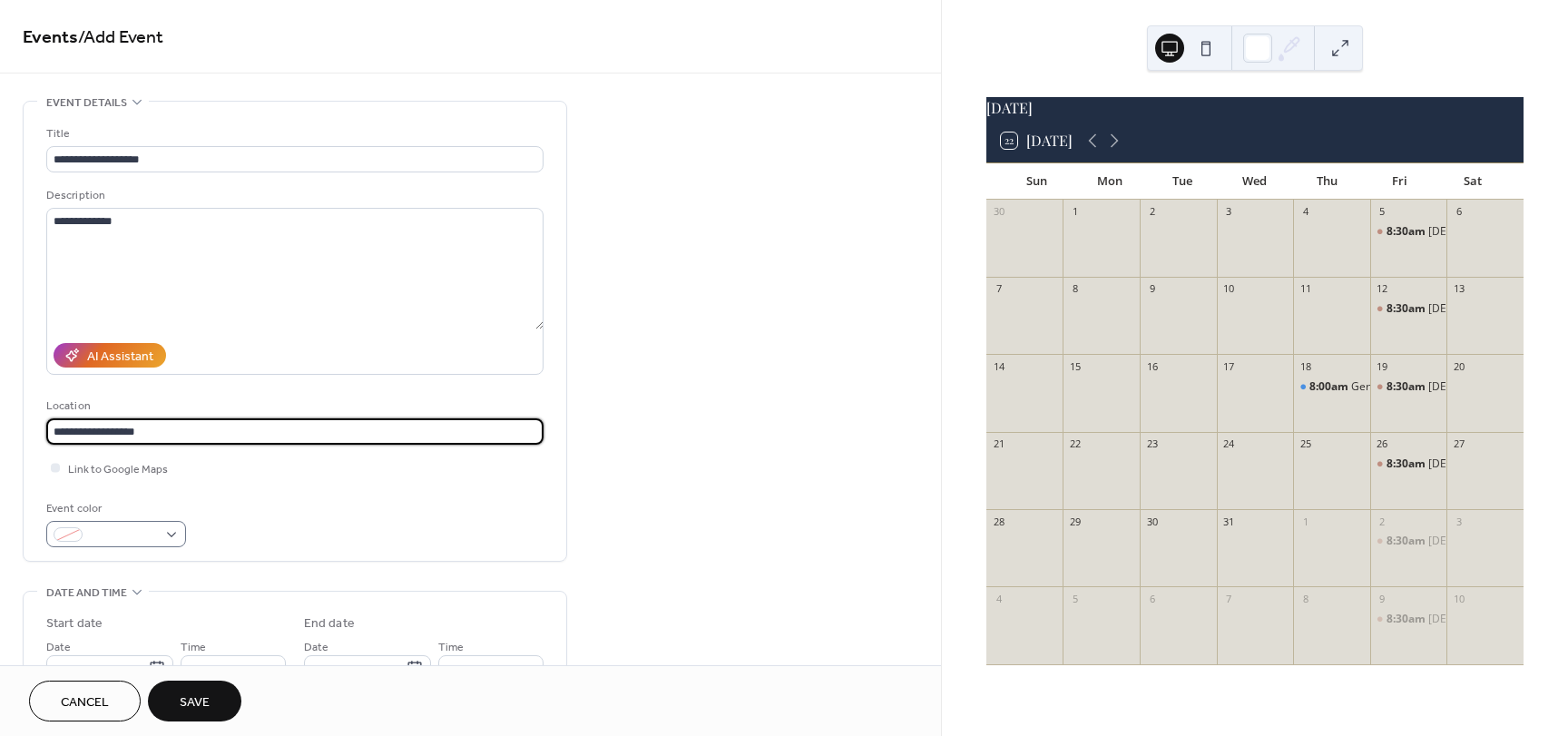 type on "**********" 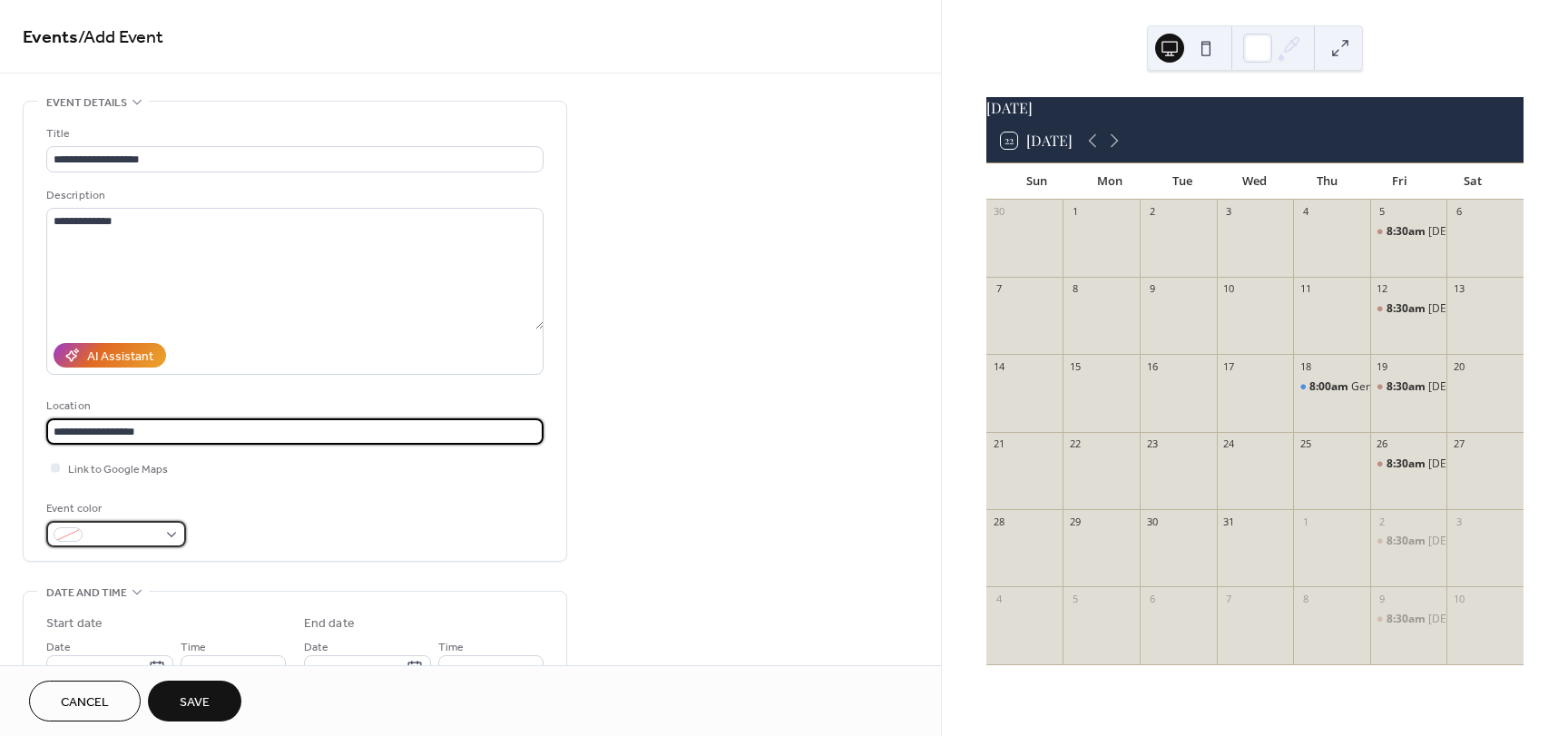 click at bounding box center [116, 534] 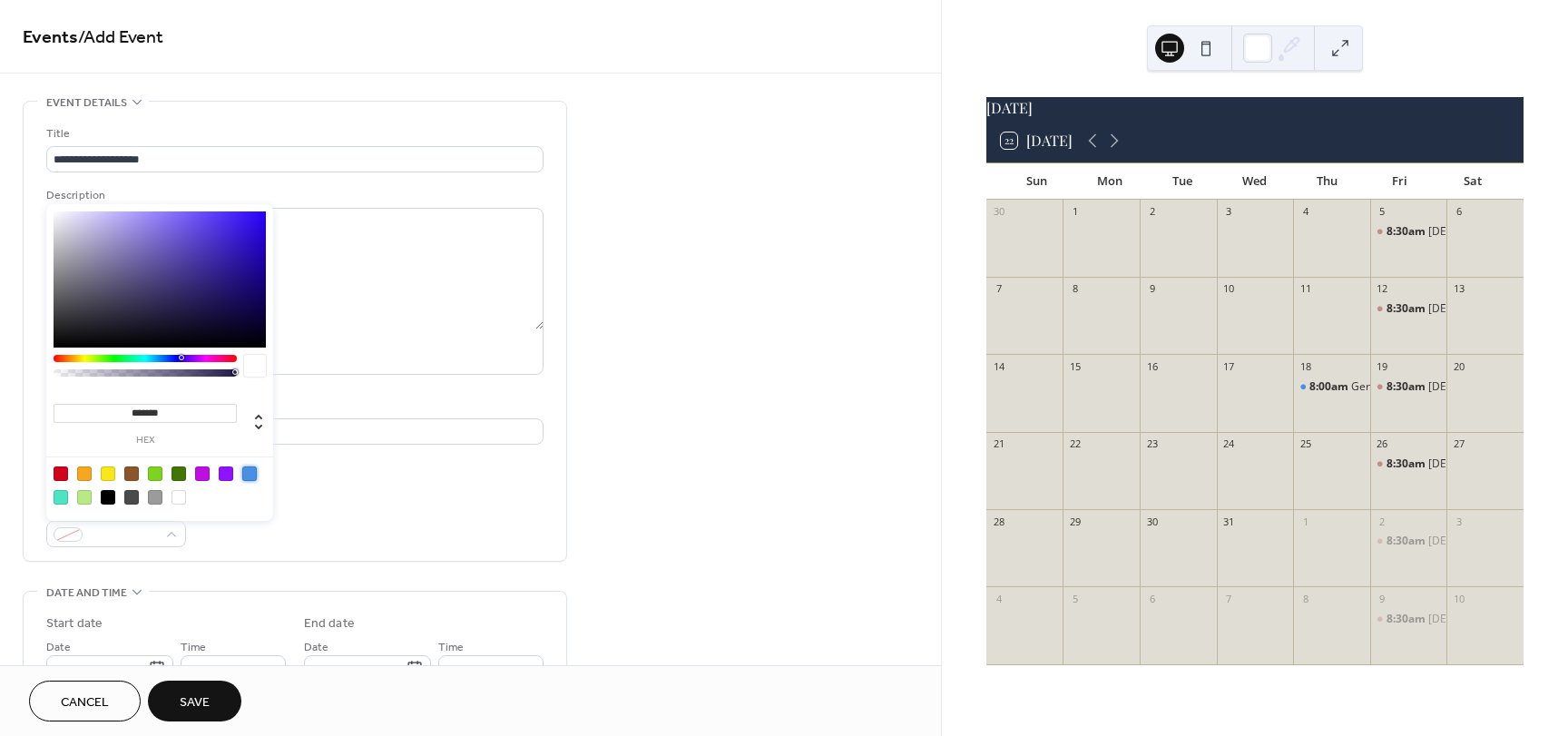 click at bounding box center [250, 474] 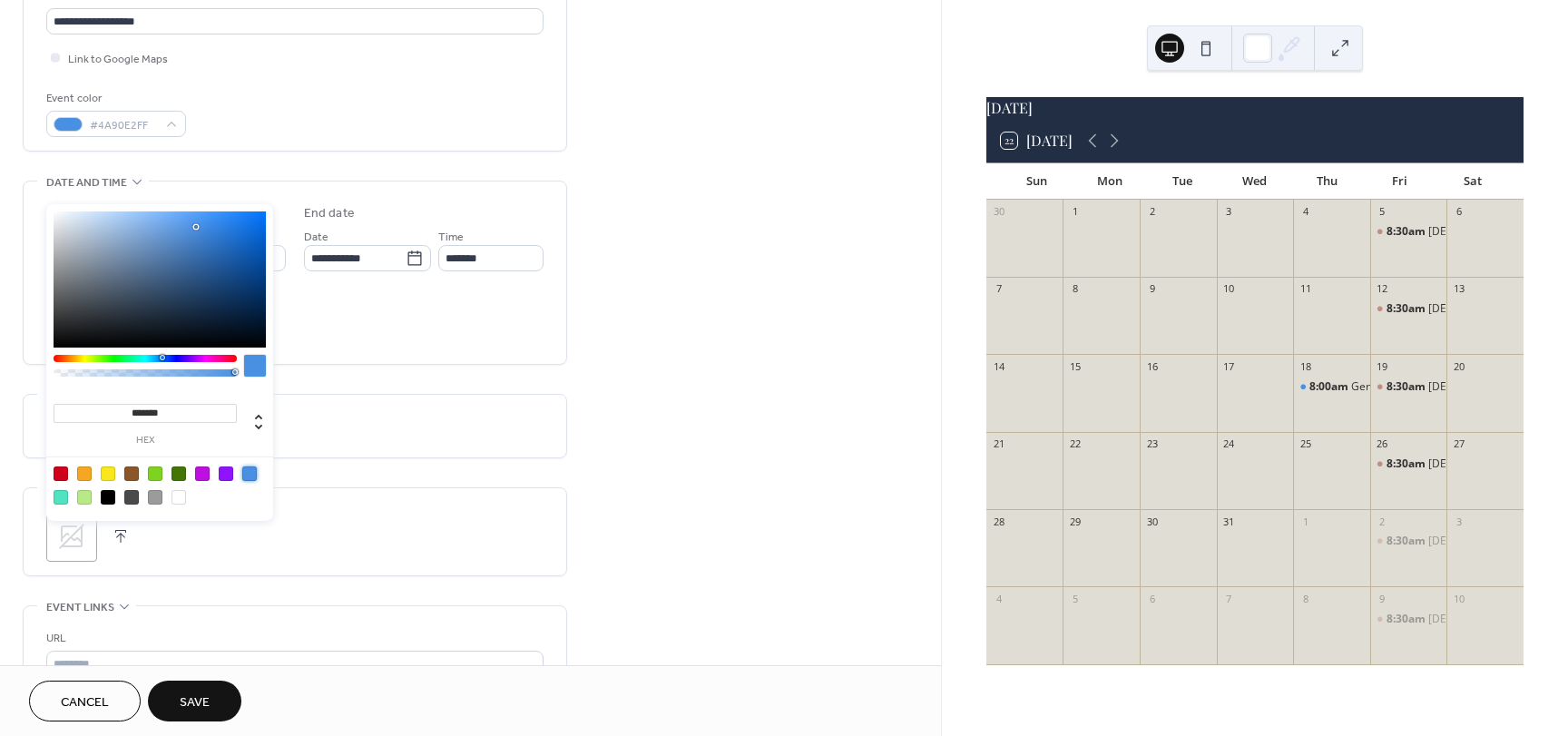 scroll, scrollTop: 454, scrollLeft: 0, axis: vertical 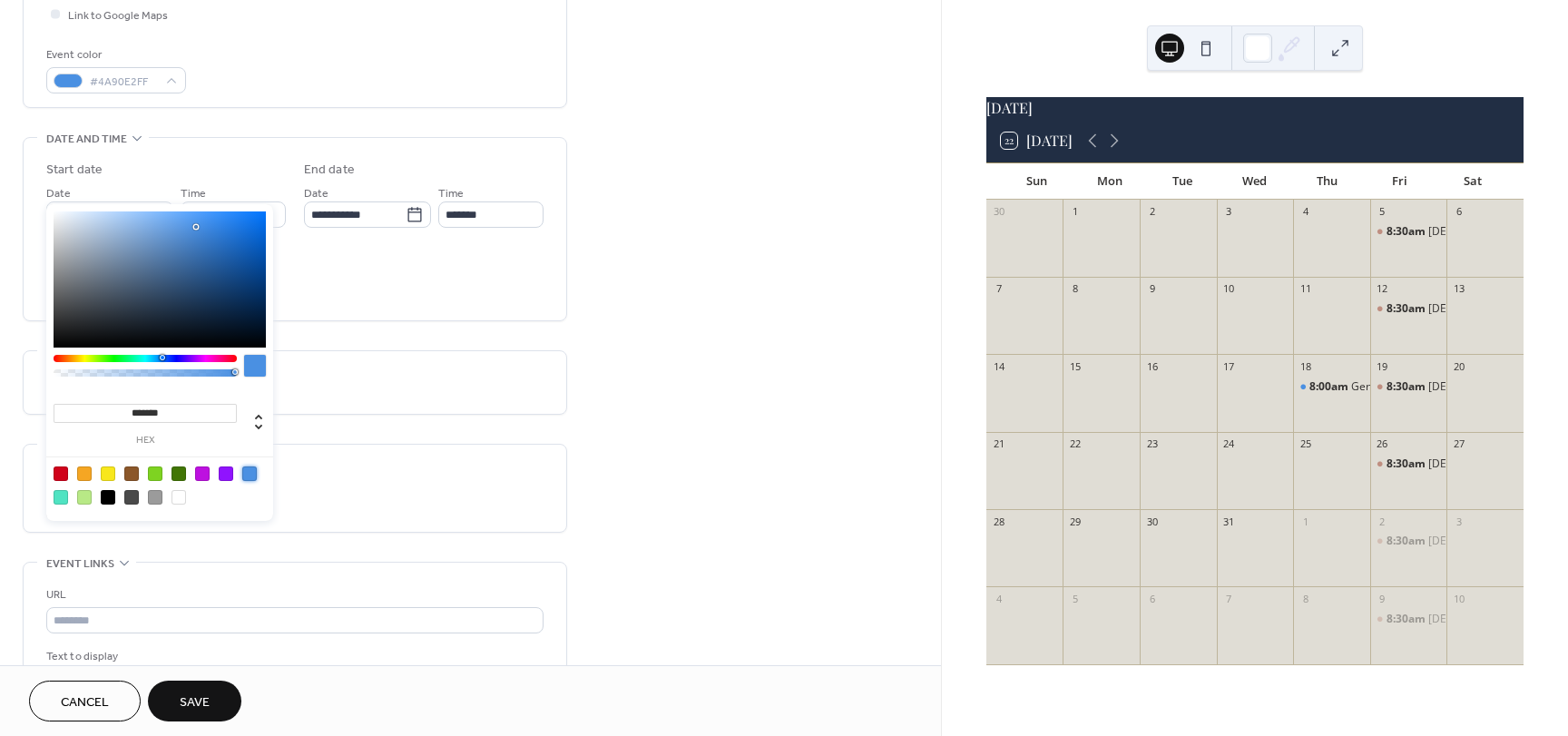 click on "Do not repeat" at bounding box center [295, 387] 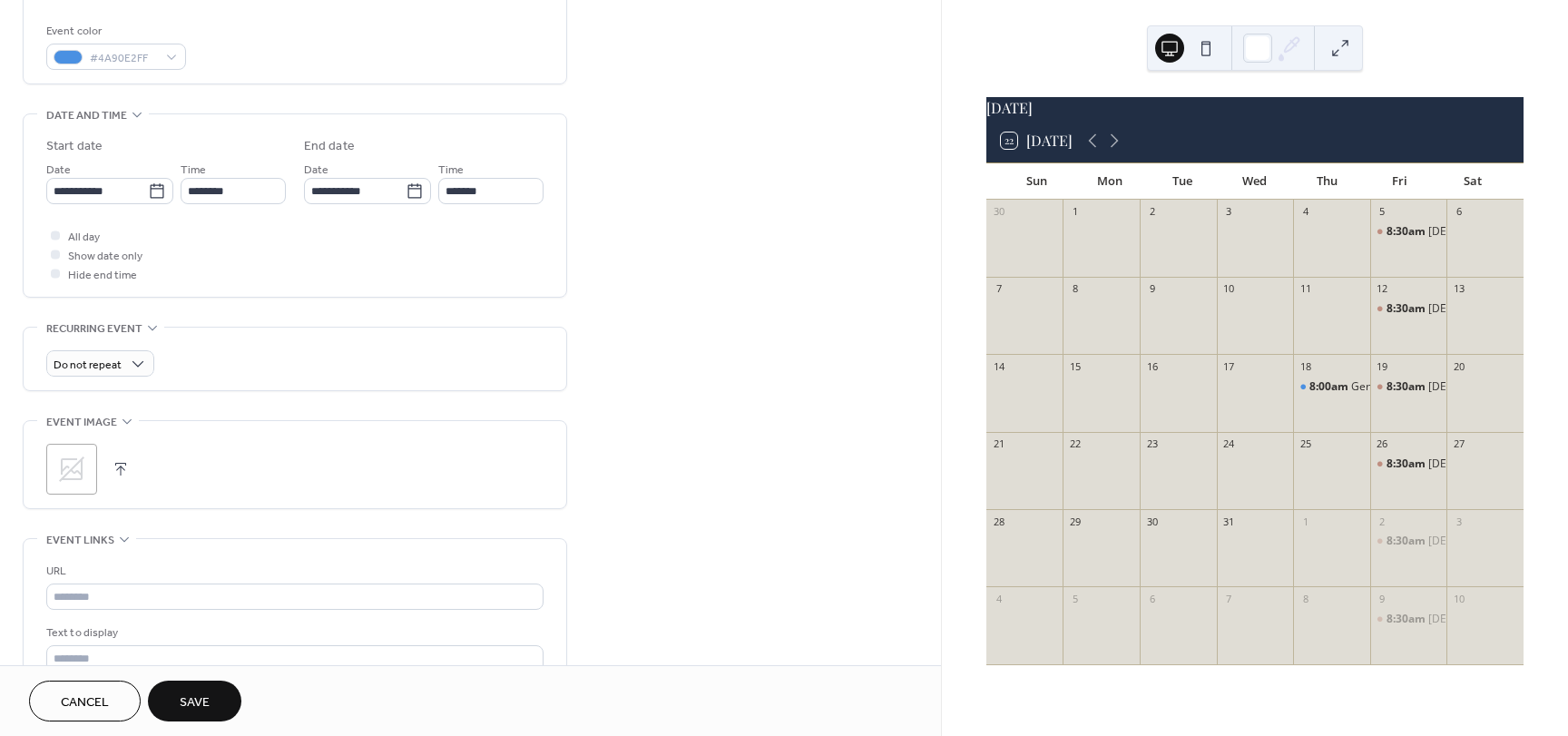 scroll, scrollTop: 411, scrollLeft: 0, axis: vertical 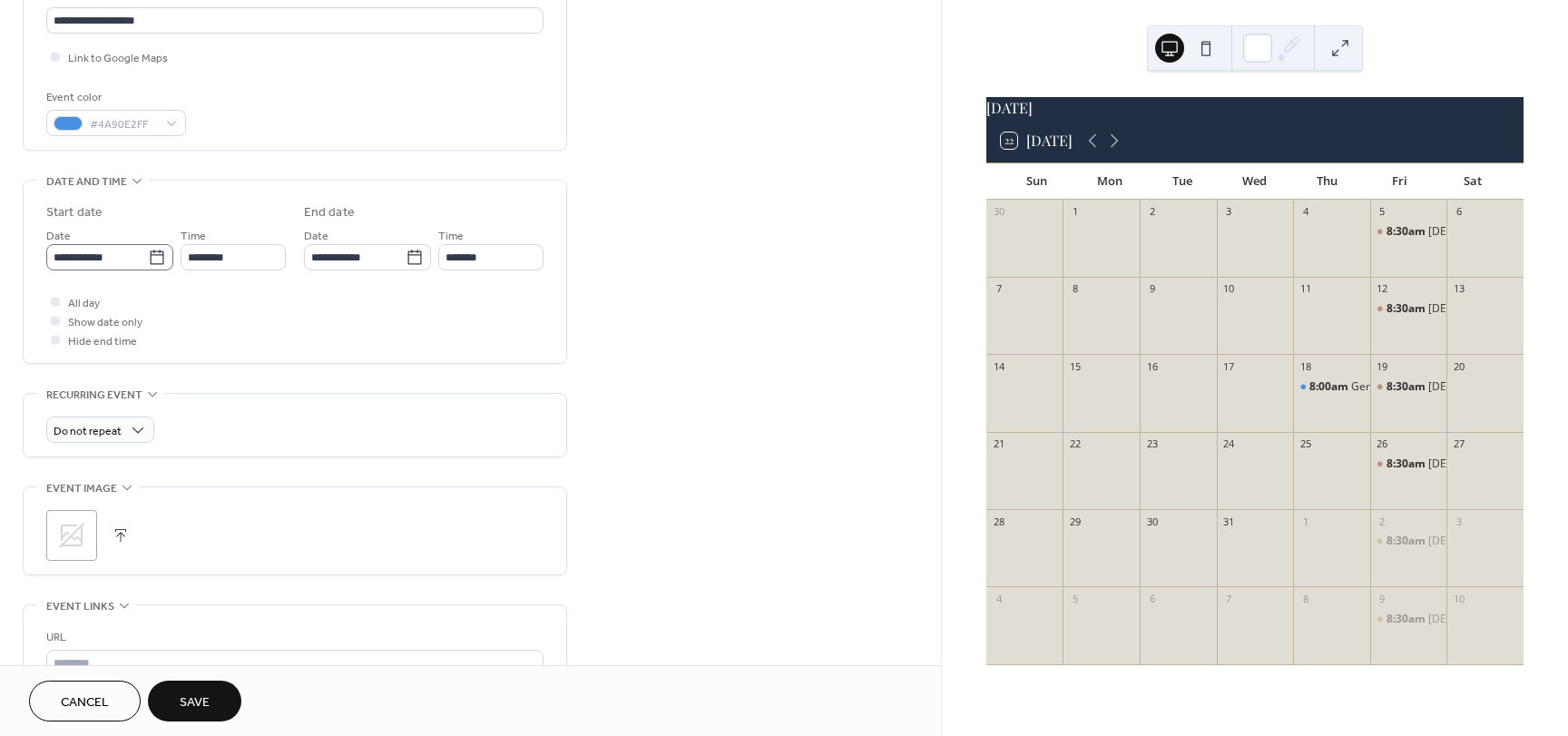 click 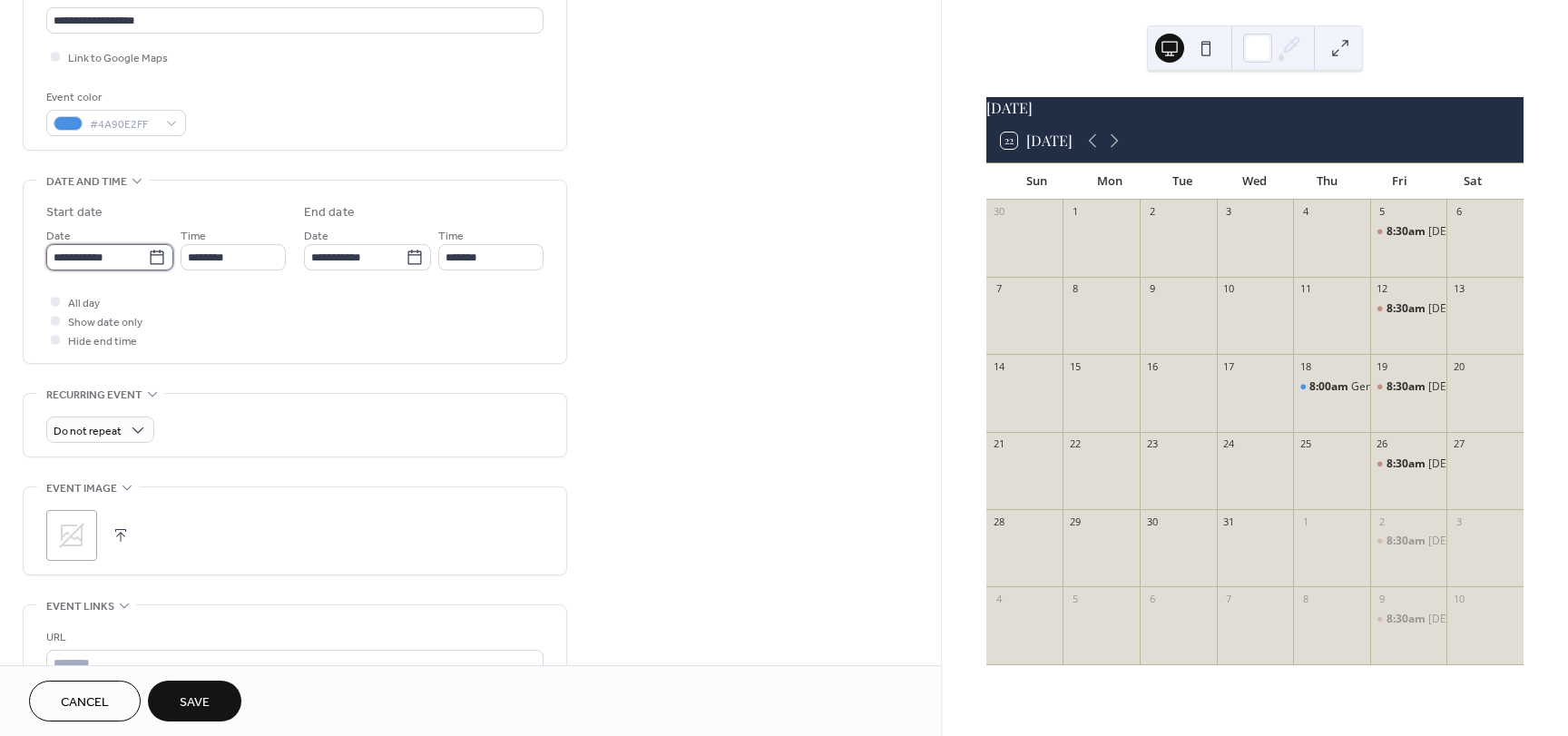 click on "**********" at bounding box center (97, 257) 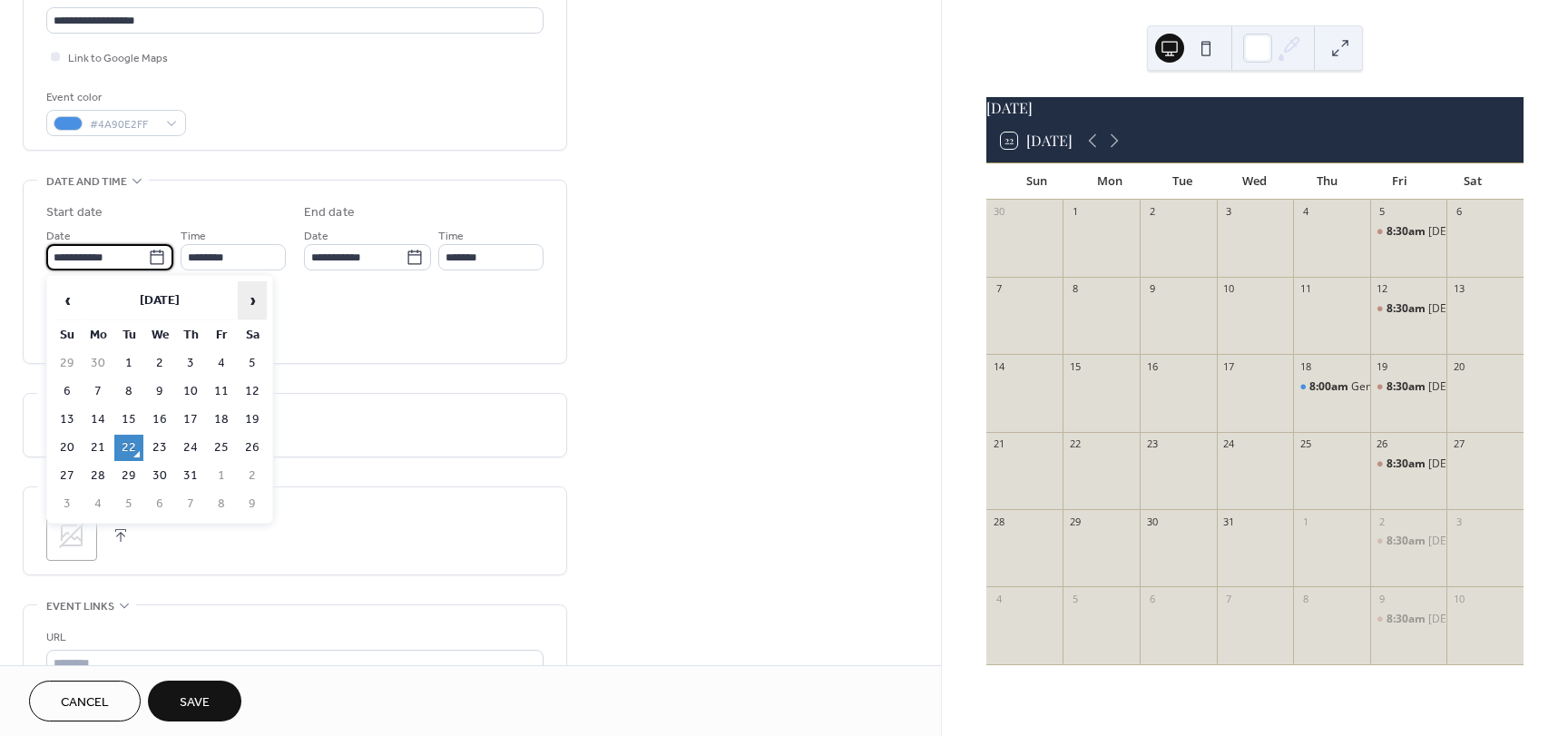 click on "›" at bounding box center (252, 300) 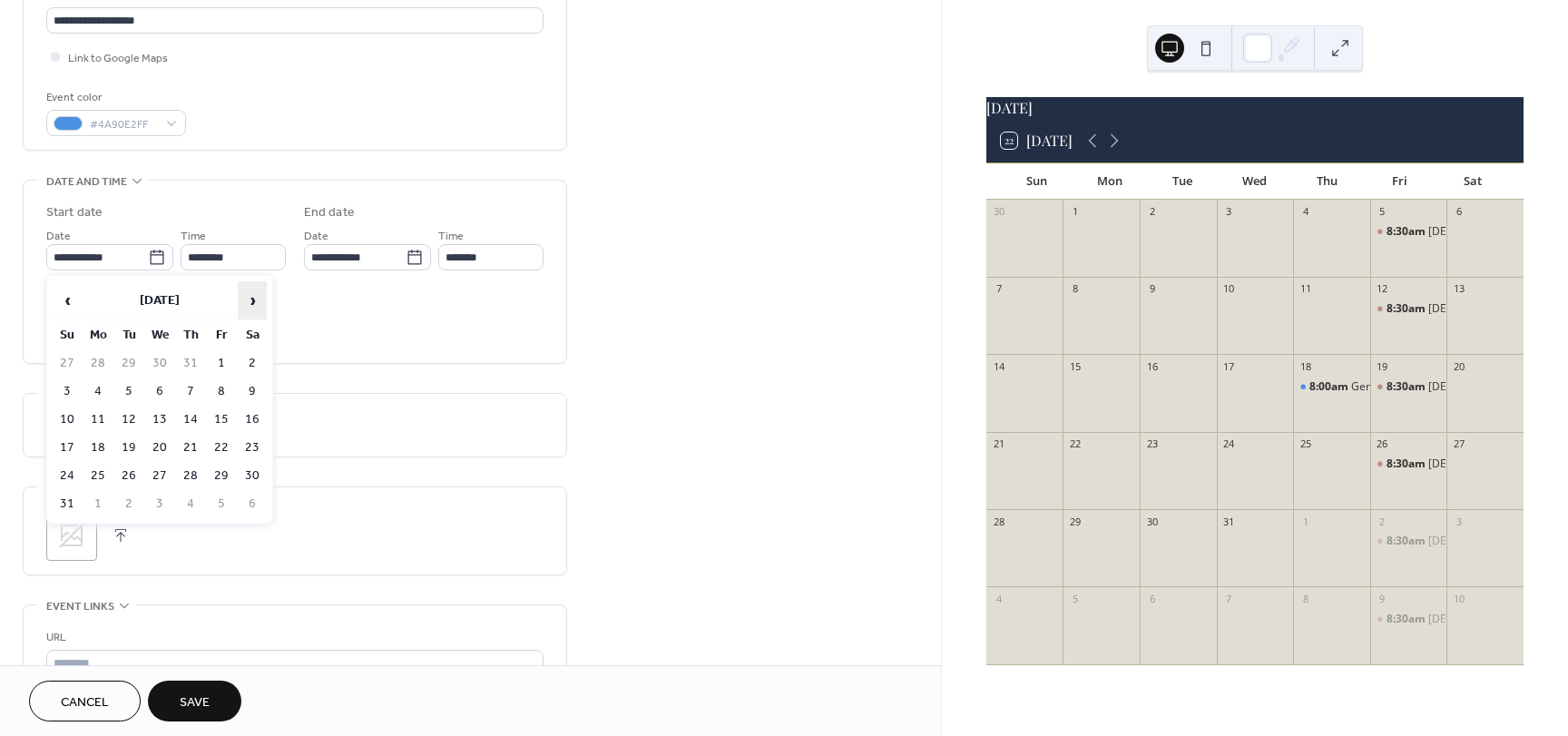 click on "›" at bounding box center [252, 300] 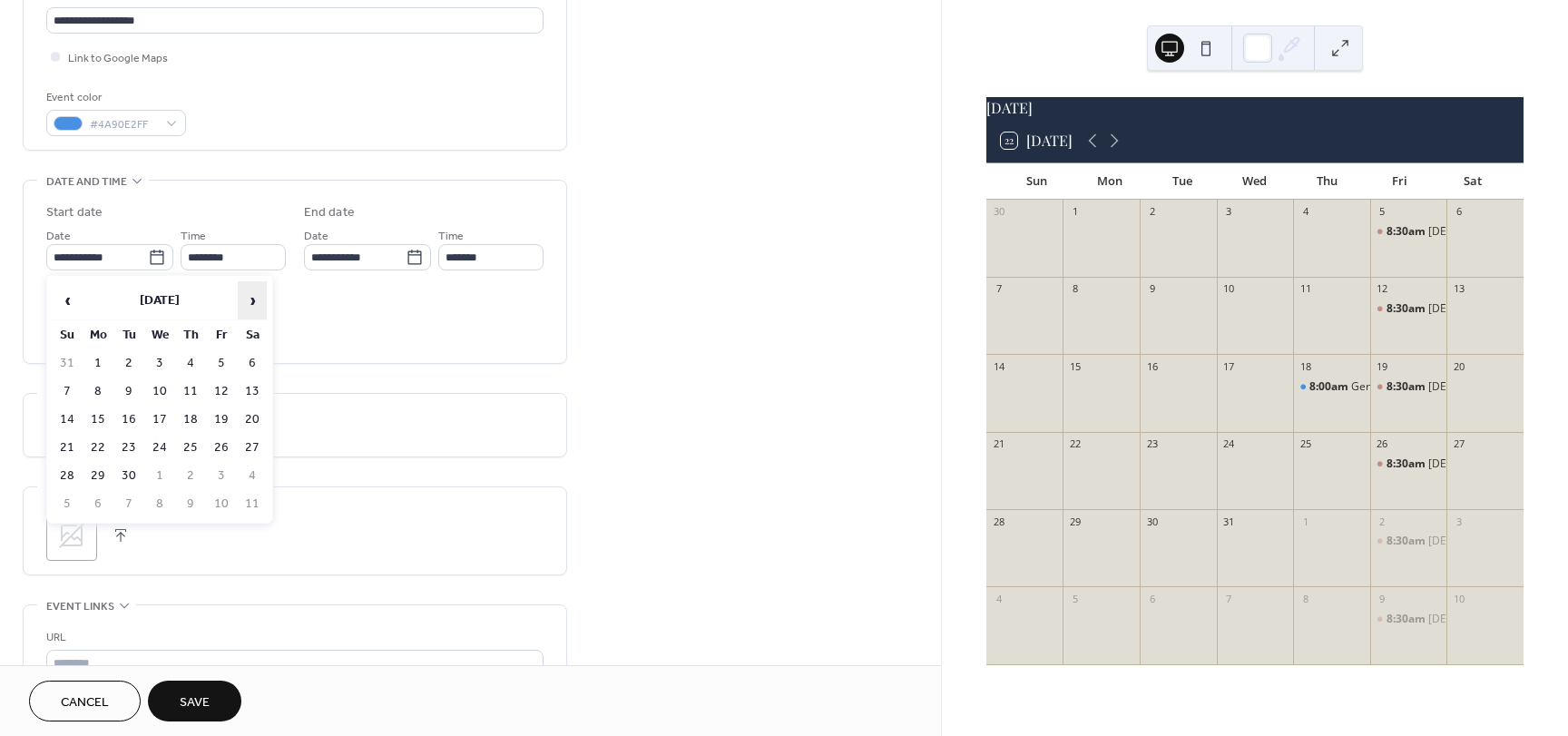 click on "›" at bounding box center [252, 300] 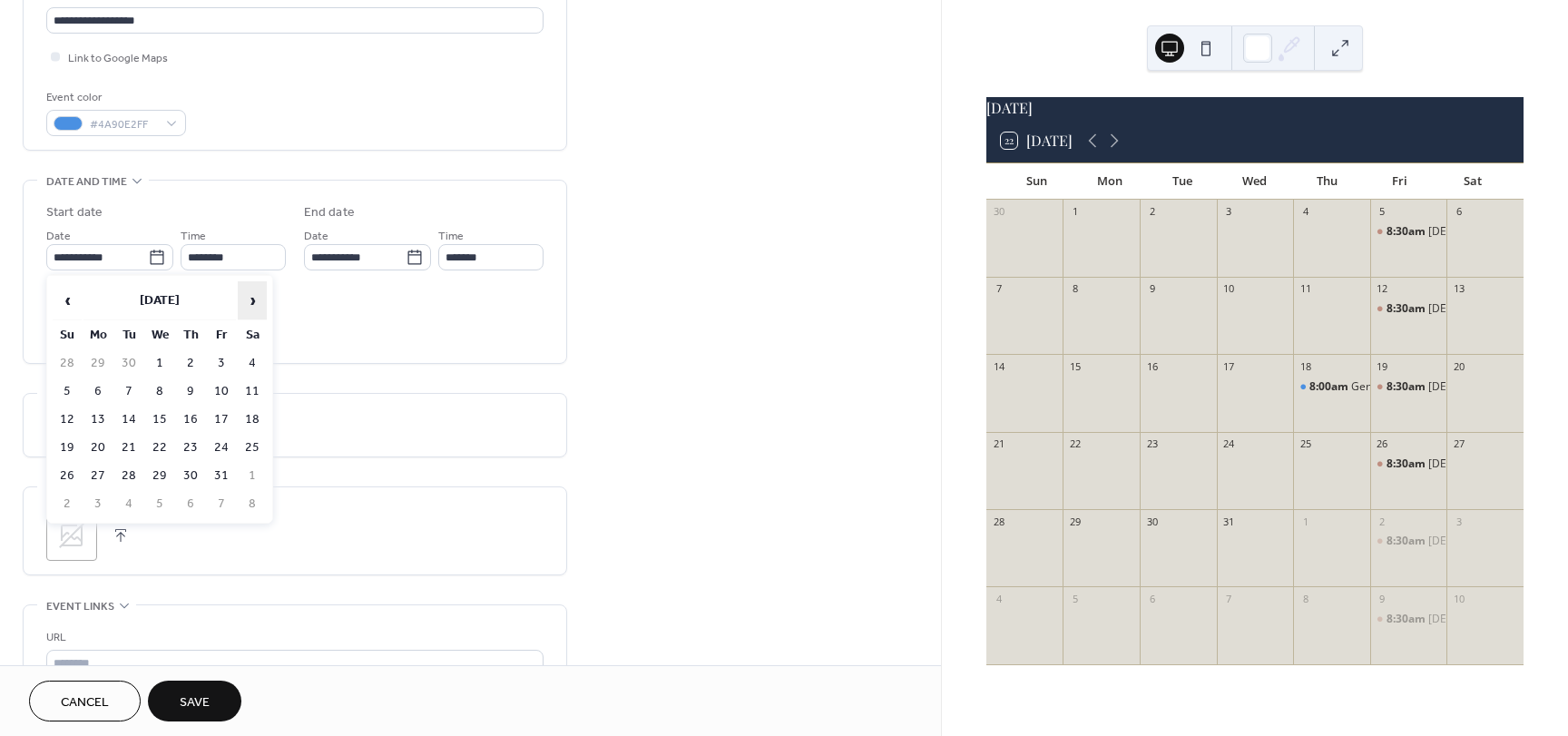 click on "›" at bounding box center (252, 300) 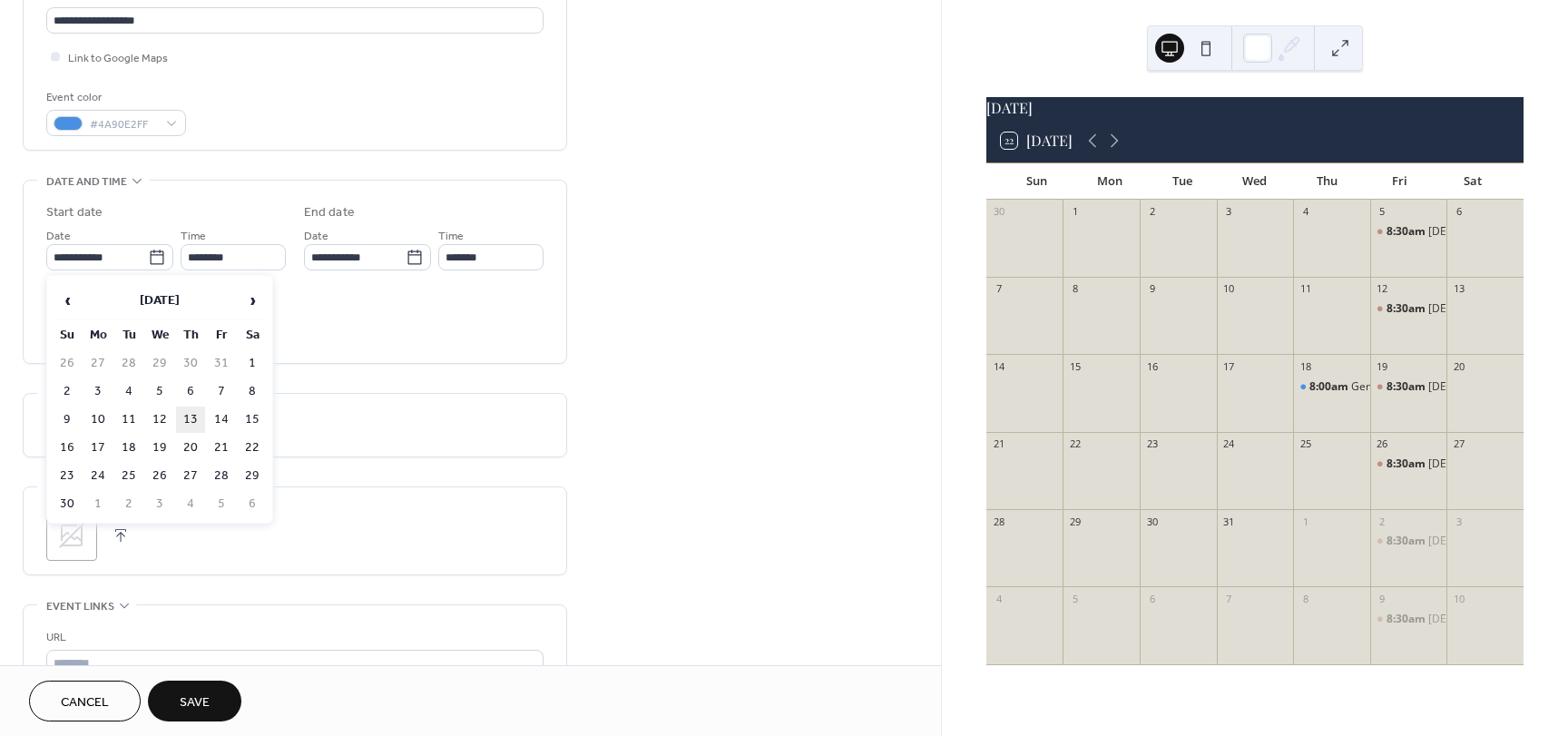 click on "13" at bounding box center (191, 419) 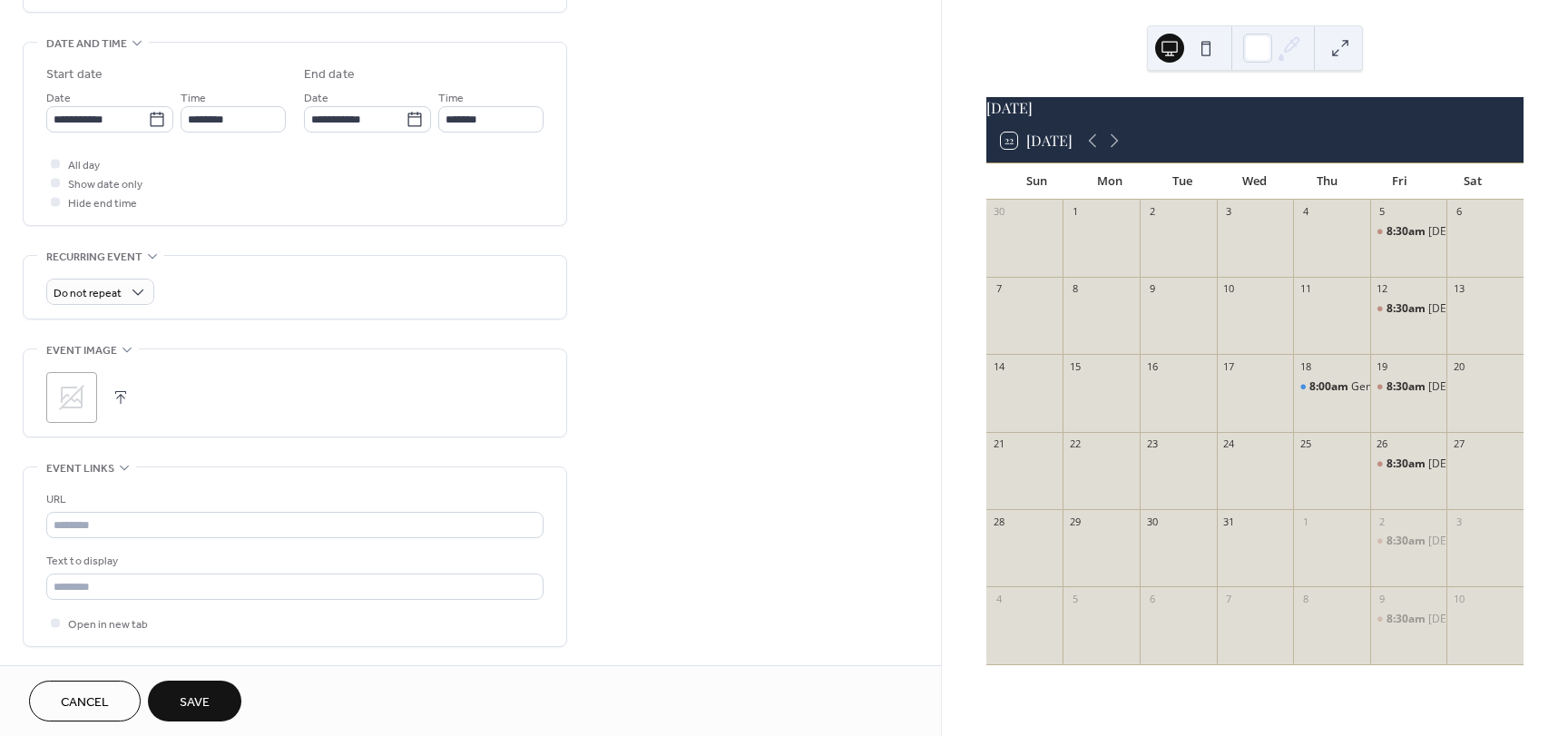 scroll, scrollTop: 593, scrollLeft: 0, axis: vertical 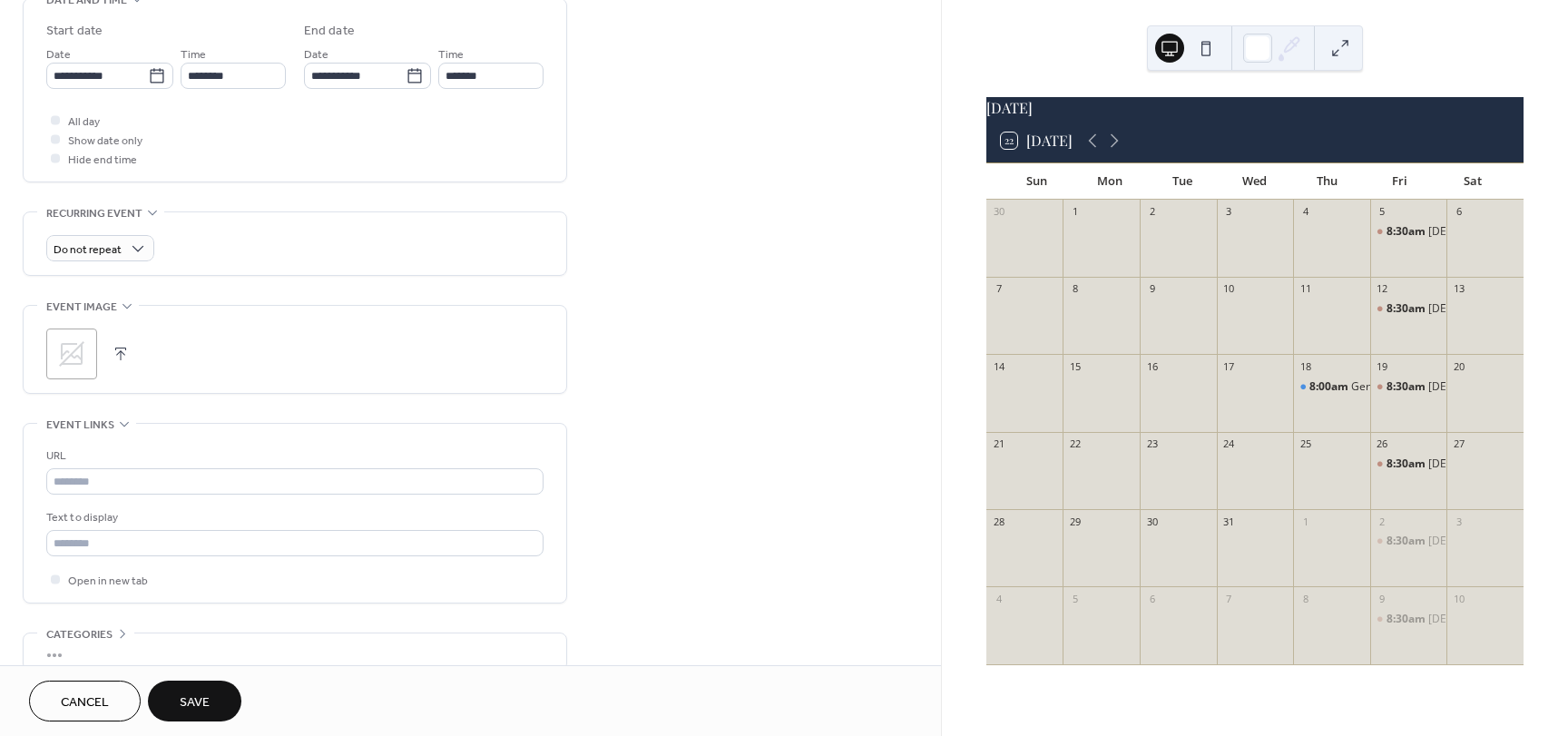 click on "Save" at bounding box center [194, 702] 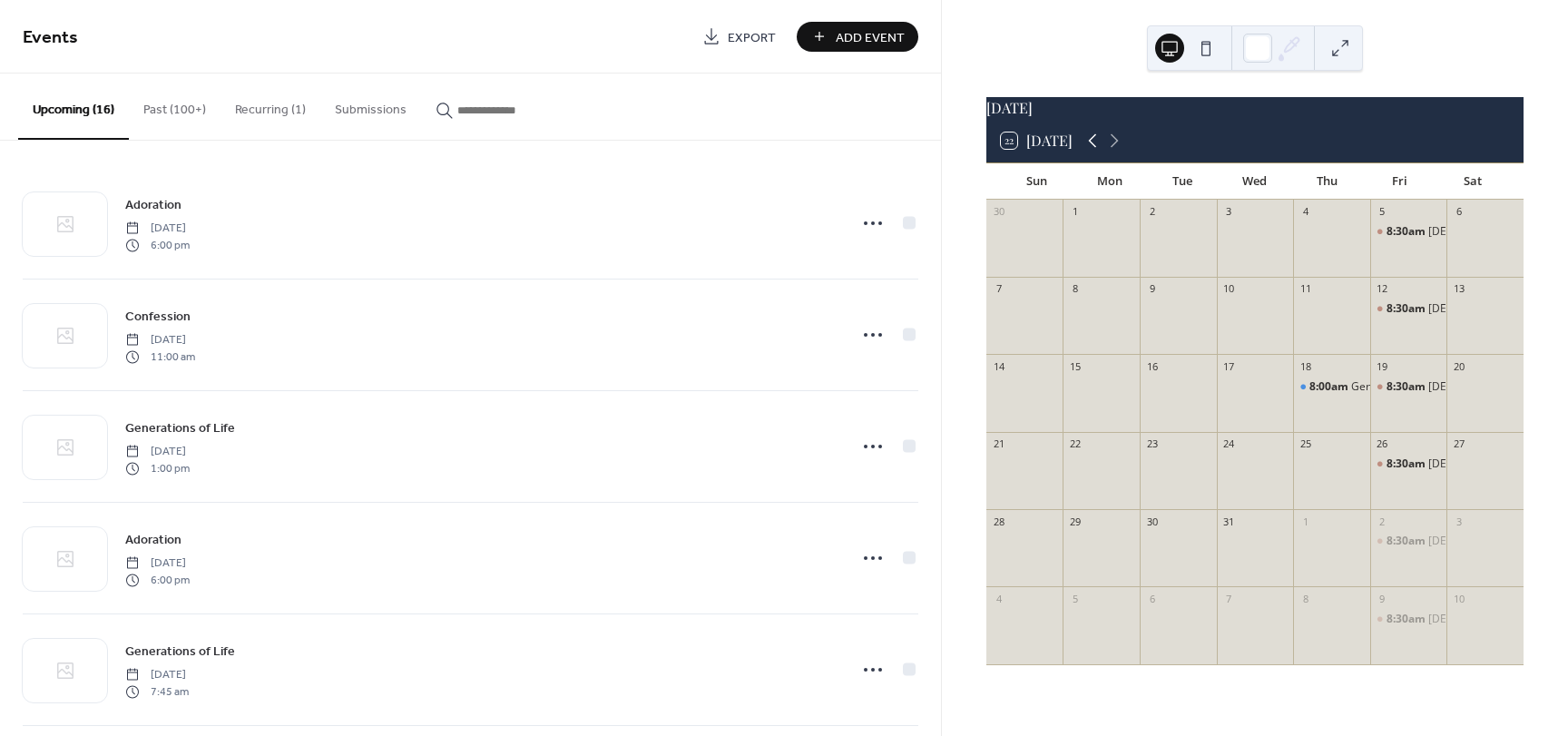 click 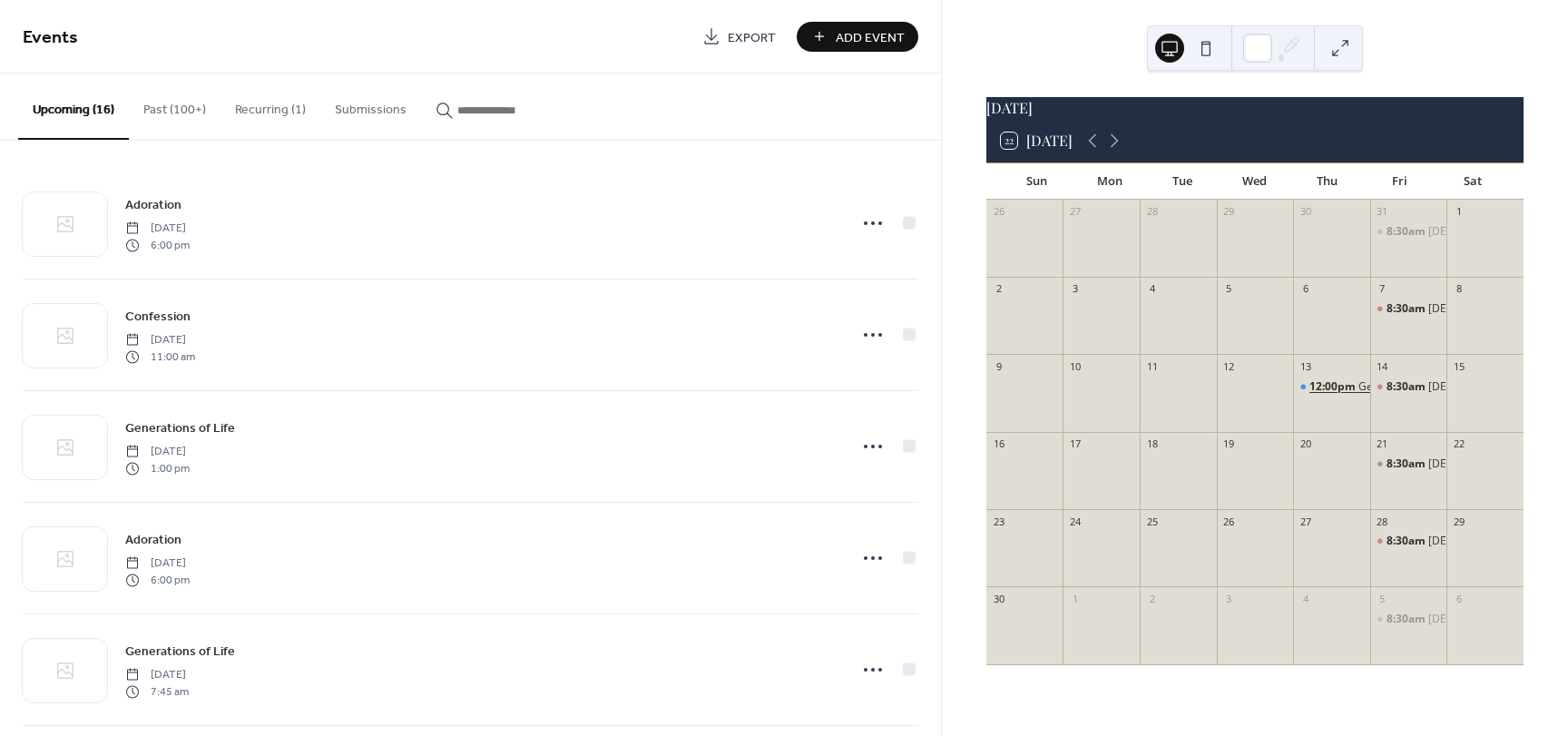 click on "12:00pm" at bounding box center (1334, 387) 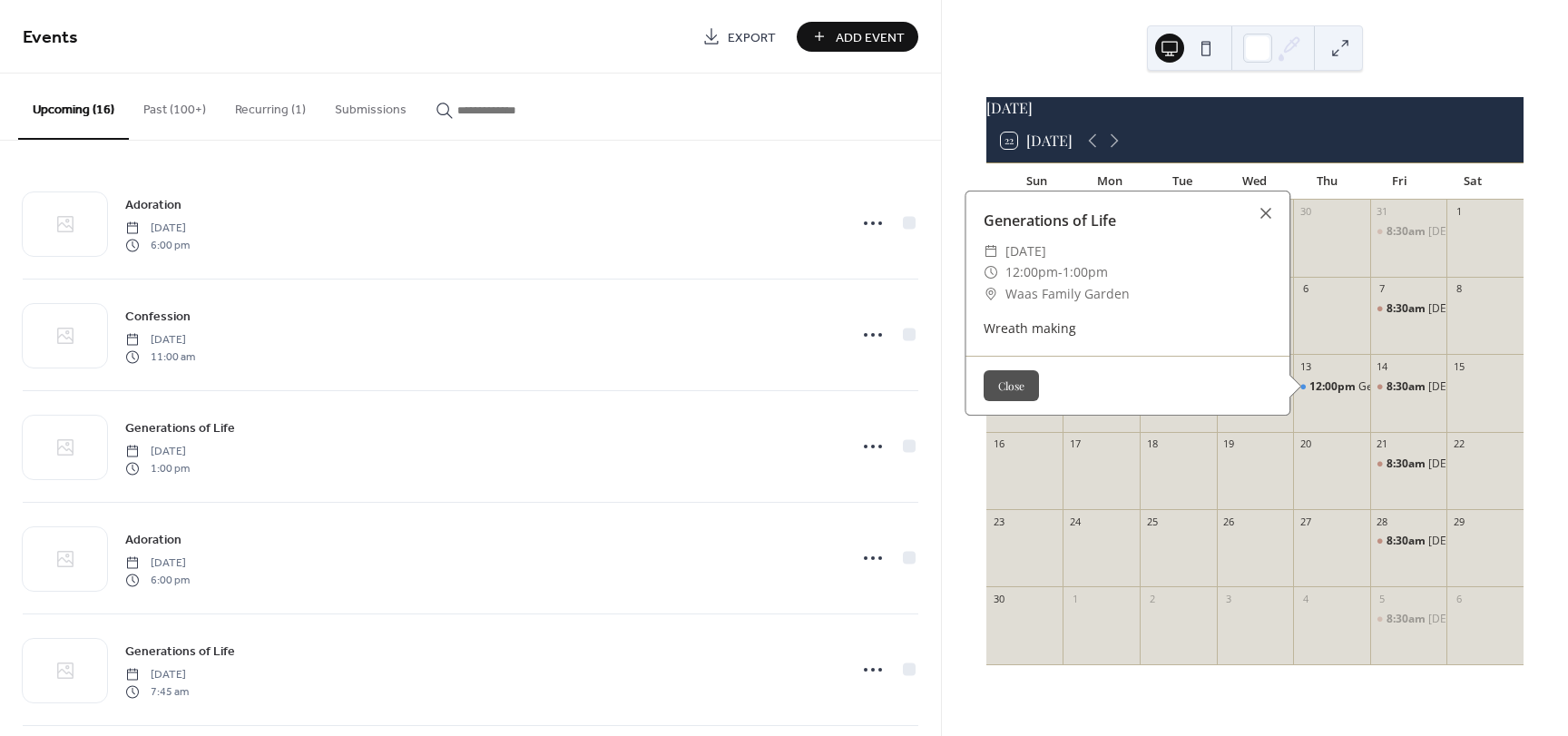 click on "Close" at bounding box center (1011, 386) 